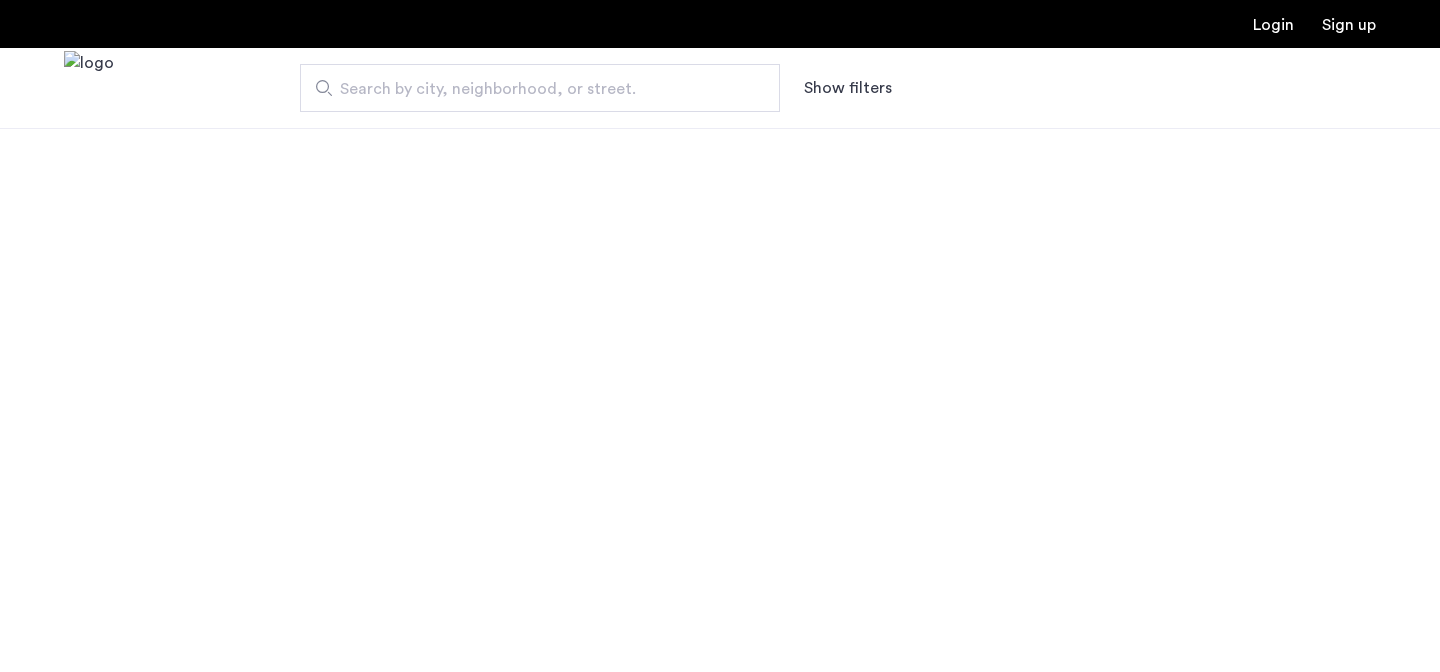 scroll, scrollTop: 0, scrollLeft: 0, axis: both 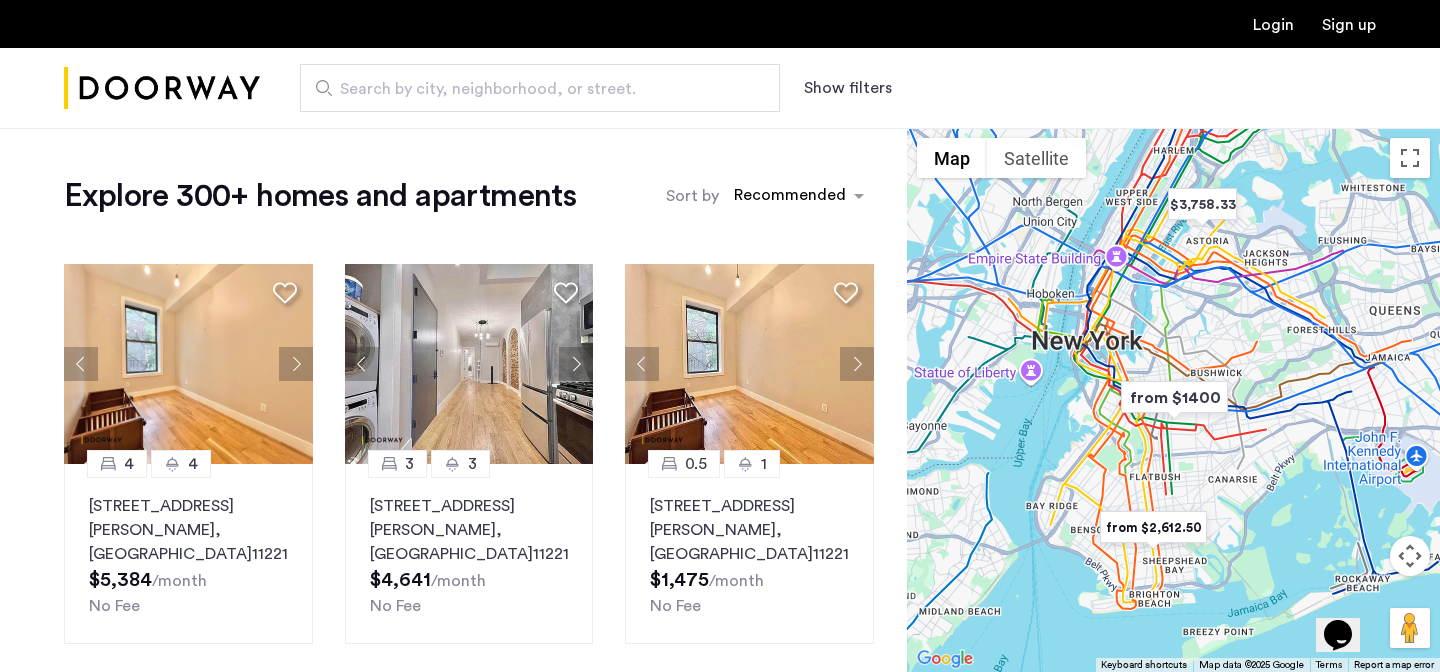 click on "Search by city, neighborhood, or street." at bounding box center [532, 89] 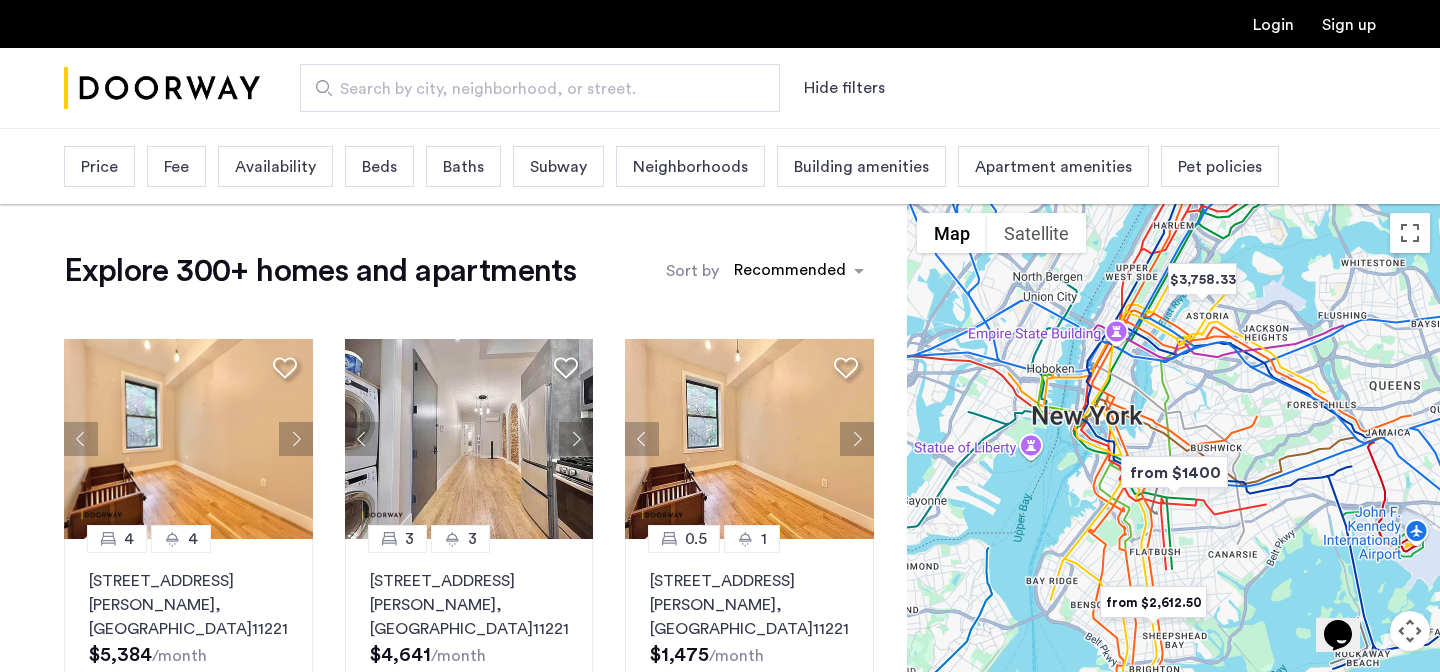 click on "Neighborhoods" at bounding box center (690, 167) 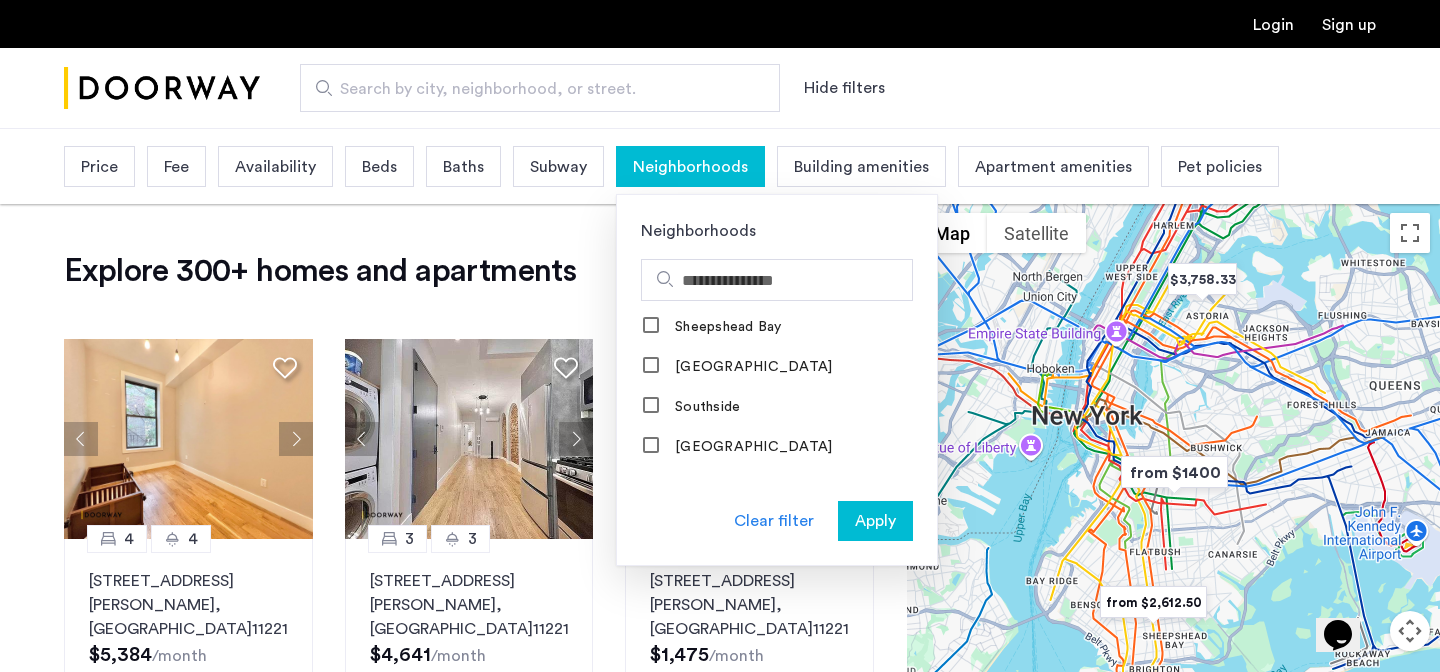 scroll, scrollTop: 2280, scrollLeft: 0, axis: vertical 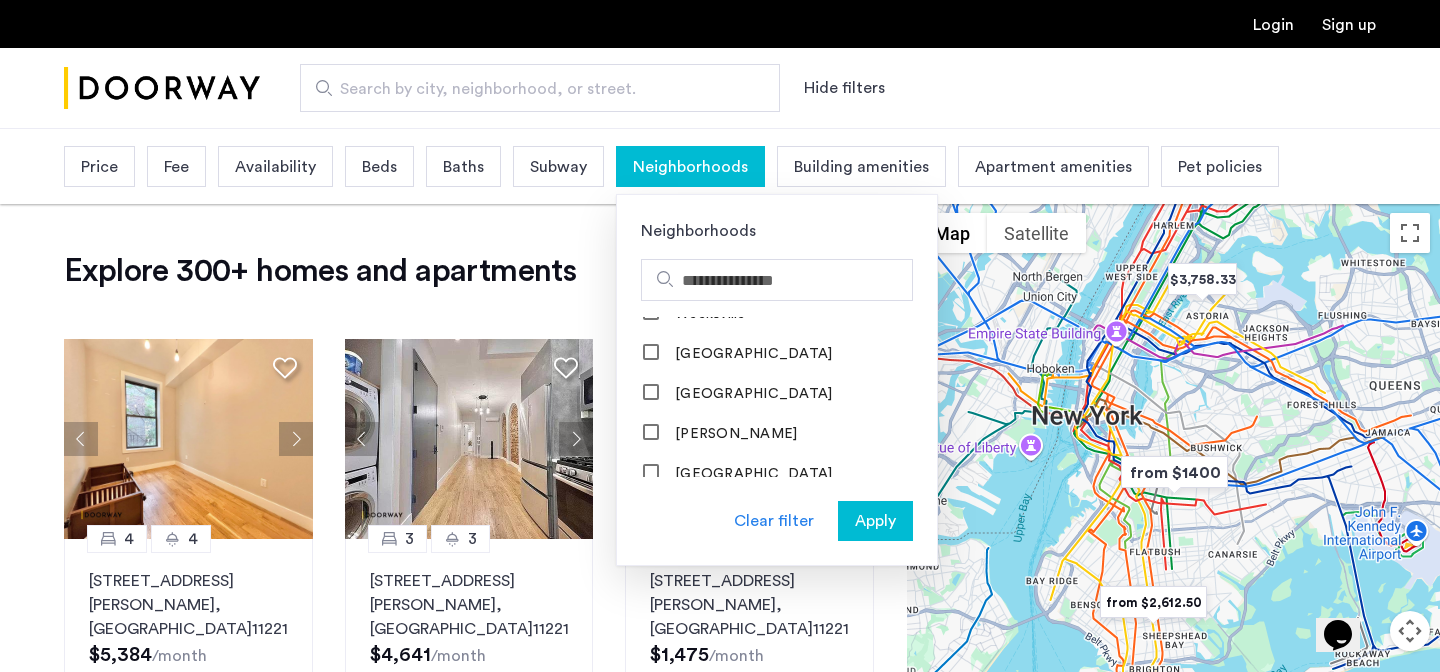 click on "[GEOGRAPHIC_DATA]" at bounding box center [751, 394] 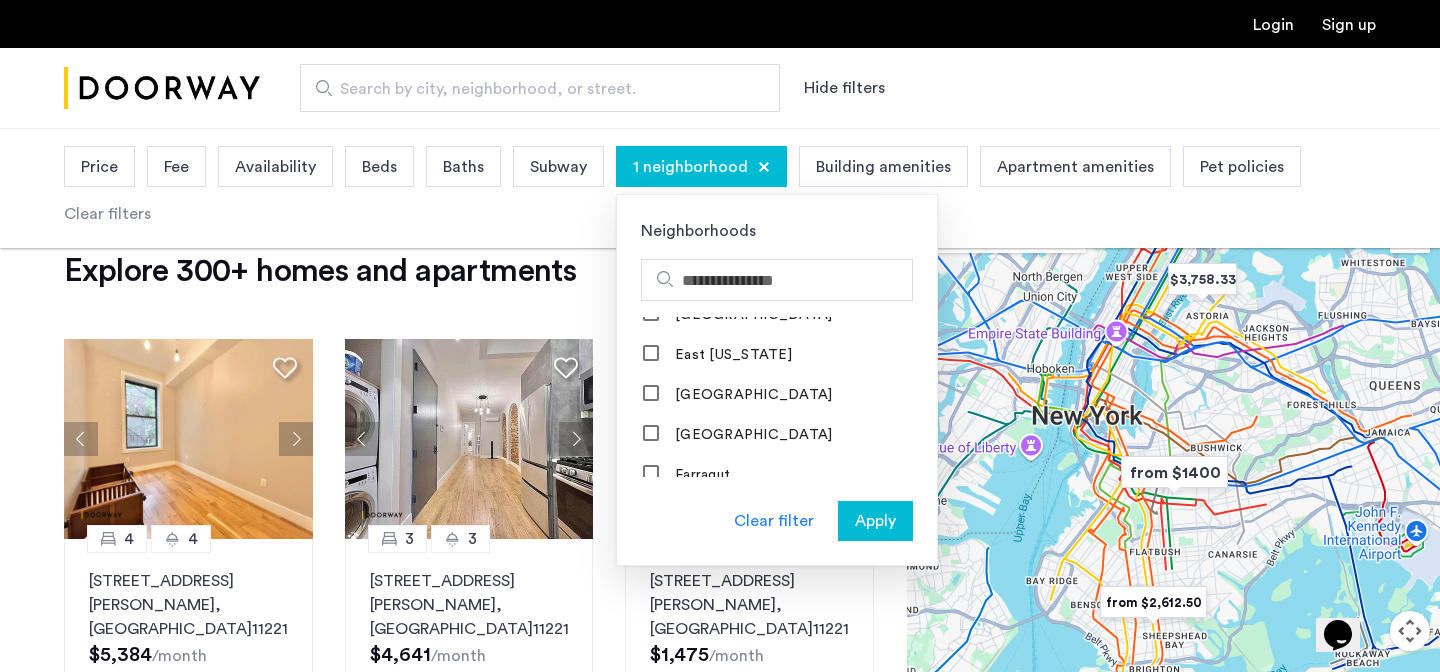 scroll, scrollTop: 831, scrollLeft: 0, axis: vertical 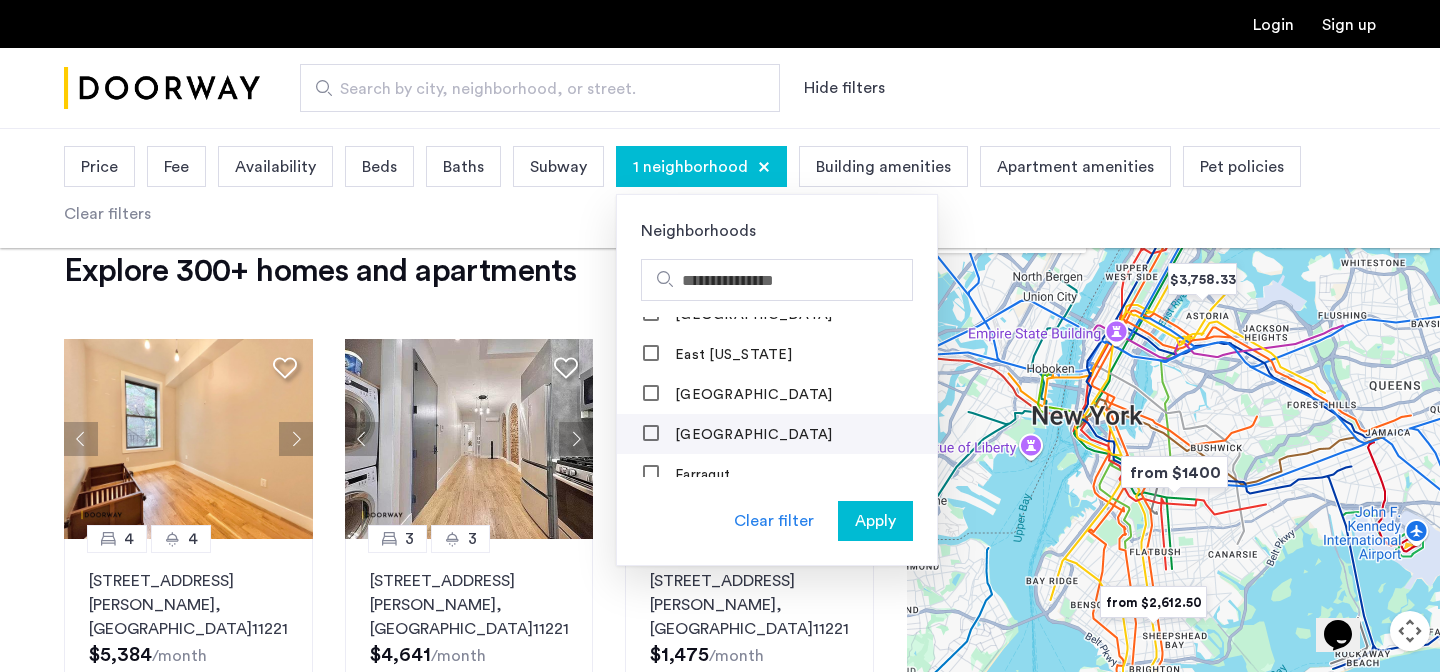click on "East Williamsburg" at bounding box center (751, 435) 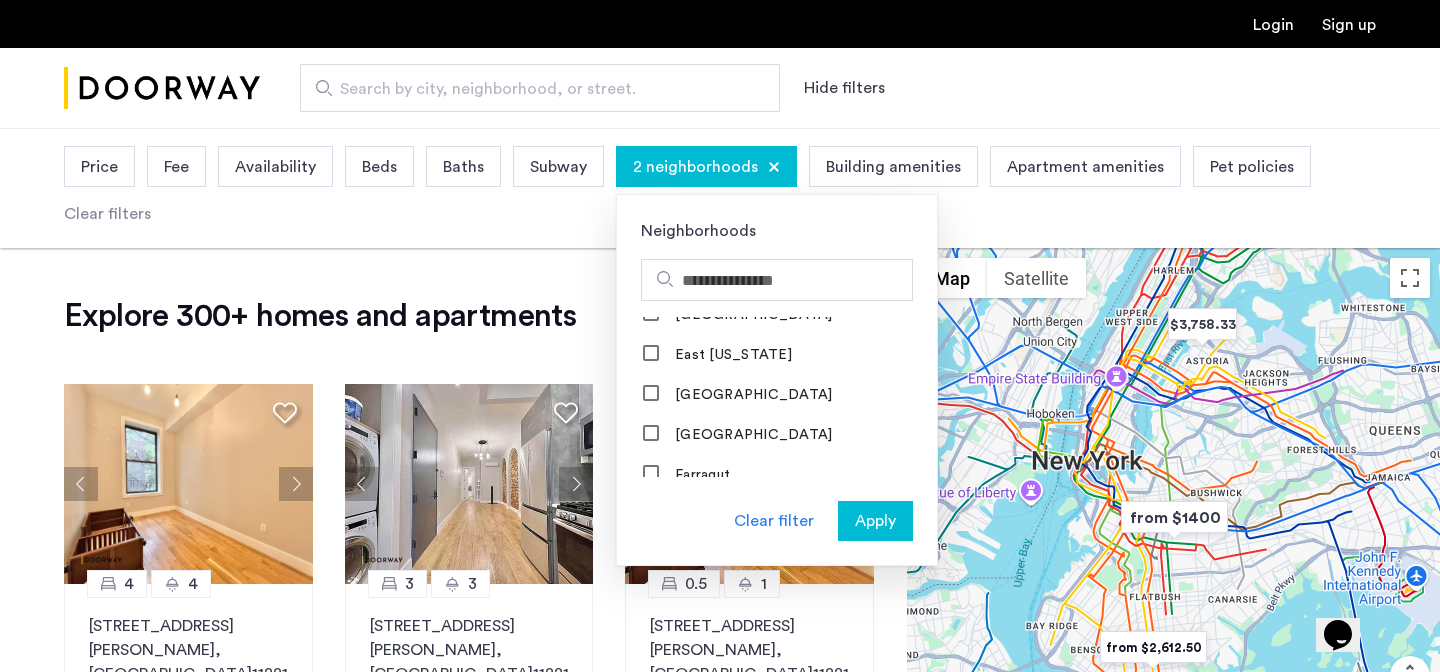 click on "Apply" at bounding box center (875, 521) 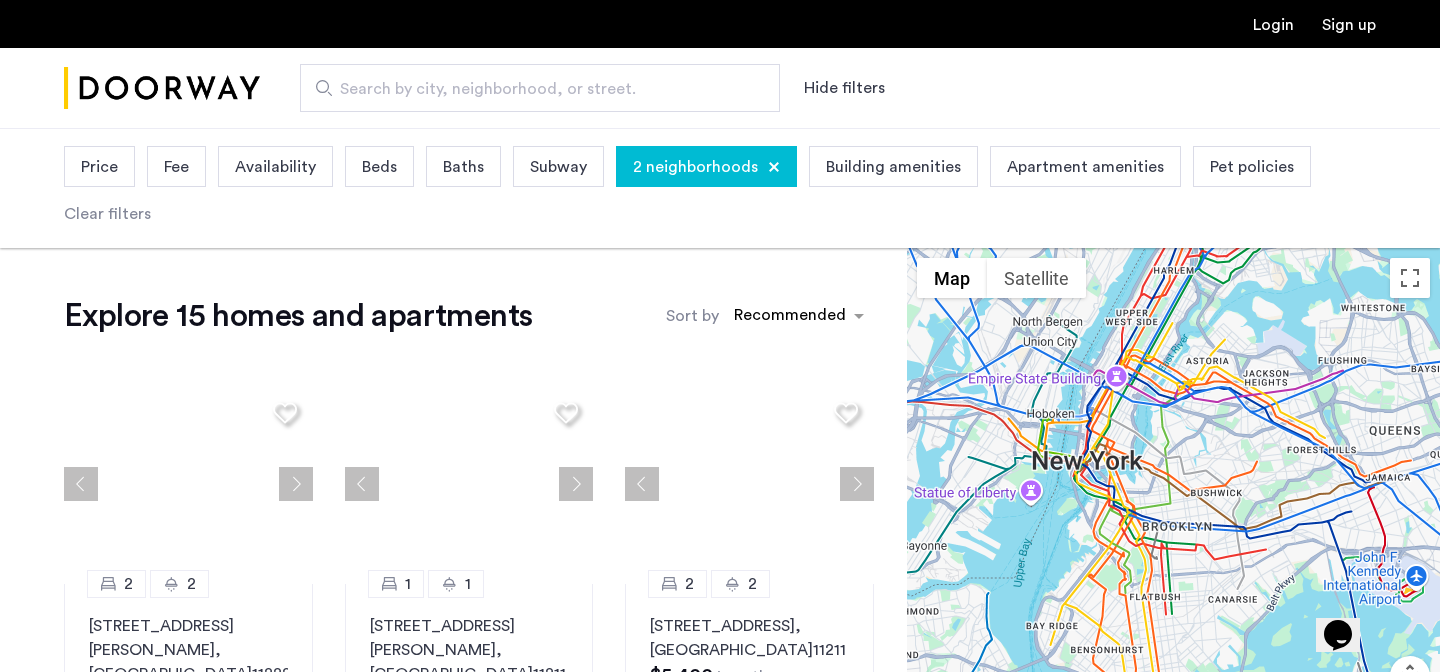 click on "Explore 15 homes and apartments  Sort by Recommended 2 2 83 Beadel Street, Unit 2F, Brooklyn , NY  11222  $3,000  /month No Fee 1 1 368 Leonard Street, Unit 2B, Brooklyn , NY  11211  $3,800  /month No Fee 2 2 630 Grand Street, Unit 3B, Brooklyn , NY  11211  $5,400  /month No Fee 2 1 194 Scholes Street, Unit 1B, Brooklyn , NY  11206  $5,000  /month No Fee 1 1 366 Leonard Street, Unit 2C, Brooklyn , NY  11211  $4,000  /month No Fee 1 1.5 630 Grand Street, Unit 1A, Brooklyn , NY  11211  $5,800  /month  0.5 months free...  No Fee Net Effective: $5,558.33 2 1.5 368 Leonard Street, Unit 1A, Brooklyn , NY  11211  $5,500  /month  0.5 months free...  No Fee Net Effective: $5,270.83 3 1.5 189 Johnson Avenue, Unit 3F, Brooklyn , NY  11206  $4,900  /month No Fee 2 2 194 Scholes Street, Unit 4F, Brooklyn , NY  11206  $4,200  /month No Fee 3 4 194 Scholes Street, Unit 4B, Brooklyn , NY  11206  $6,500  /month No Fee 2 1 221 South 3rd Street, Unit 5A, Brooklyn , NY  11211  $3,800  /month No Fee 2 1 , NY  11211  1" 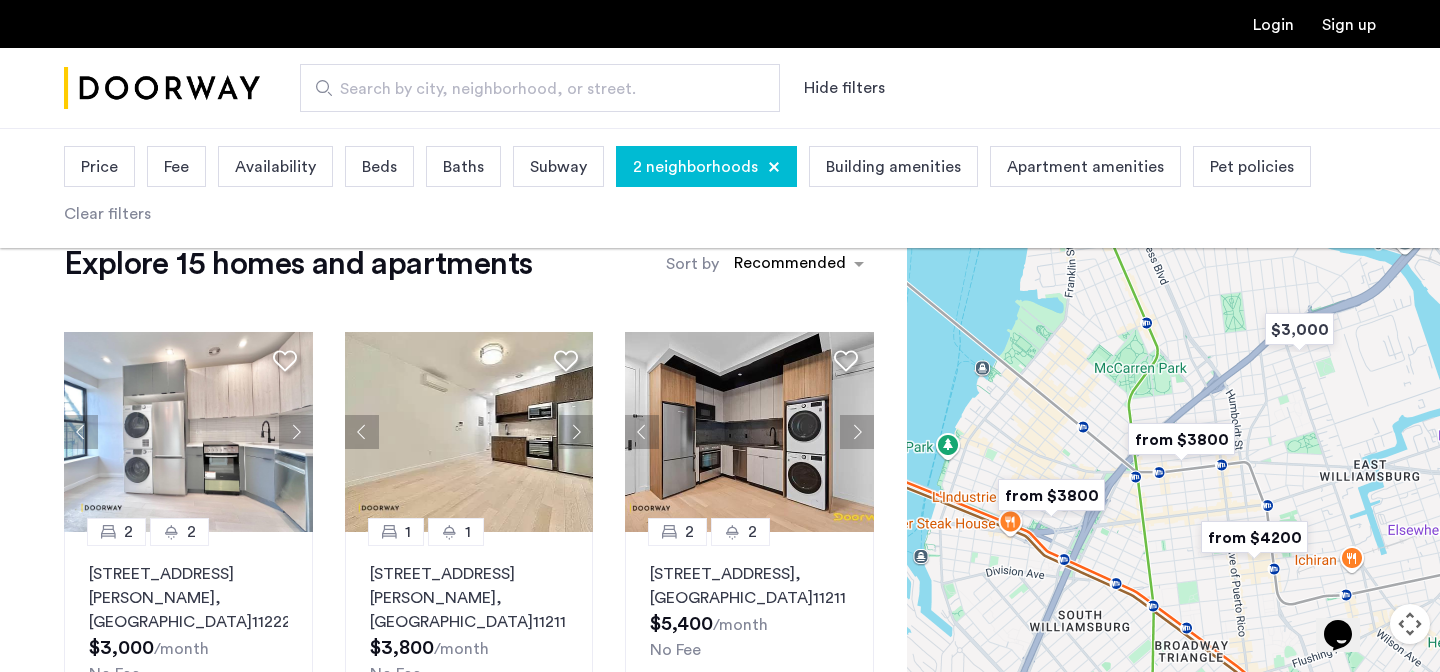 scroll, scrollTop: 53, scrollLeft: 0, axis: vertical 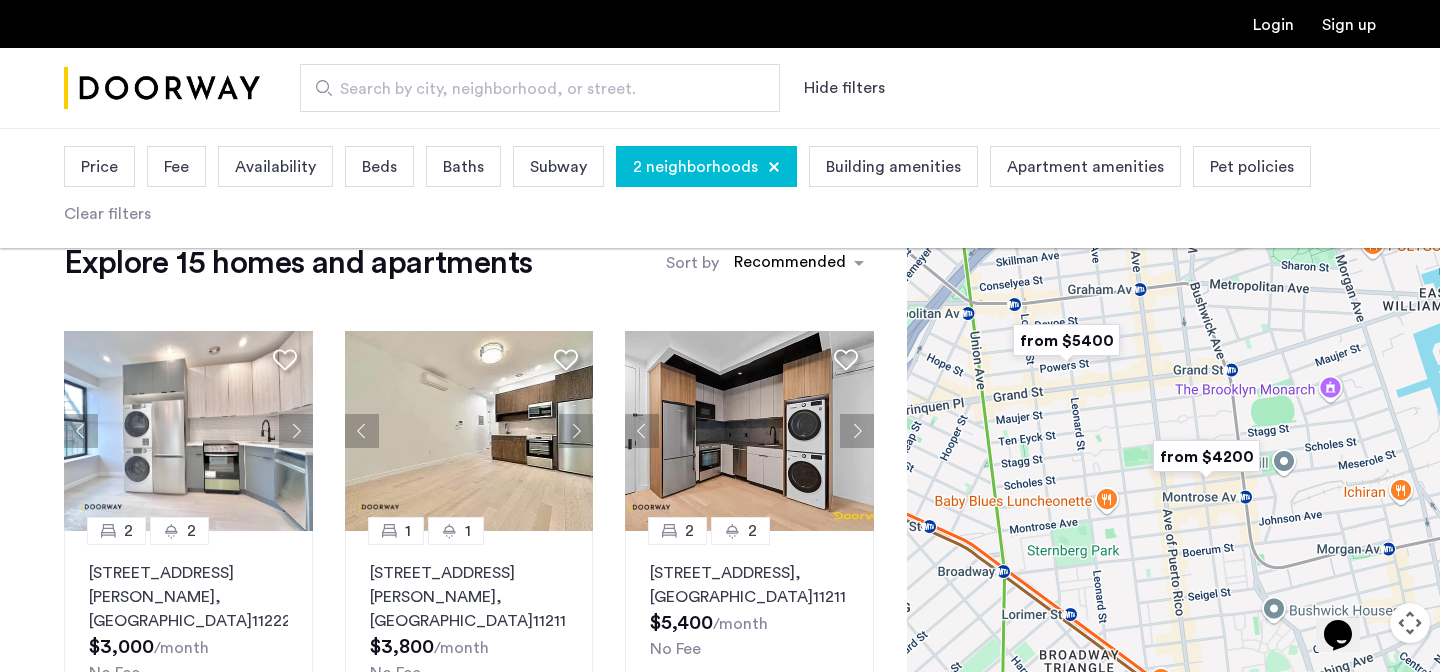 drag, startPoint x: 1216, startPoint y: 531, endPoint x: 1066, endPoint y: 407, distance: 194.61757 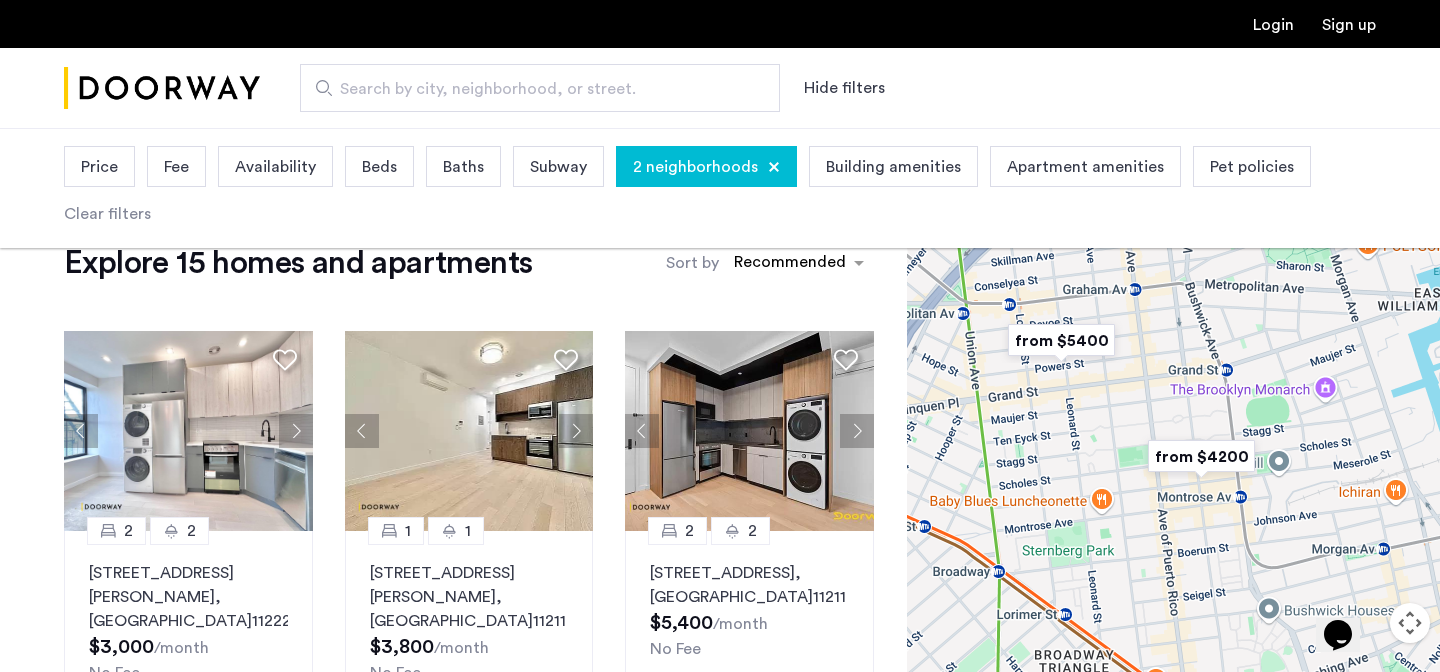 click at bounding box center [1201, 456] 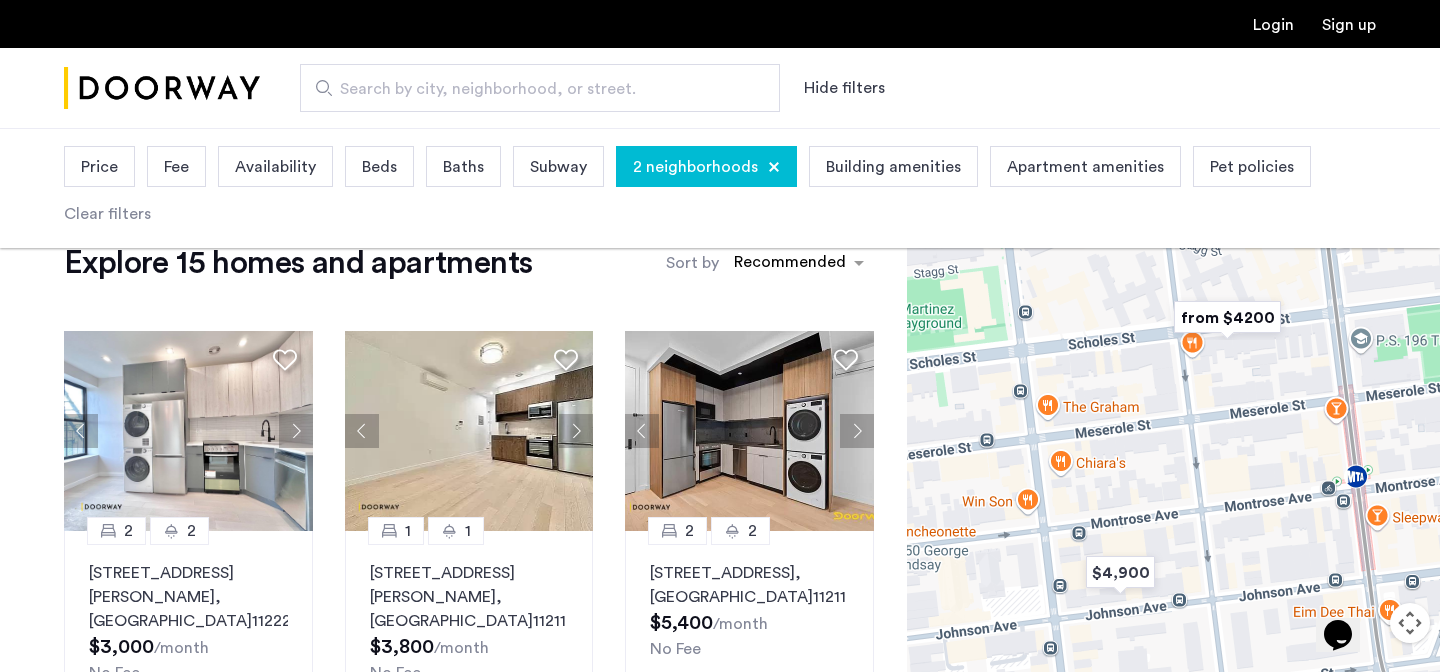 click at bounding box center [1227, 317] 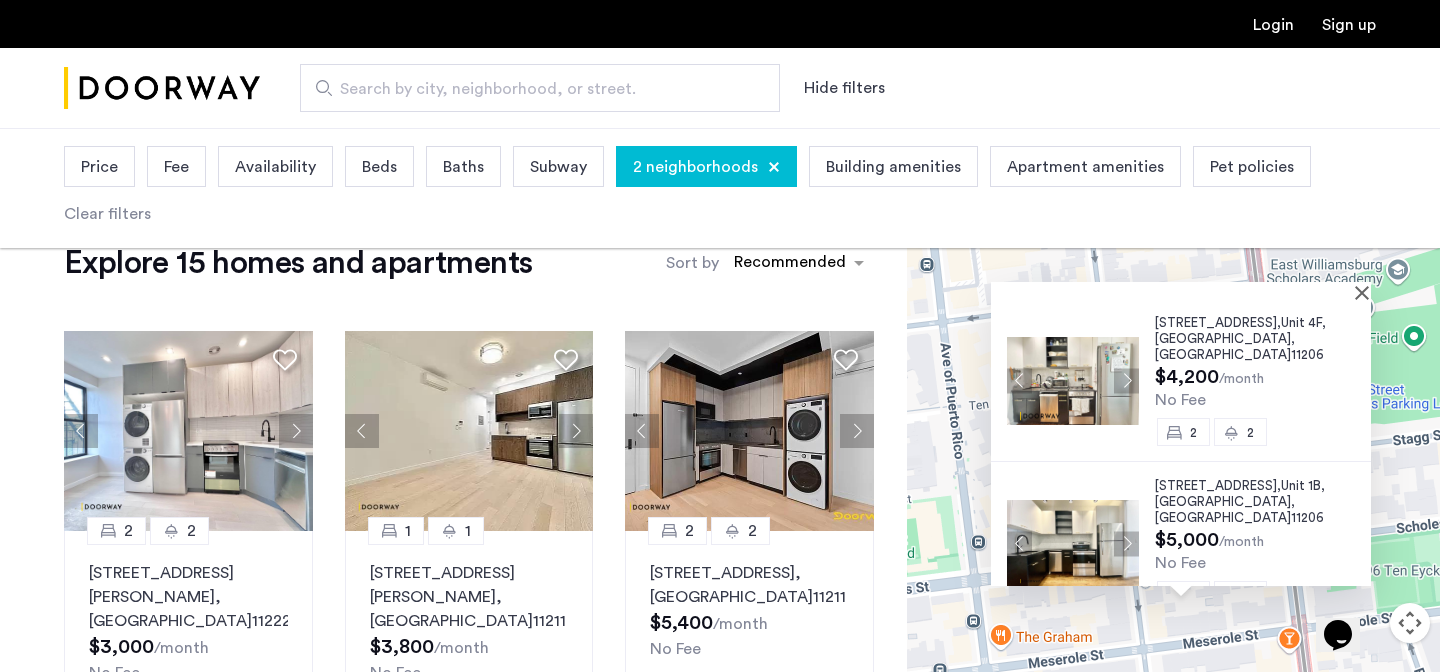 click at bounding box center (1126, 543) 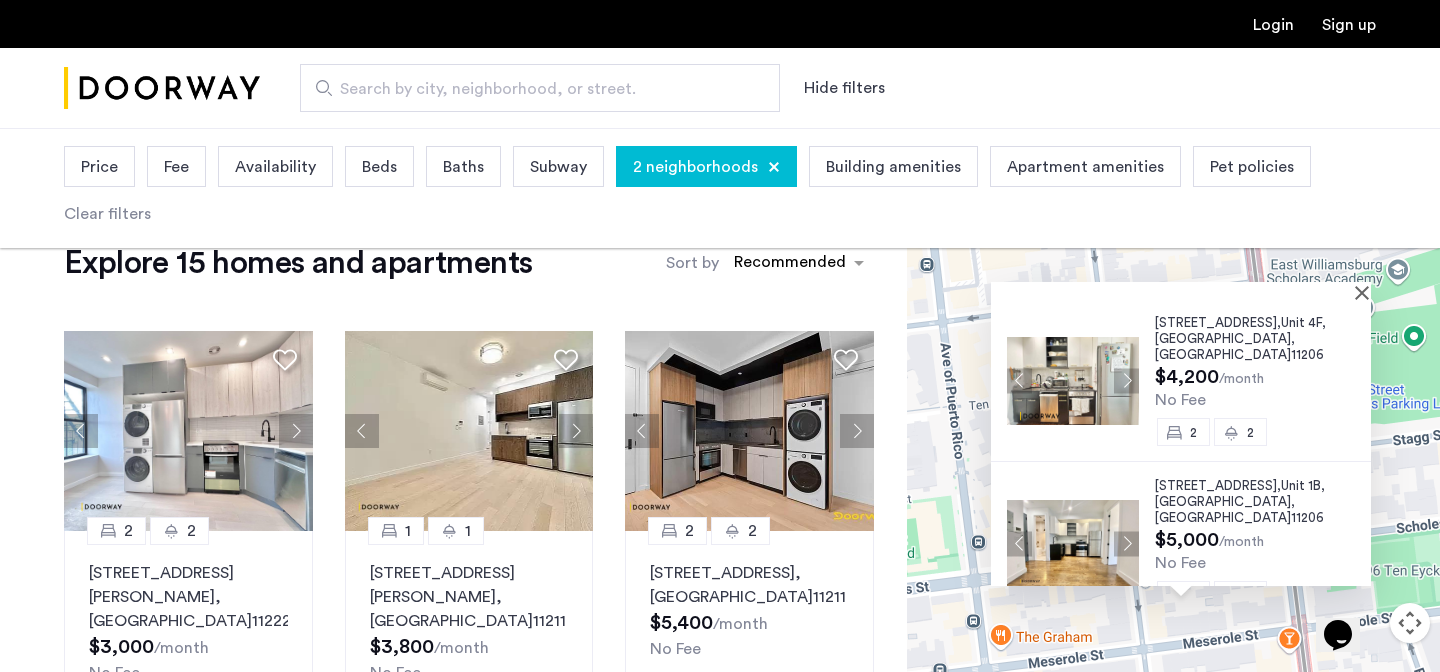 click at bounding box center (1126, 543) 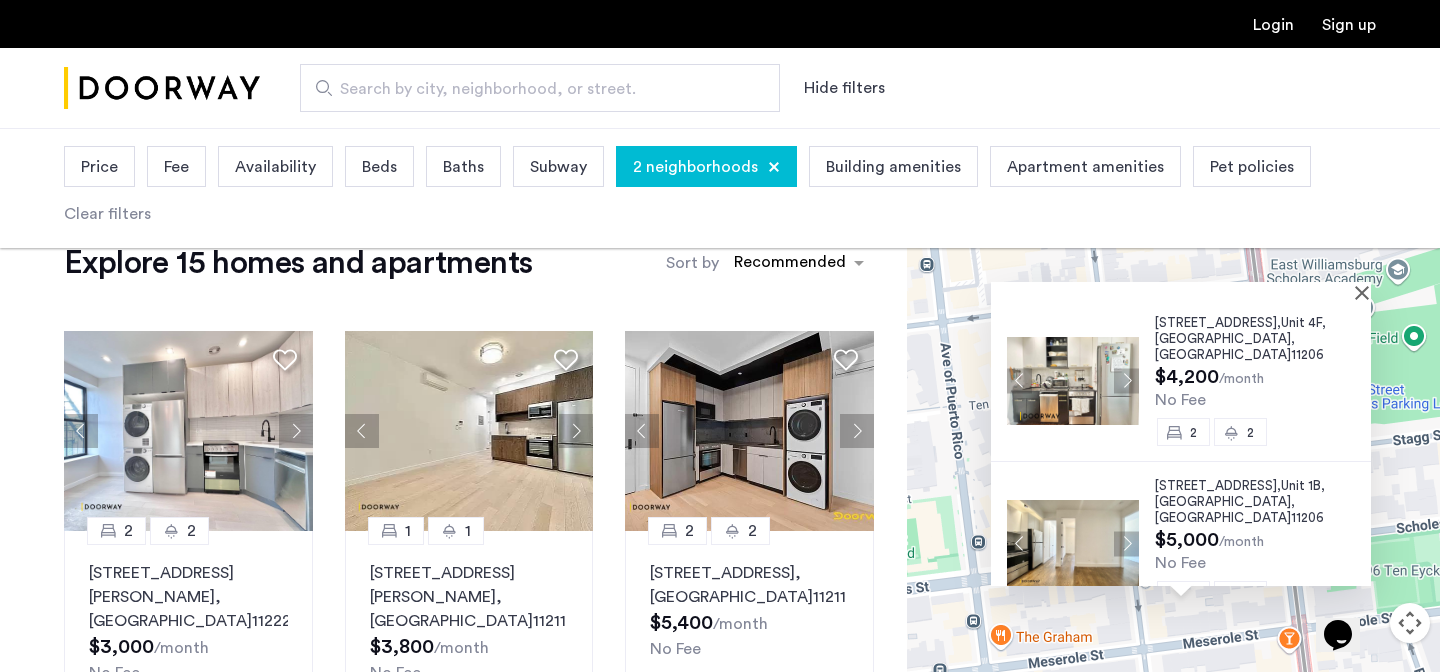 click at bounding box center (1126, 543) 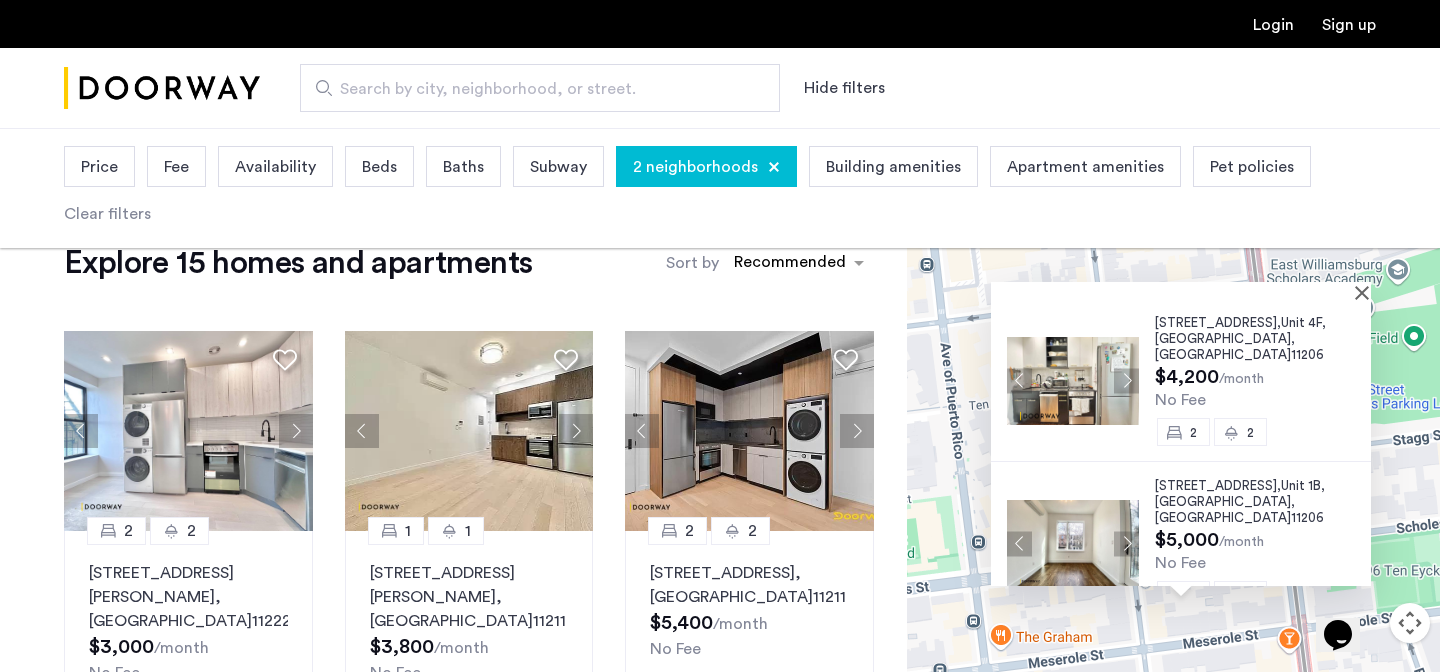 click at bounding box center [1126, 543] 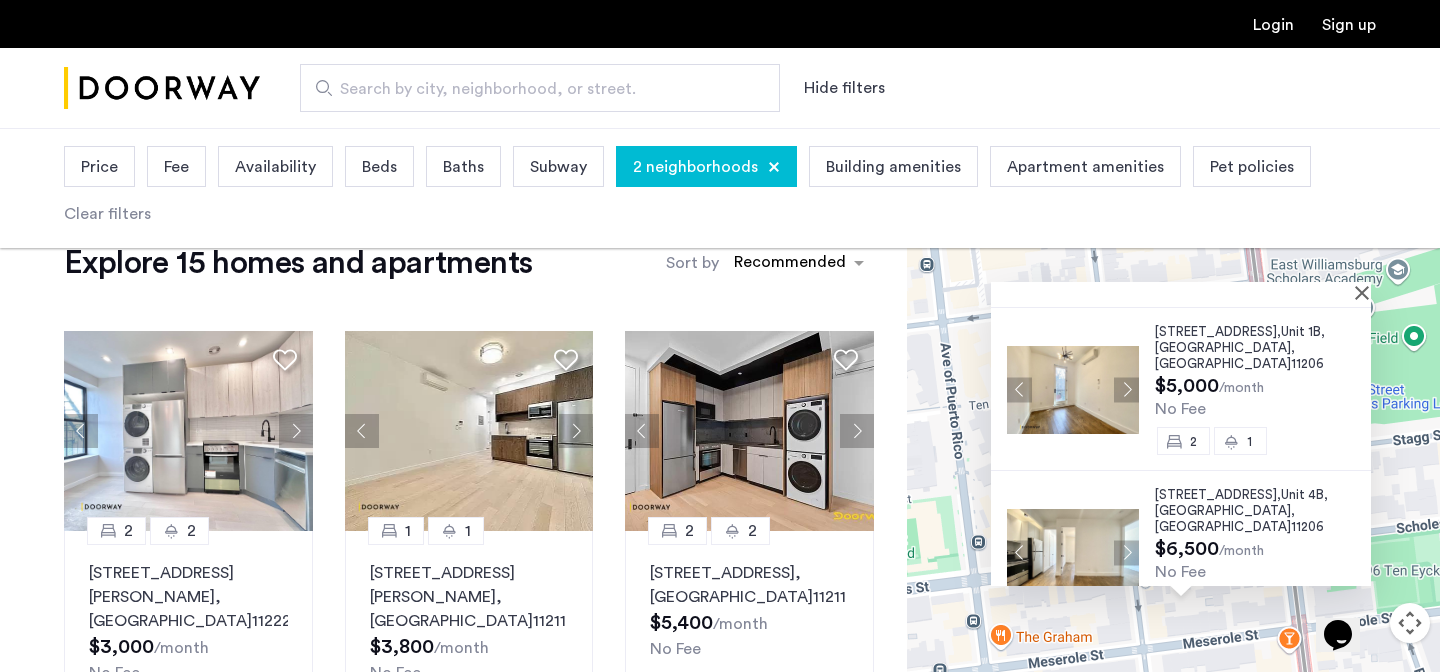 scroll, scrollTop: 160, scrollLeft: 0, axis: vertical 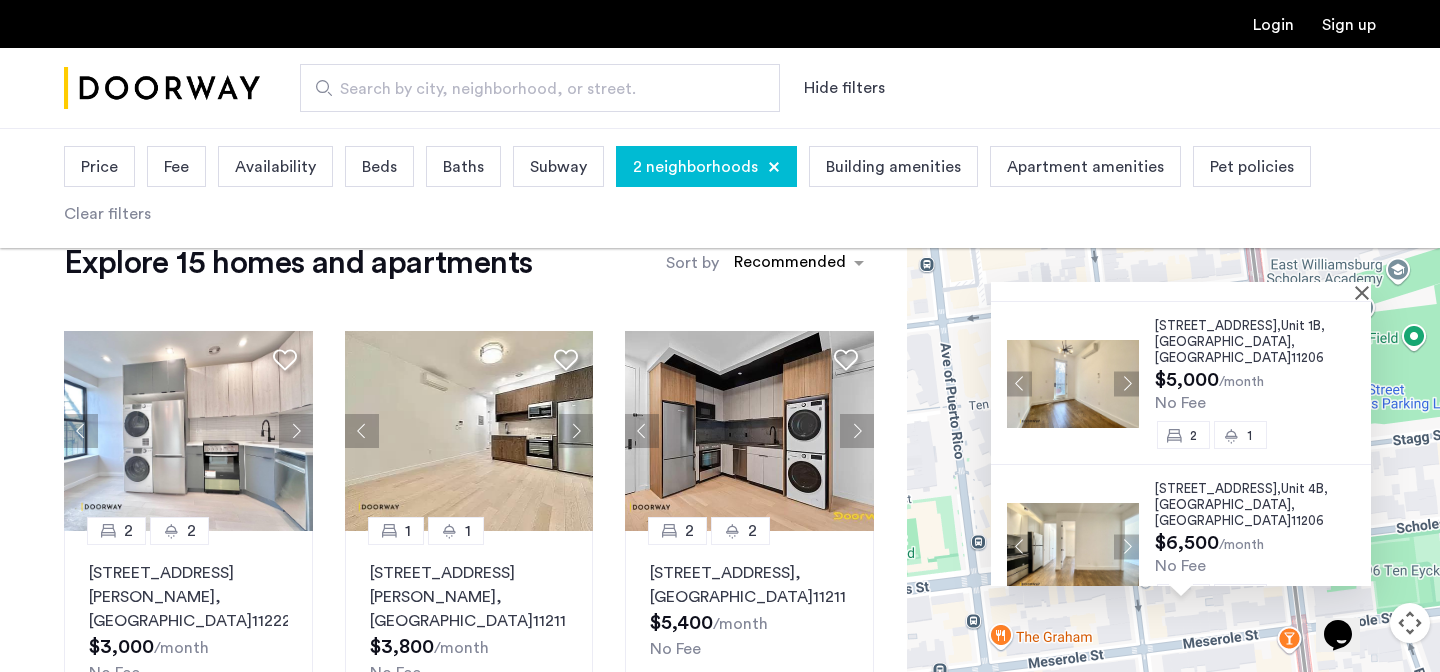 click on "194 Scholes Street,  Unit 4F,  Brooklyn , NY  11206 $4,200  /month No Fee 2 2 194 Scholes Street,  Unit 1B,  Brooklyn , NY  11206 $5,000  /month No Fee 2 1 194 Scholes Street,  Unit 4B,  Brooklyn , NY  11206 $6,500  /month No Fee 3 4" at bounding box center [1173, 467] 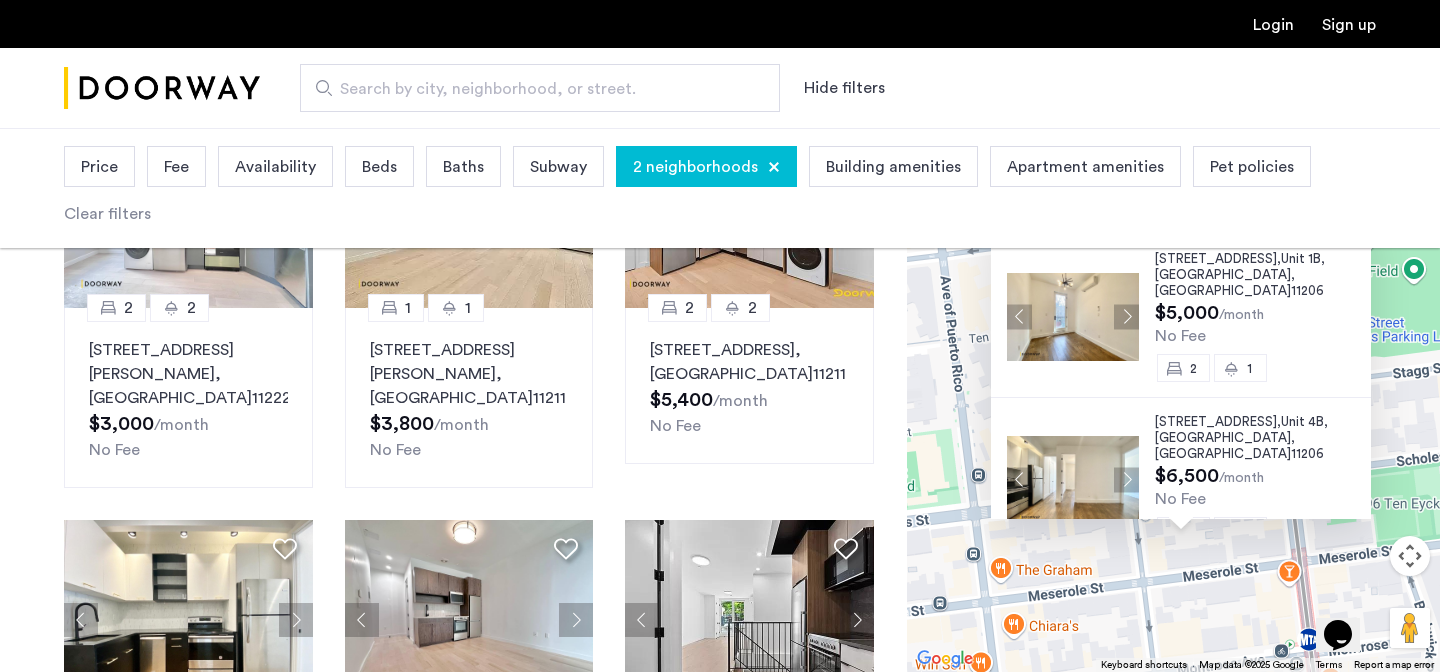 scroll, scrollTop: 297, scrollLeft: 0, axis: vertical 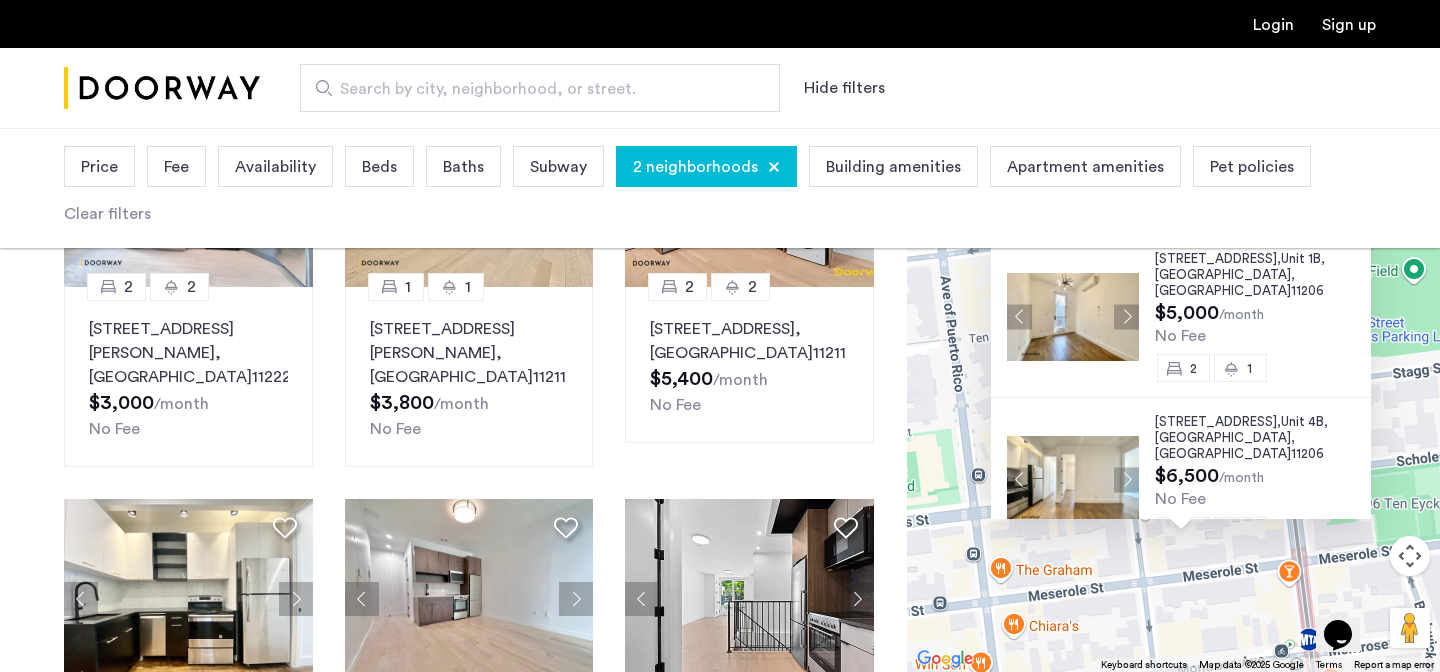 click on "194 Scholes Street,  Unit 4F,  Brooklyn , NY  11206 $4,200  /month No Fee 2 2 194 Scholes Street,  Unit 1B,  Brooklyn , NY  11206 $5,000  /month No Fee 2 1 194 Scholes Street,  Unit 4B,  Brooklyn , NY  11206 $6,500  /month No Fee 3 4" at bounding box center (1173, 400) 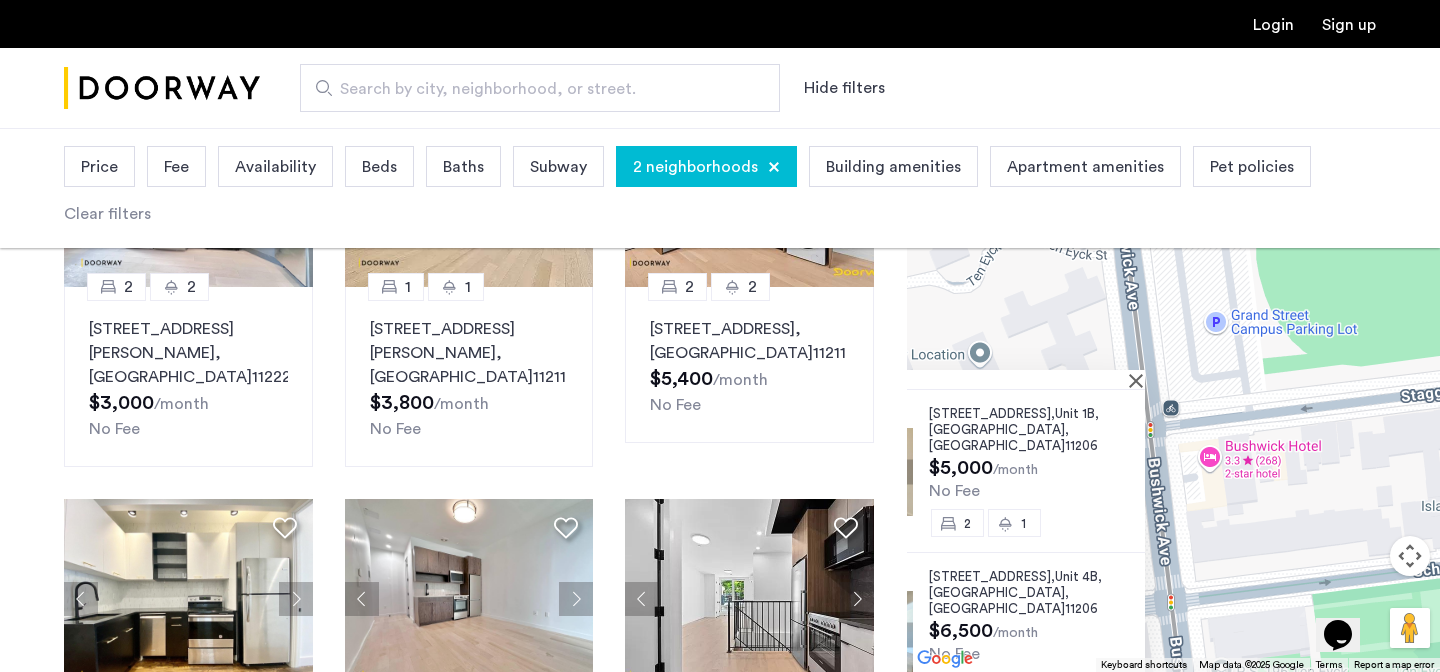 scroll, scrollTop: 0, scrollLeft: 0, axis: both 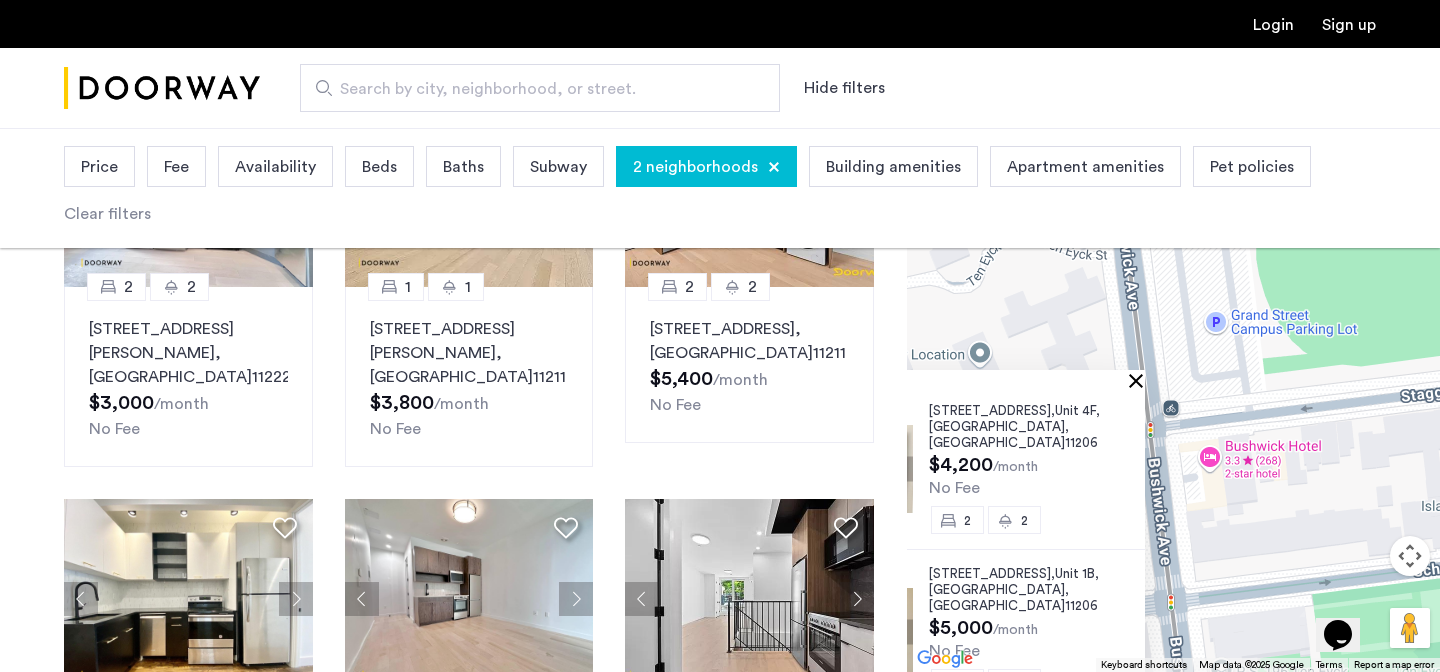 click at bounding box center (1140, 380) 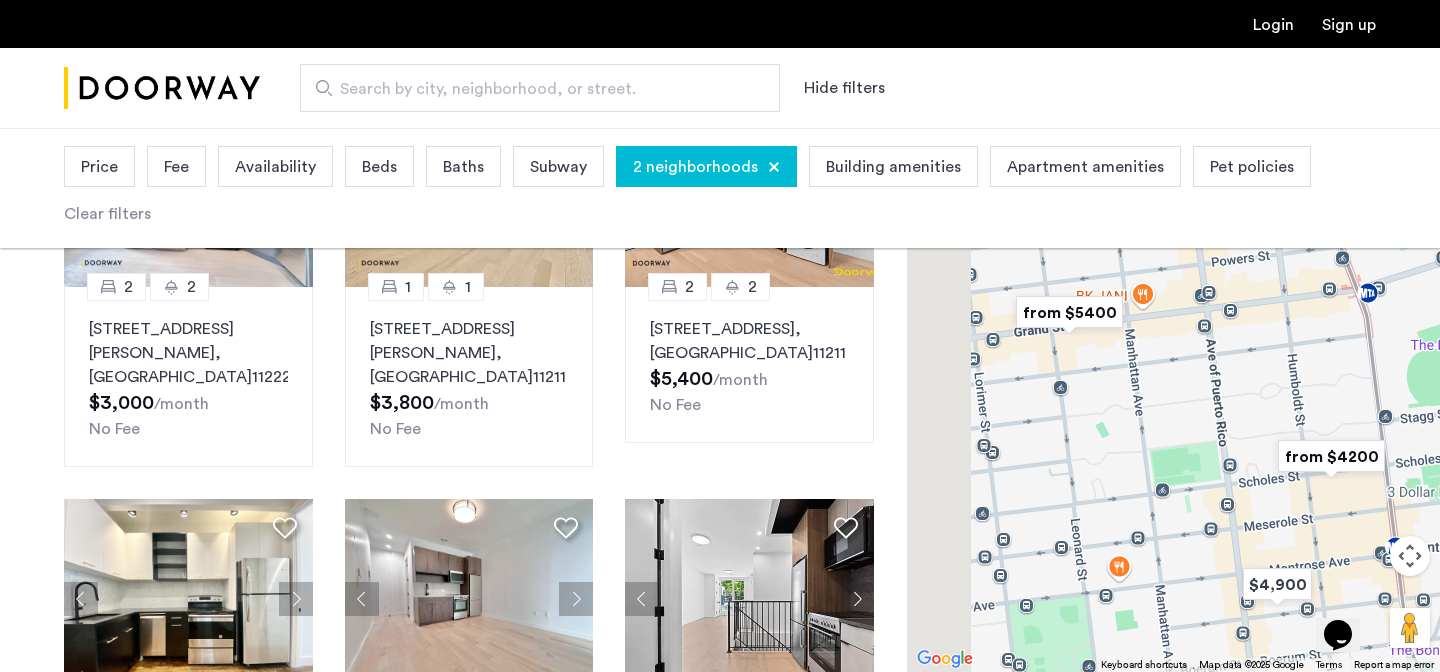 drag, startPoint x: 1178, startPoint y: 623, endPoint x: 1360, endPoint y: 534, distance: 202.59566 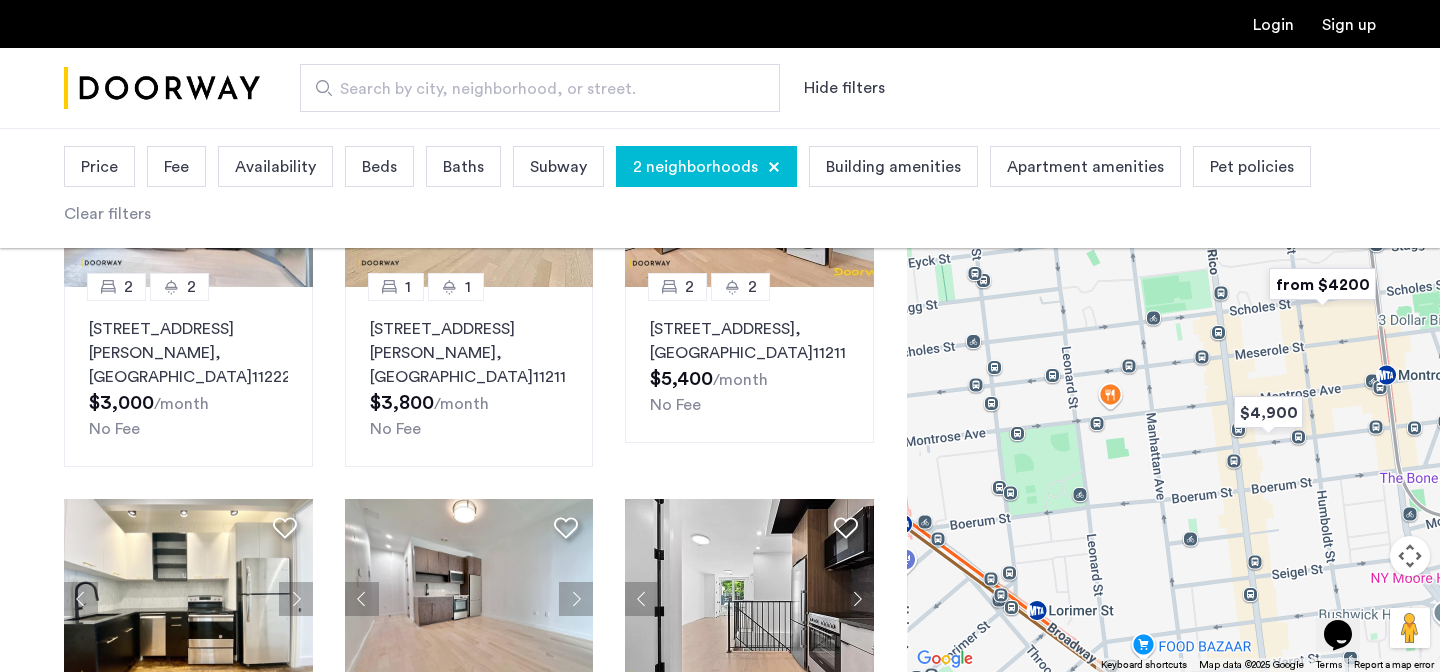 drag, startPoint x: 1182, startPoint y: 623, endPoint x: 1171, endPoint y: 451, distance: 172.35138 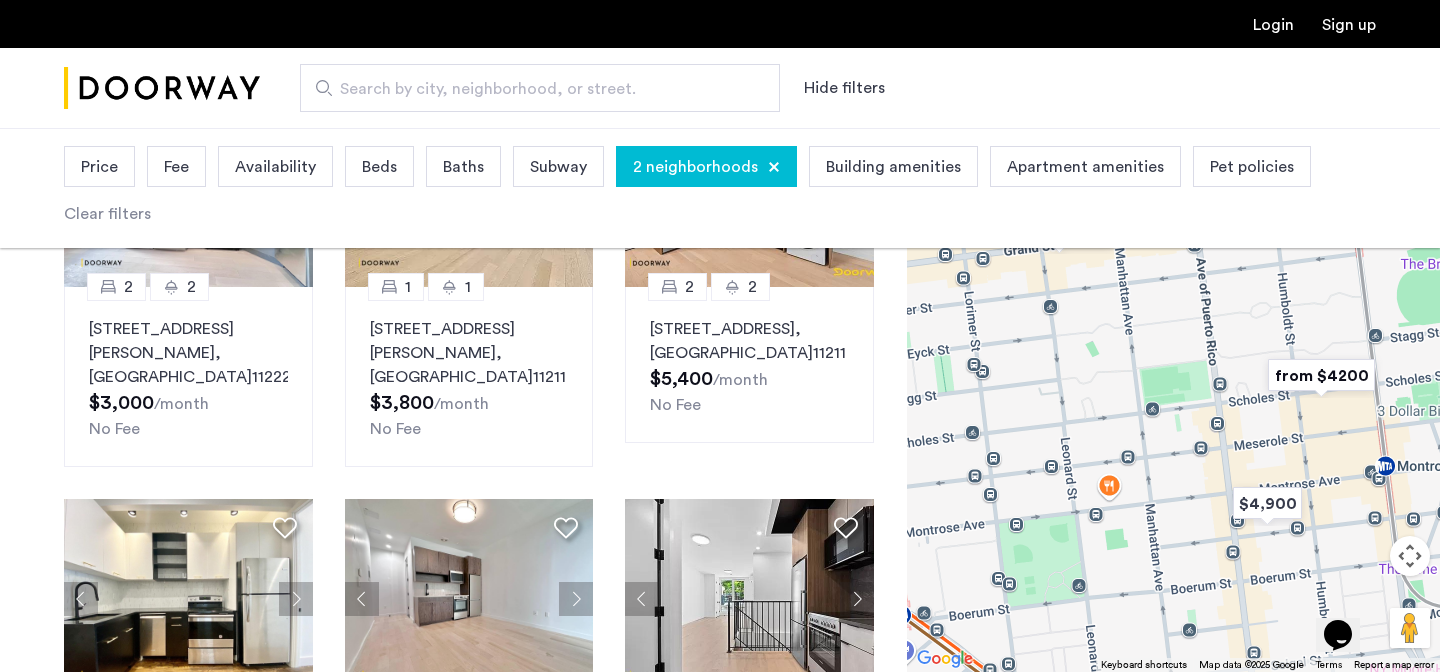 drag, startPoint x: 1161, startPoint y: 344, endPoint x: 1161, endPoint y: 442, distance: 98 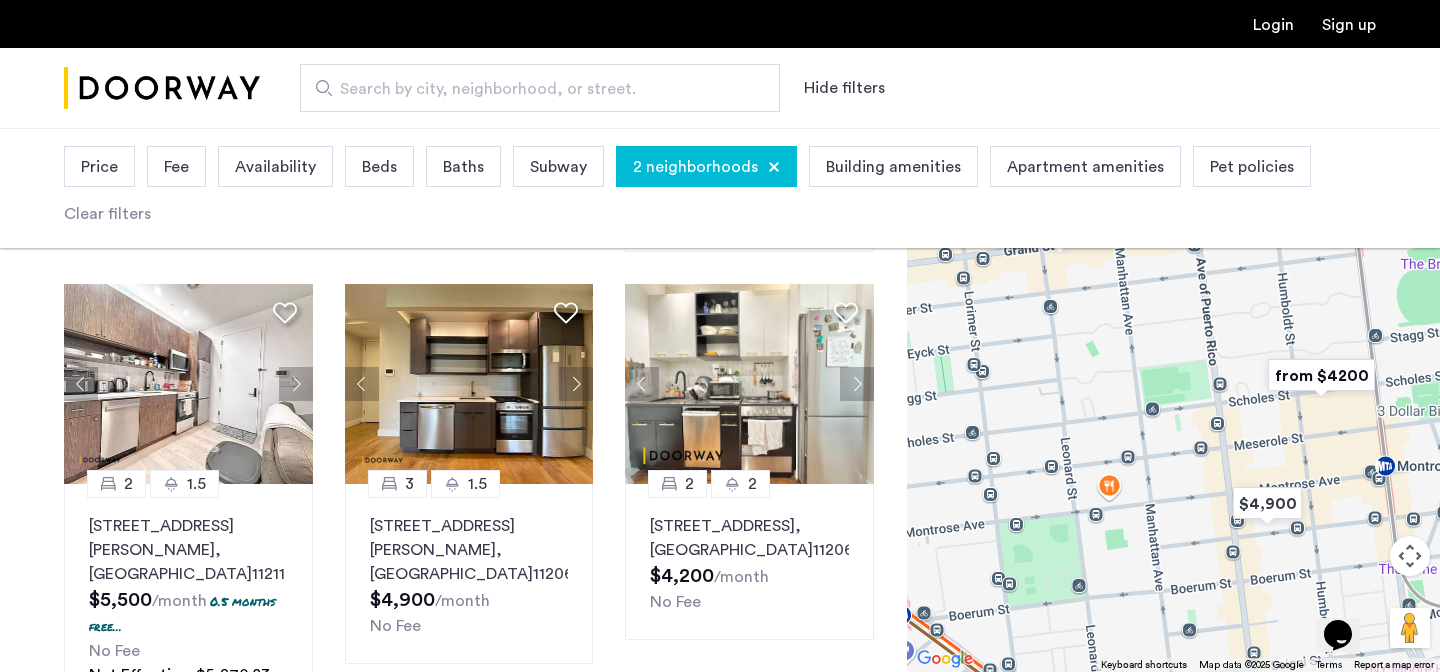 scroll, scrollTop: 957, scrollLeft: 0, axis: vertical 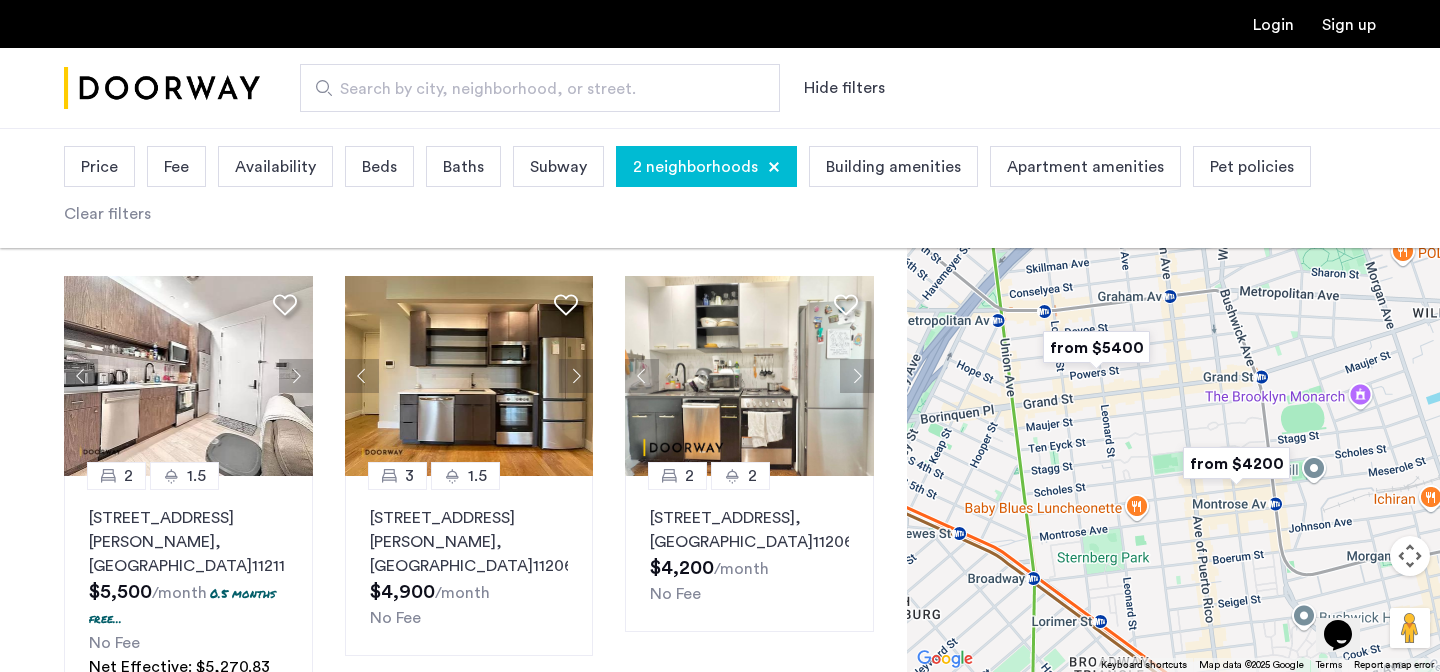 drag, startPoint x: 1258, startPoint y: 328, endPoint x: 1204, endPoint y: 405, distance: 94.04786 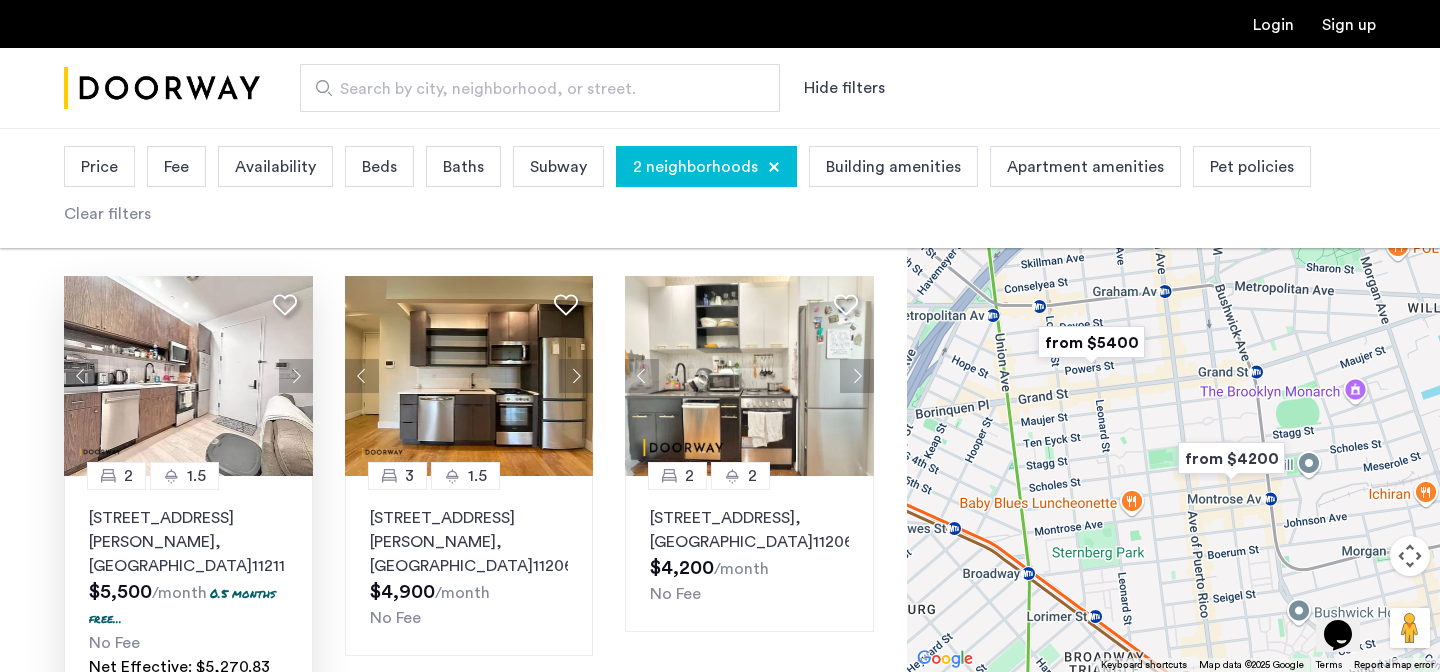 click 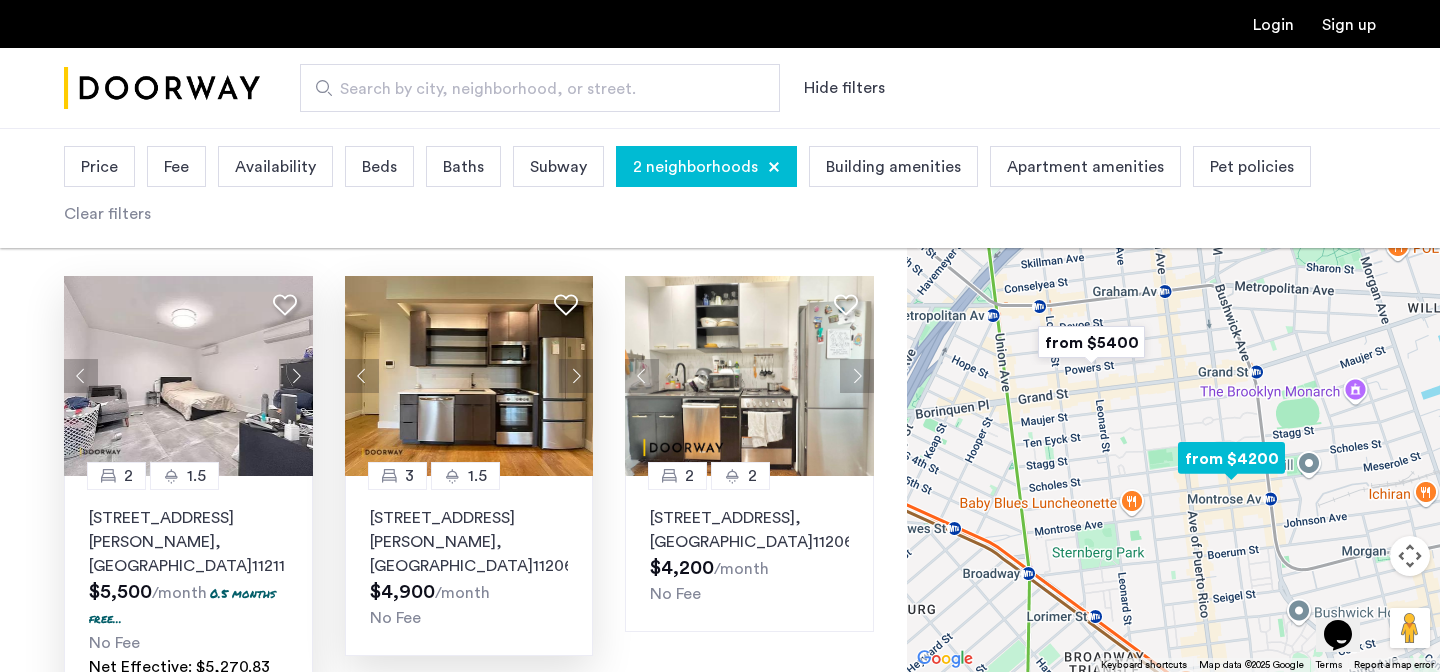 click 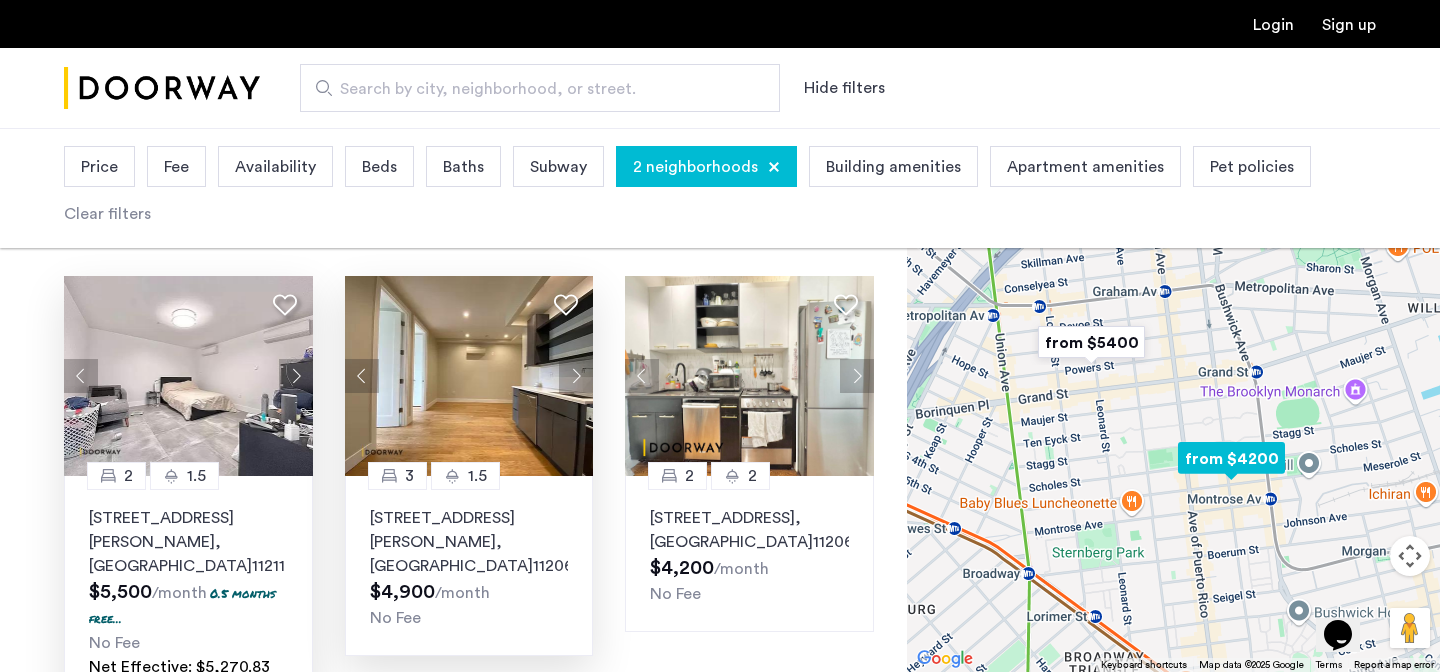 click 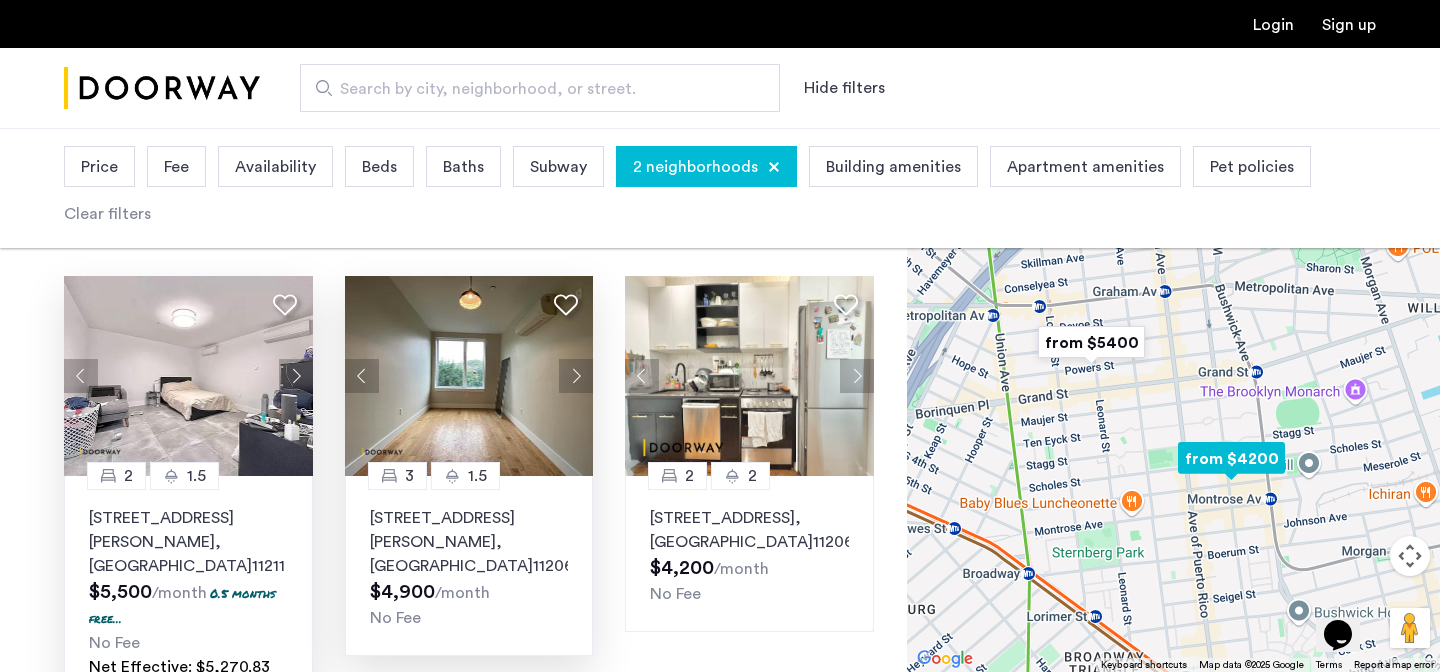 click 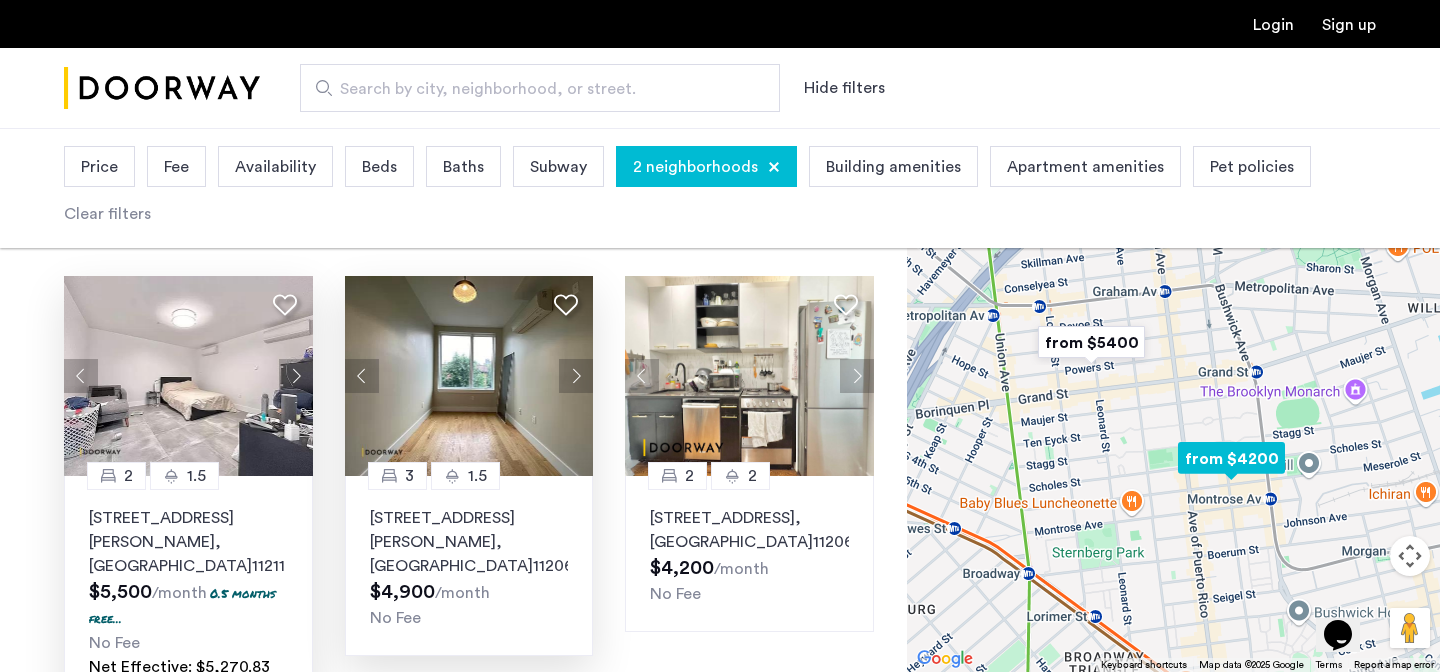 click 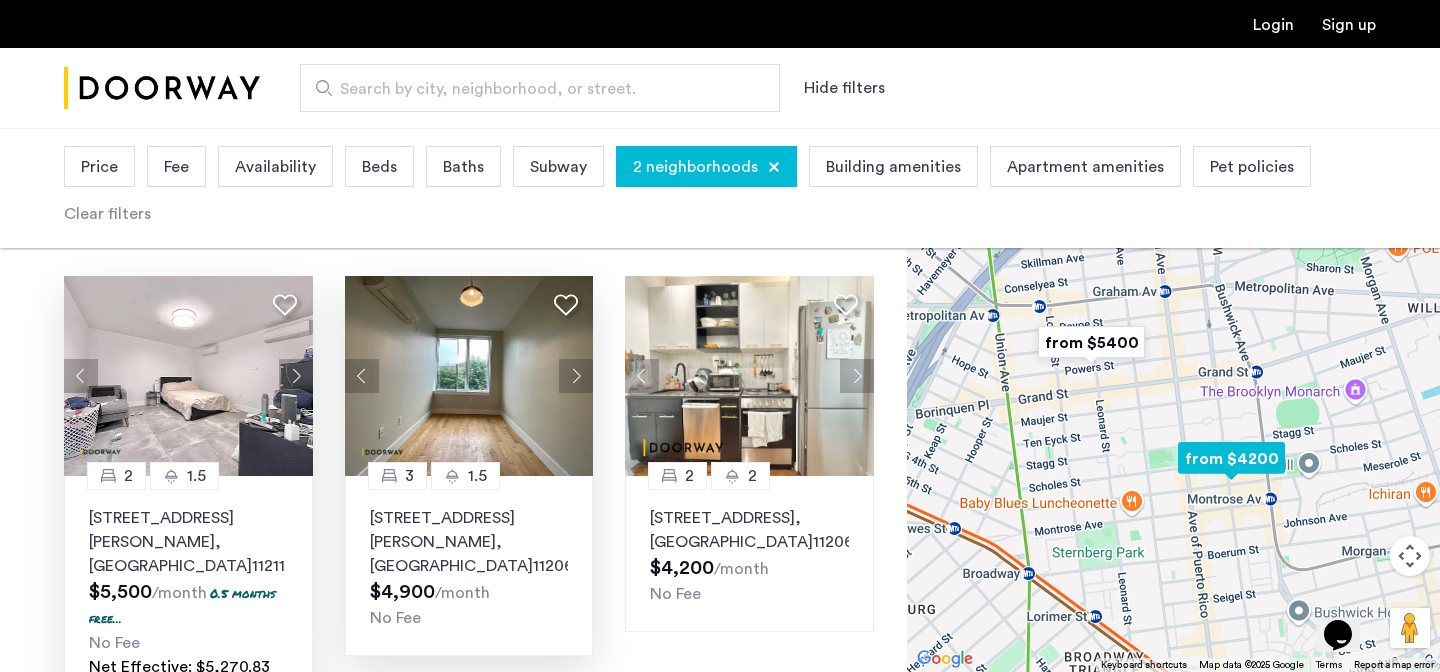 click 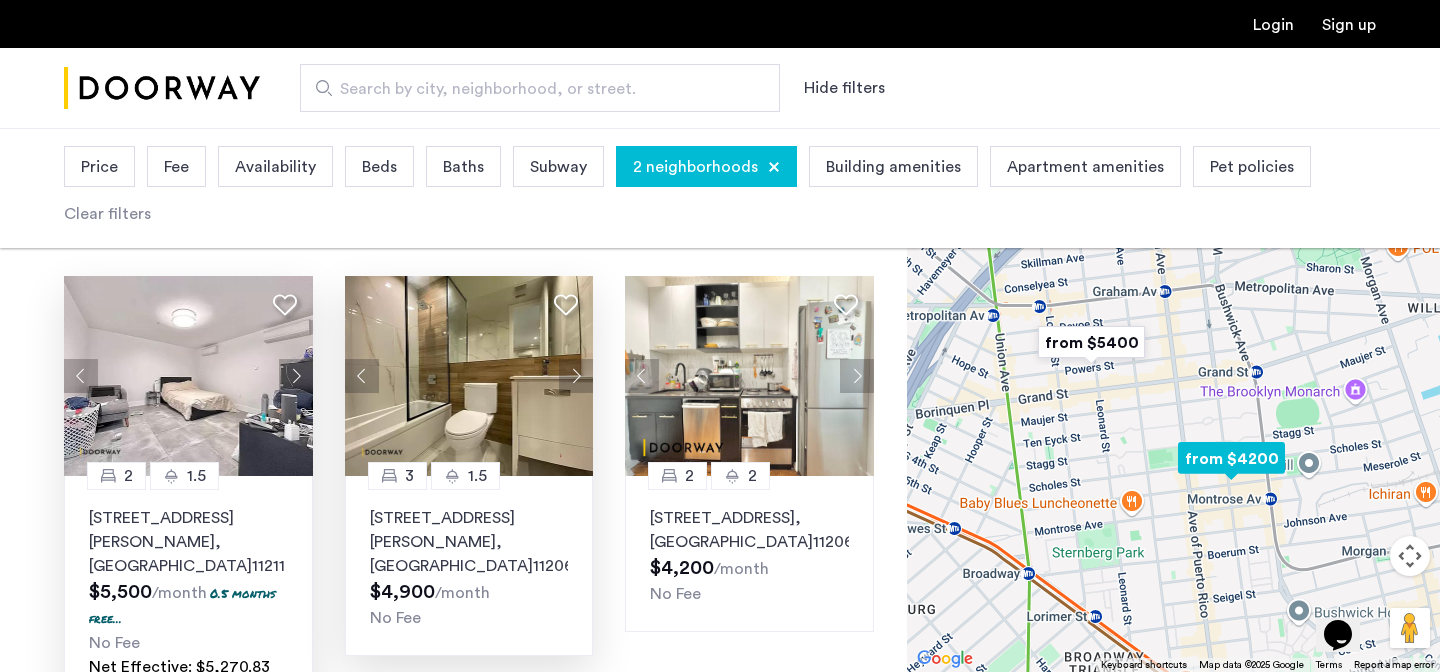 click 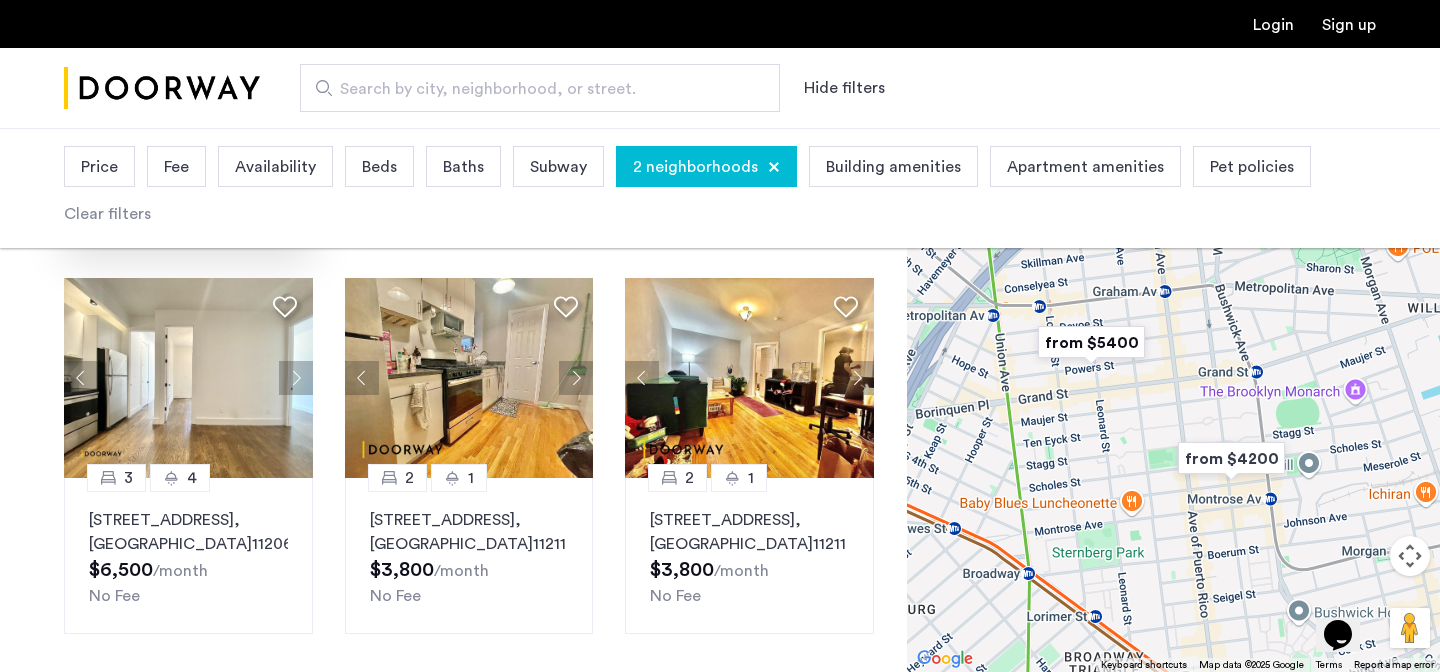 scroll, scrollTop: 1417, scrollLeft: 0, axis: vertical 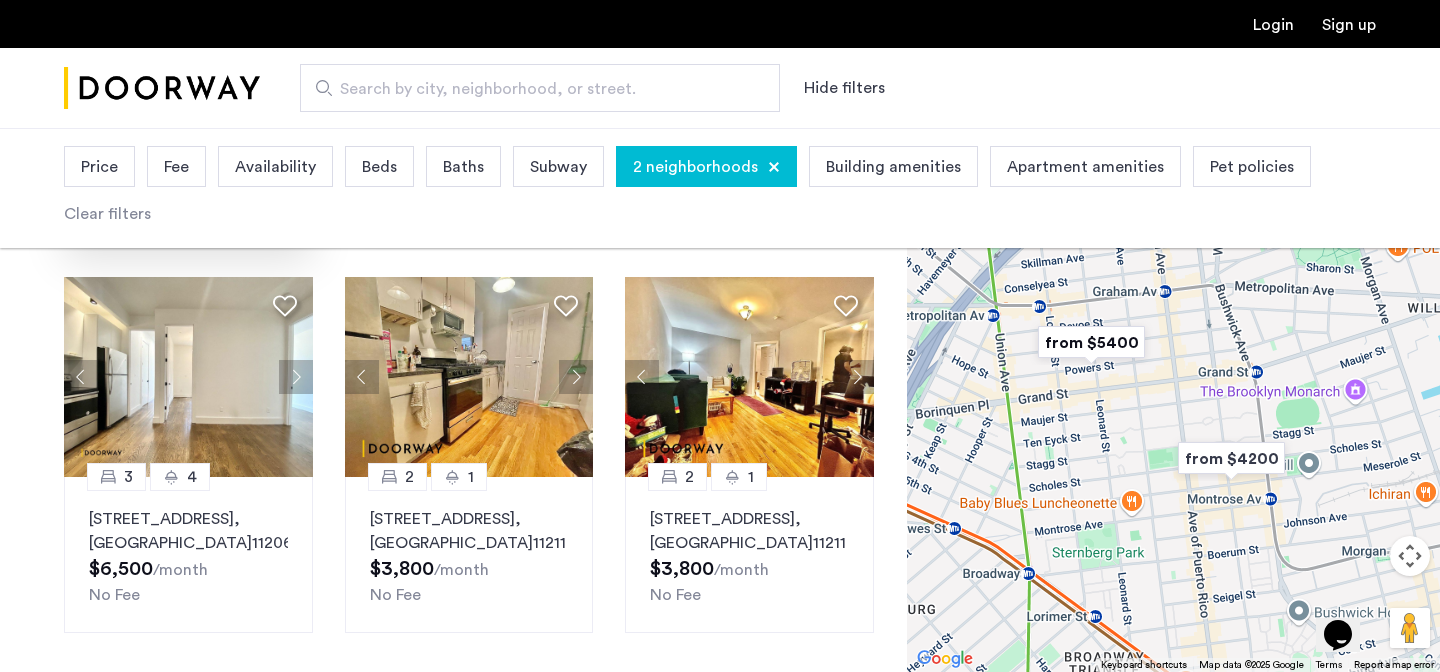 click on "page  2" at bounding box center (493, 701) 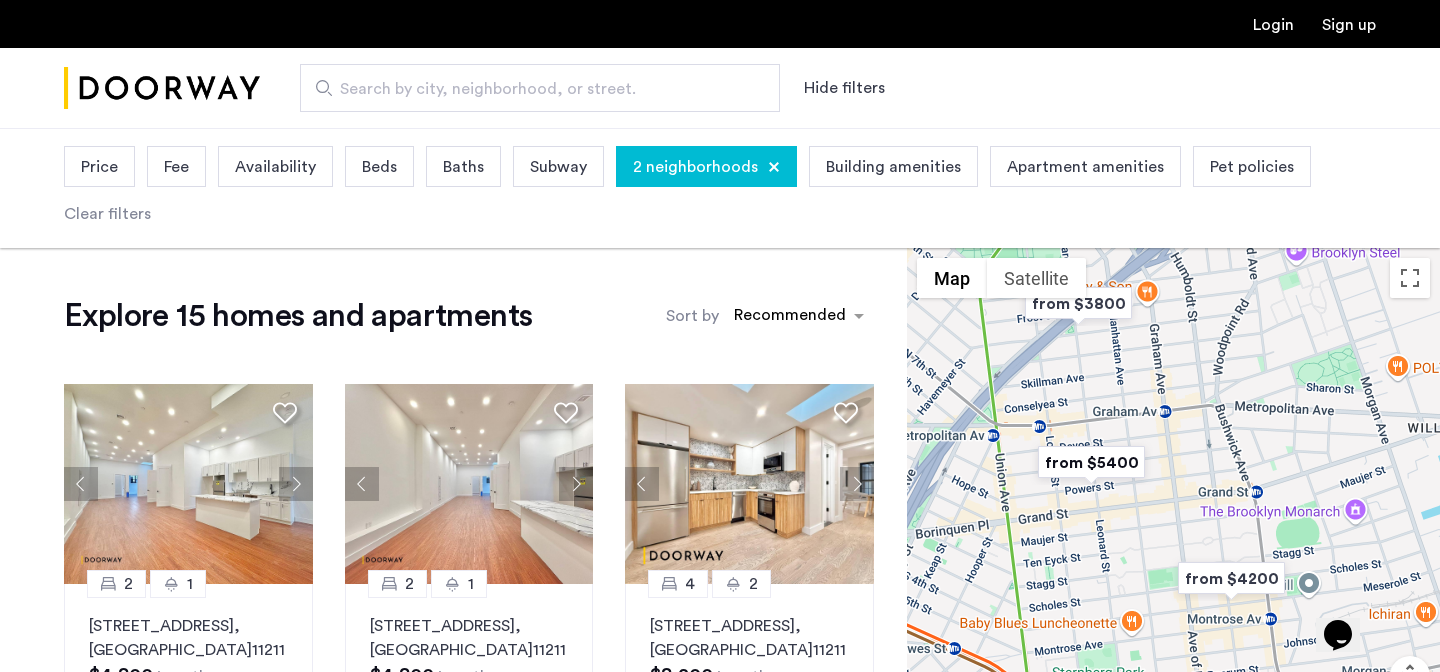 scroll, scrollTop: 132, scrollLeft: 0, axis: vertical 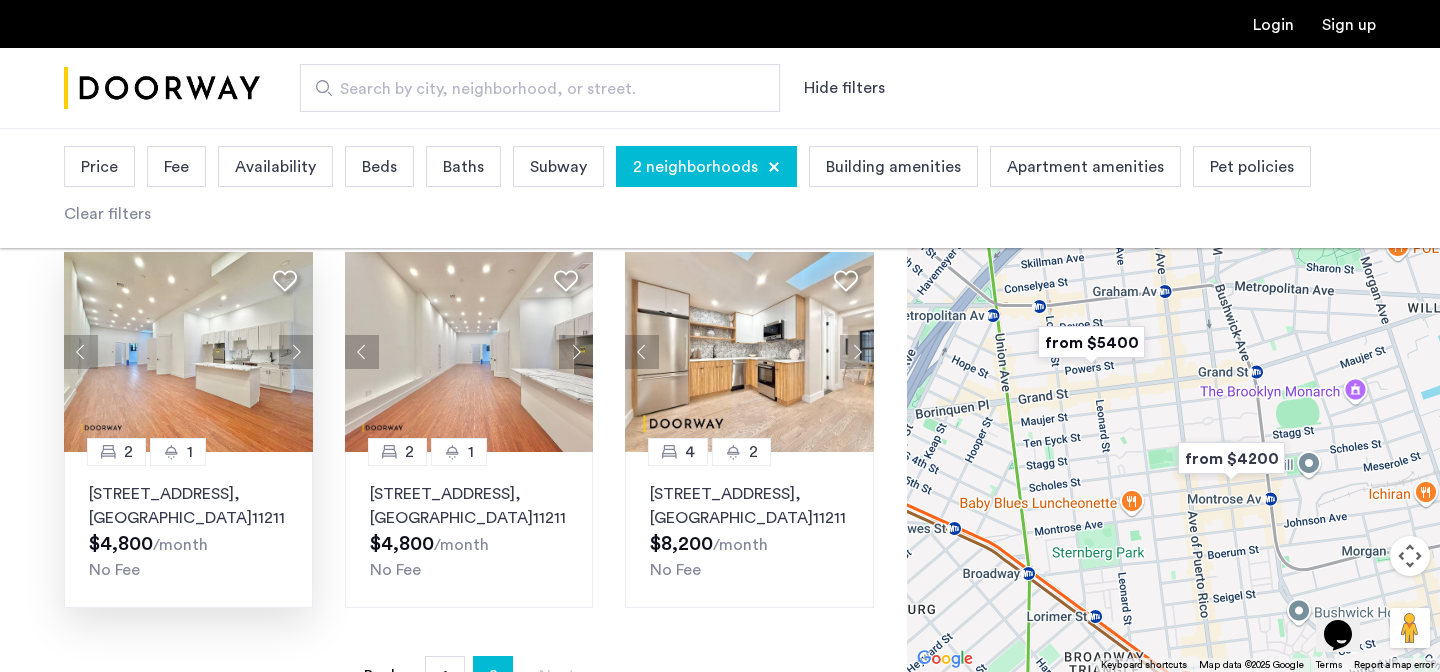 click 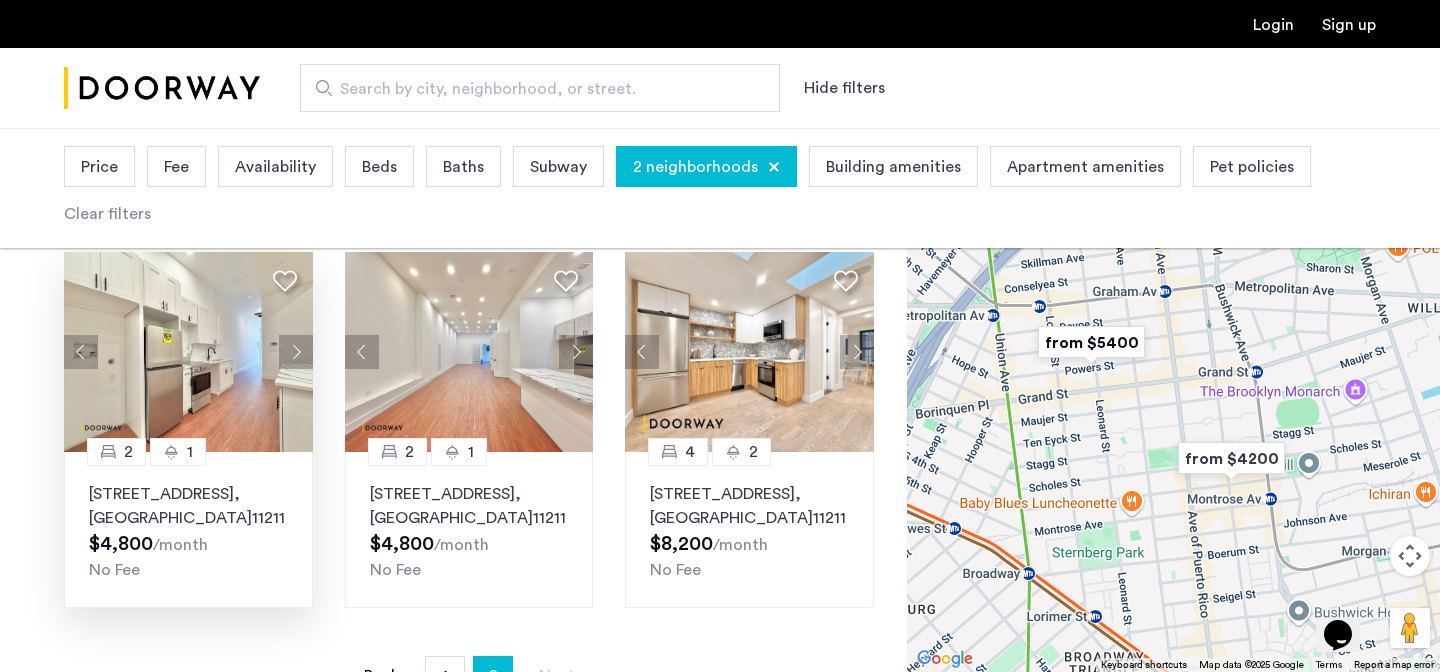 click 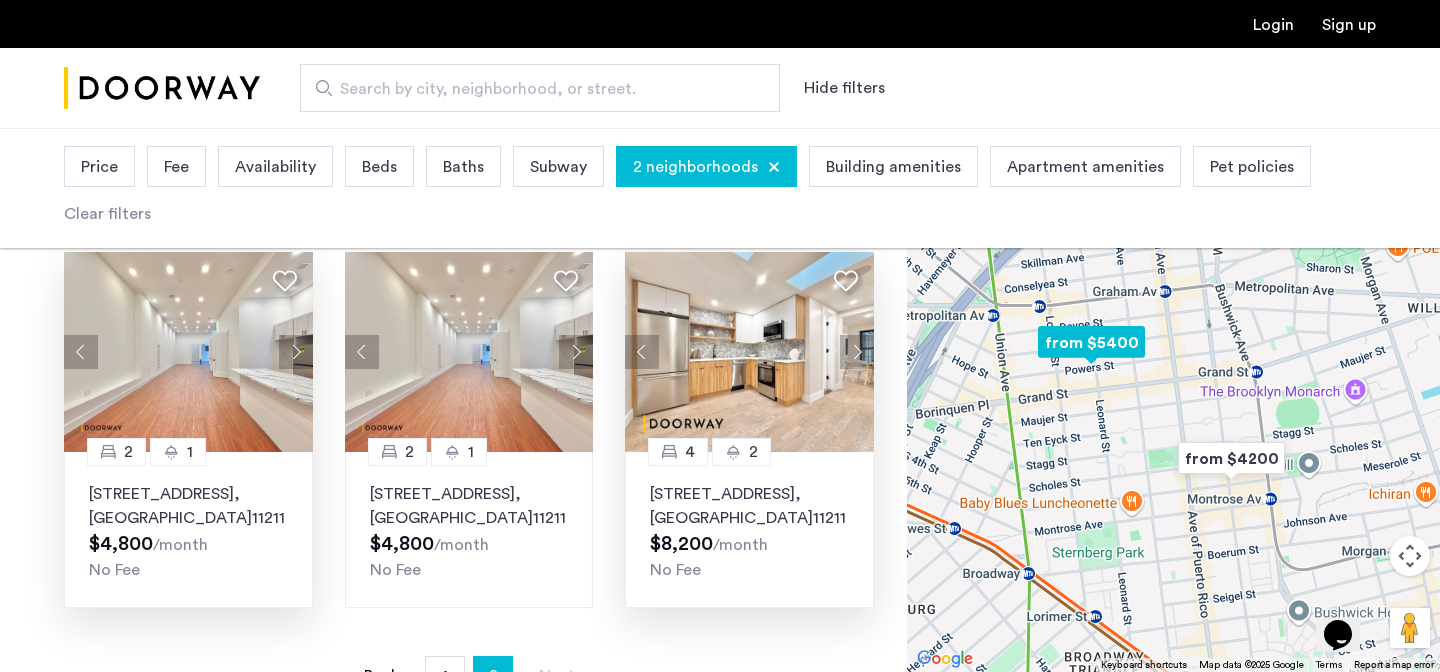 click 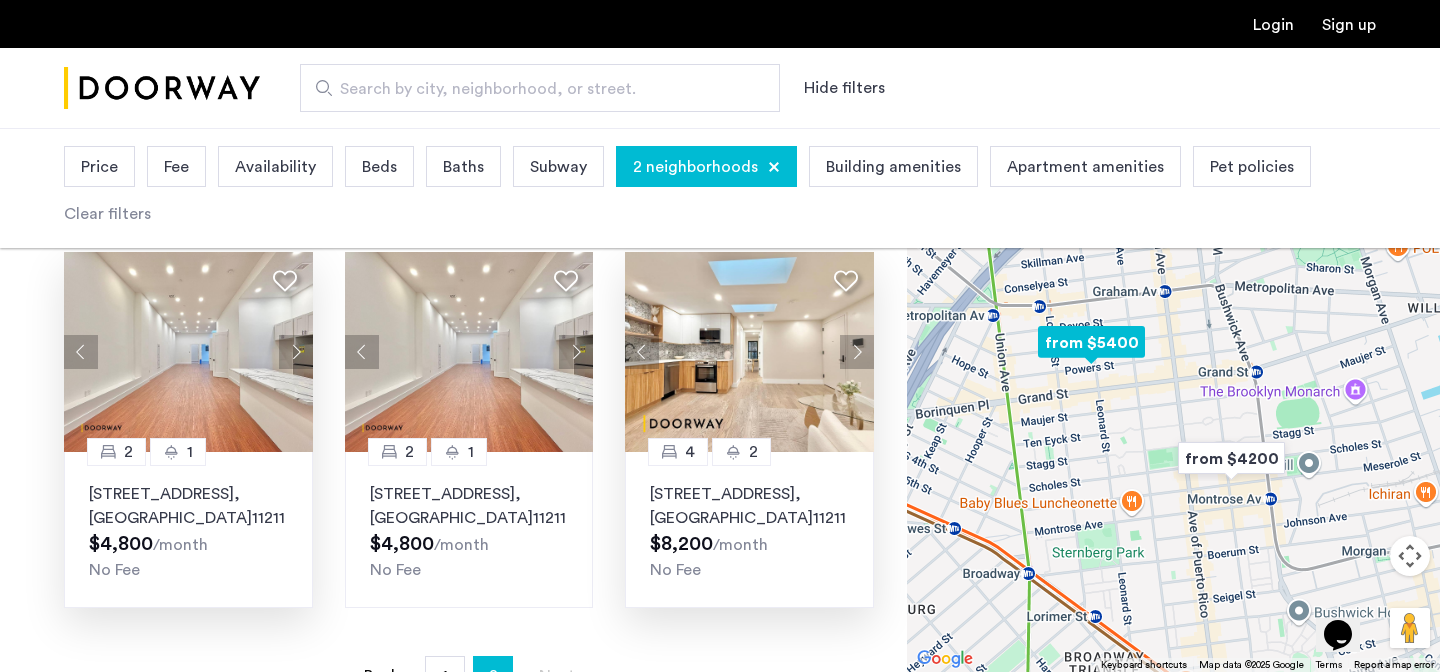 click 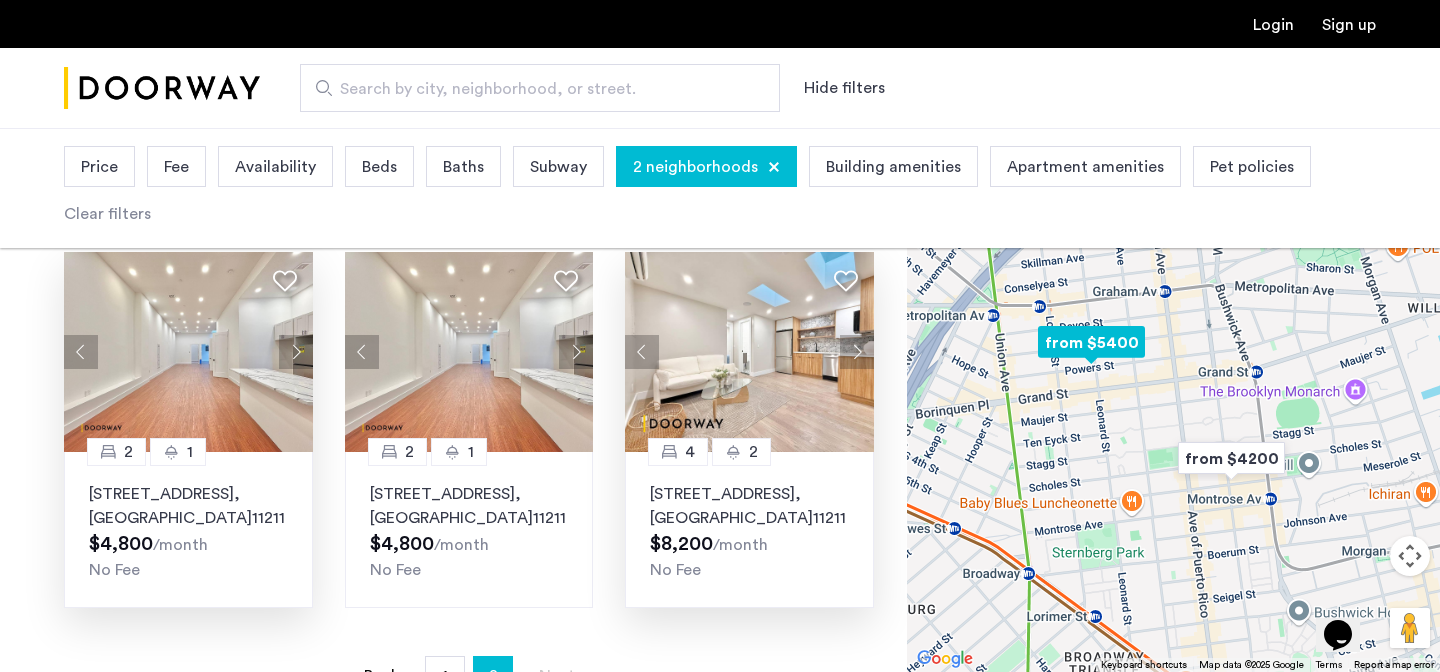 click 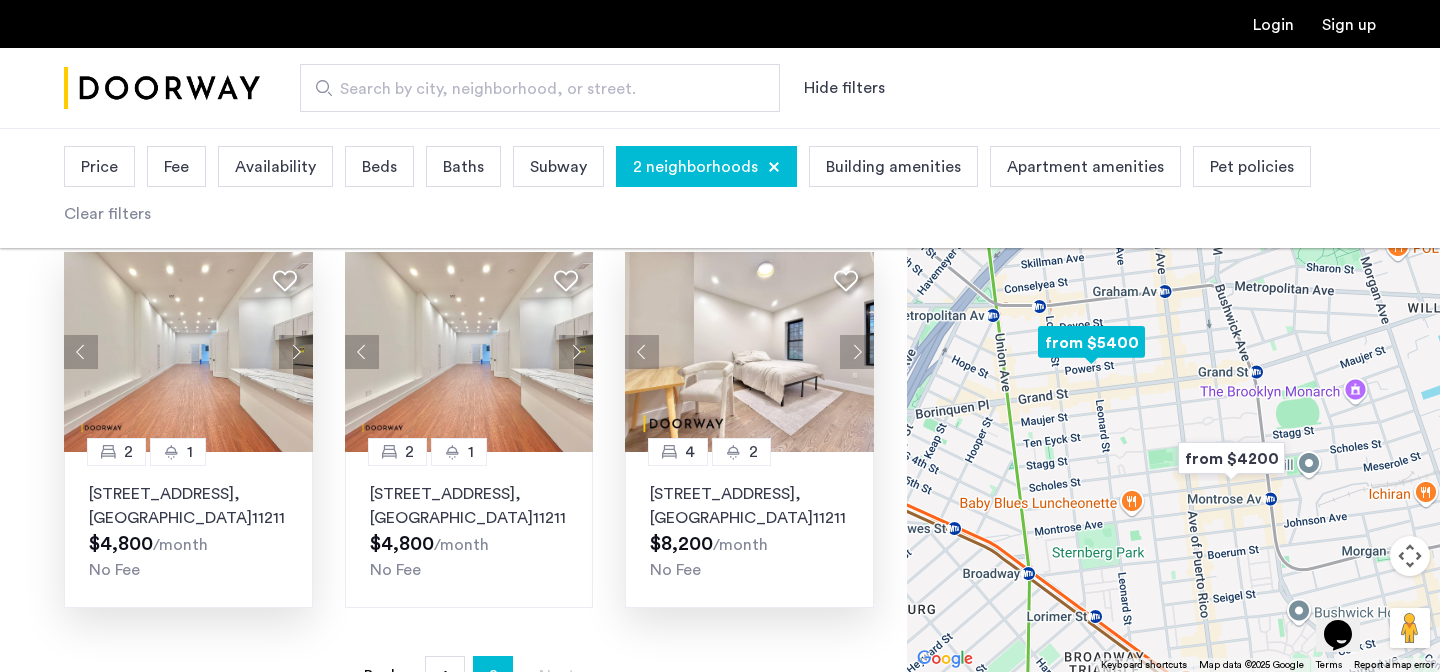 click 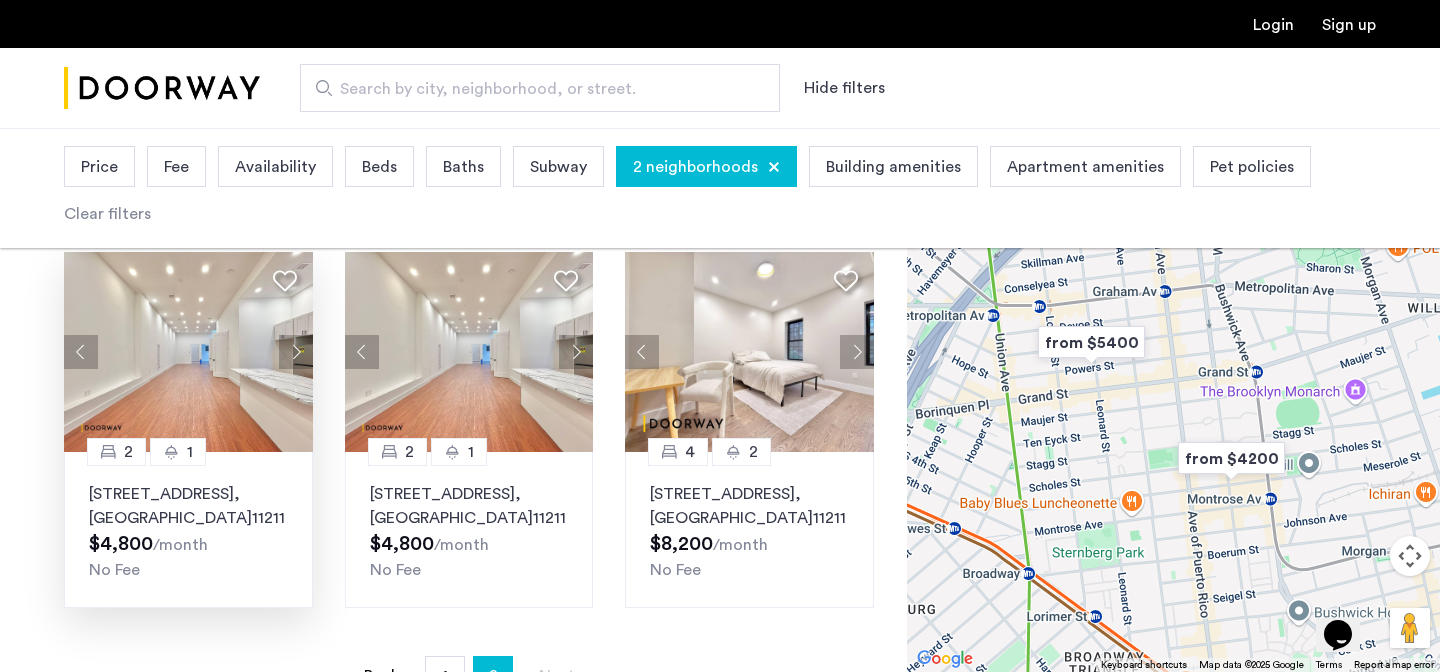 click at bounding box center [1091, 342] 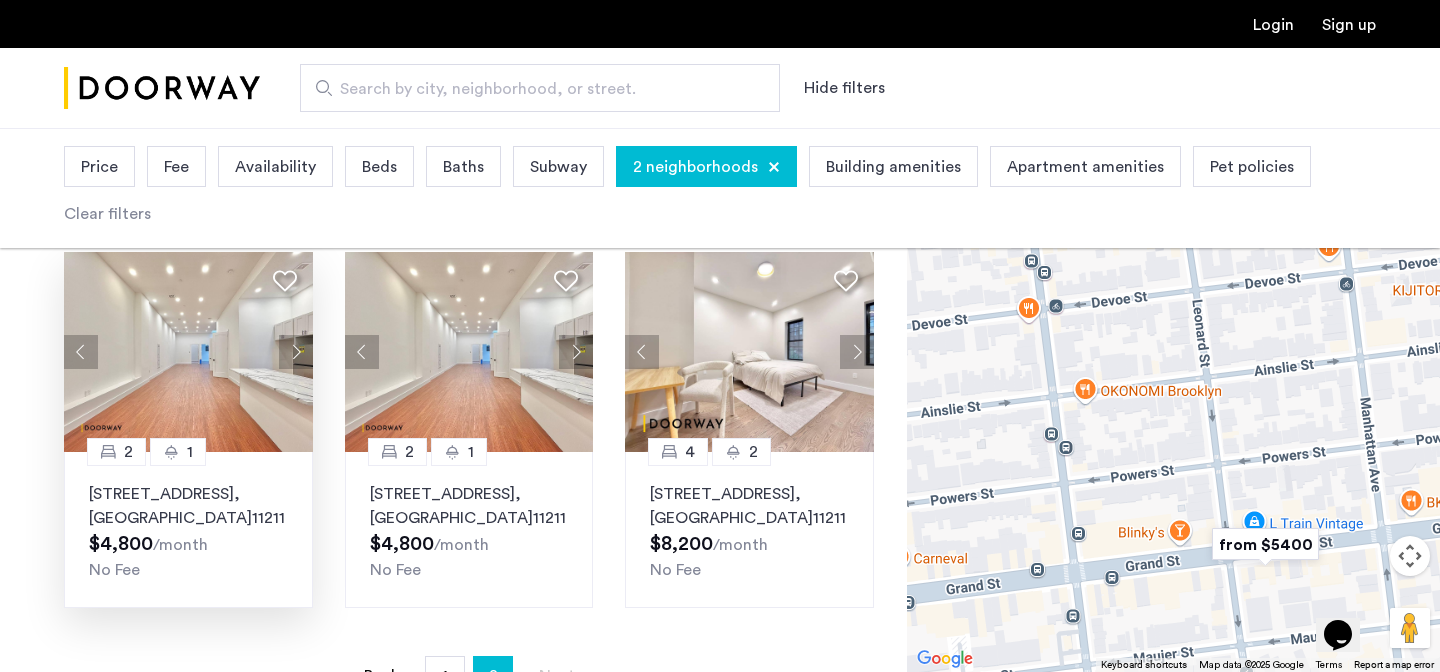 click at bounding box center [1265, 544] 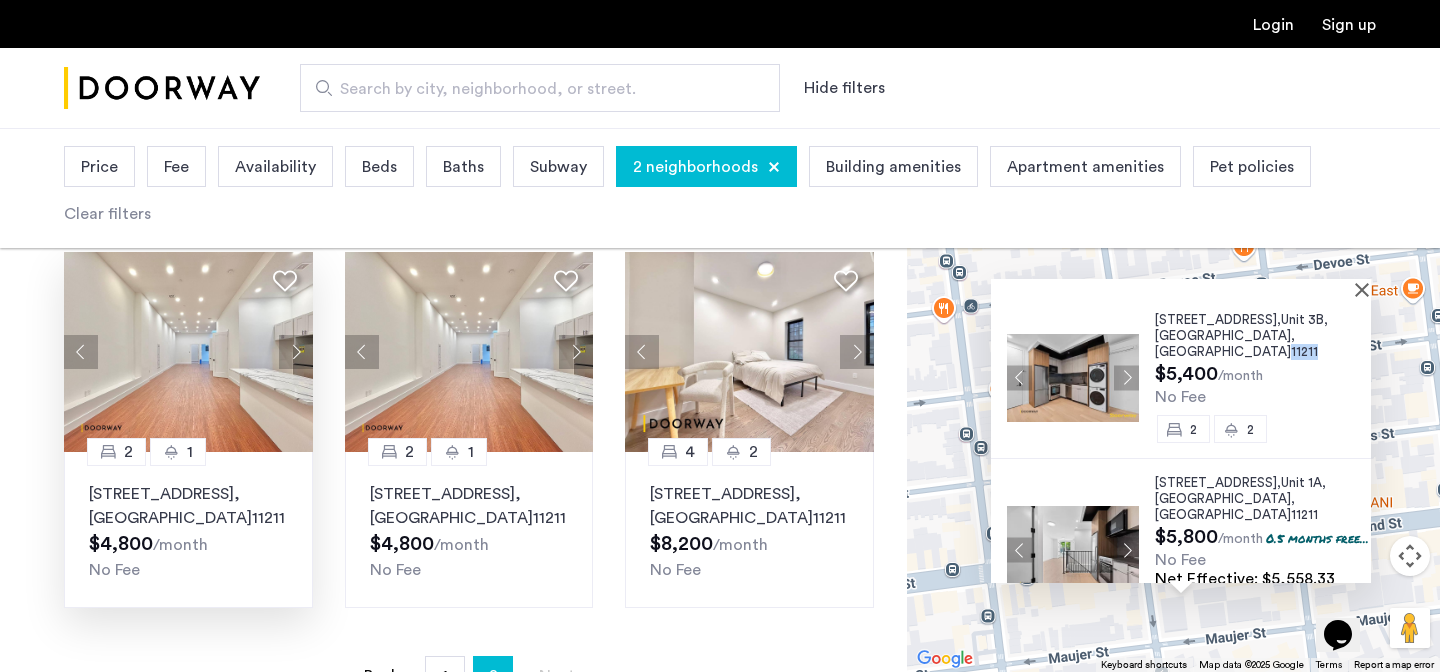 click at bounding box center (1073, 378) 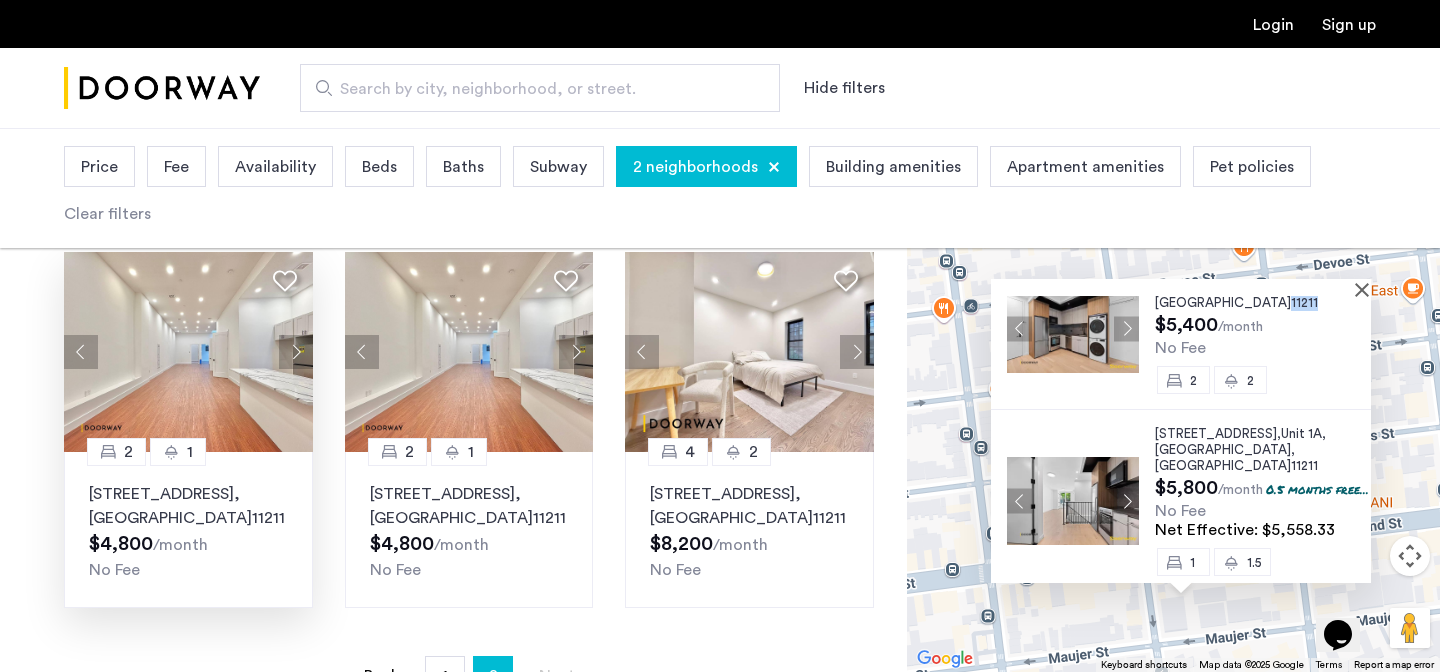 click on "630 Grand Street,  Unit 3B,  Brooklyn , NY  11211 $5,400  /month No Fee 2 2 630 Grand Street,  Unit 1A,  Brooklyn , NY  11211 $5,800  /month  0.5 months free...  No Fee Net Effective: $5,558.33 1 1.5" at bounding box center [1173, 400] 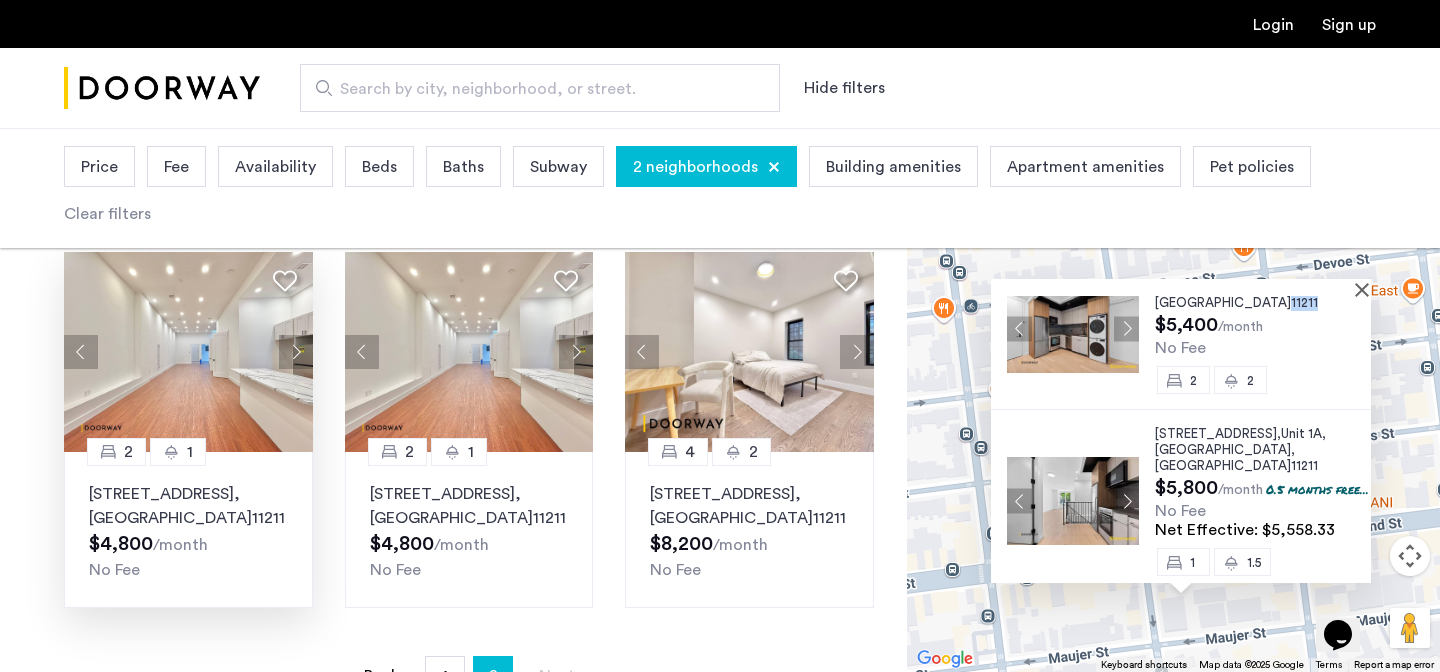 click on "630 Grand Street,  Unit 3B,  Brooklyn , NY  11211 $5,400  /month No Fee 2 2 630 Grand Street,  Unit 1A,  Brooklyn , NY  11211 $5,800  /month  0.5 months free...  No Fee Net Effective: $5,558.33 1 1.5" at bounding box center (1173, 400) 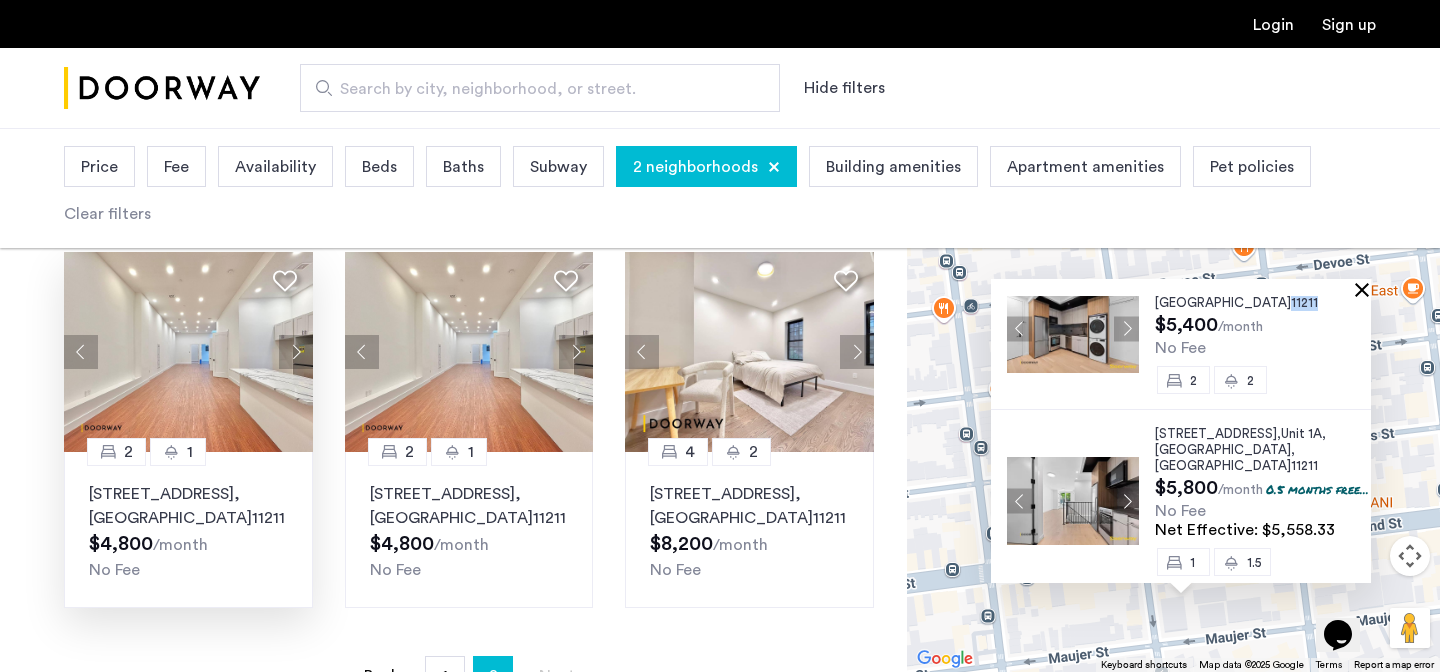 click at bounding box center [1366, 289] 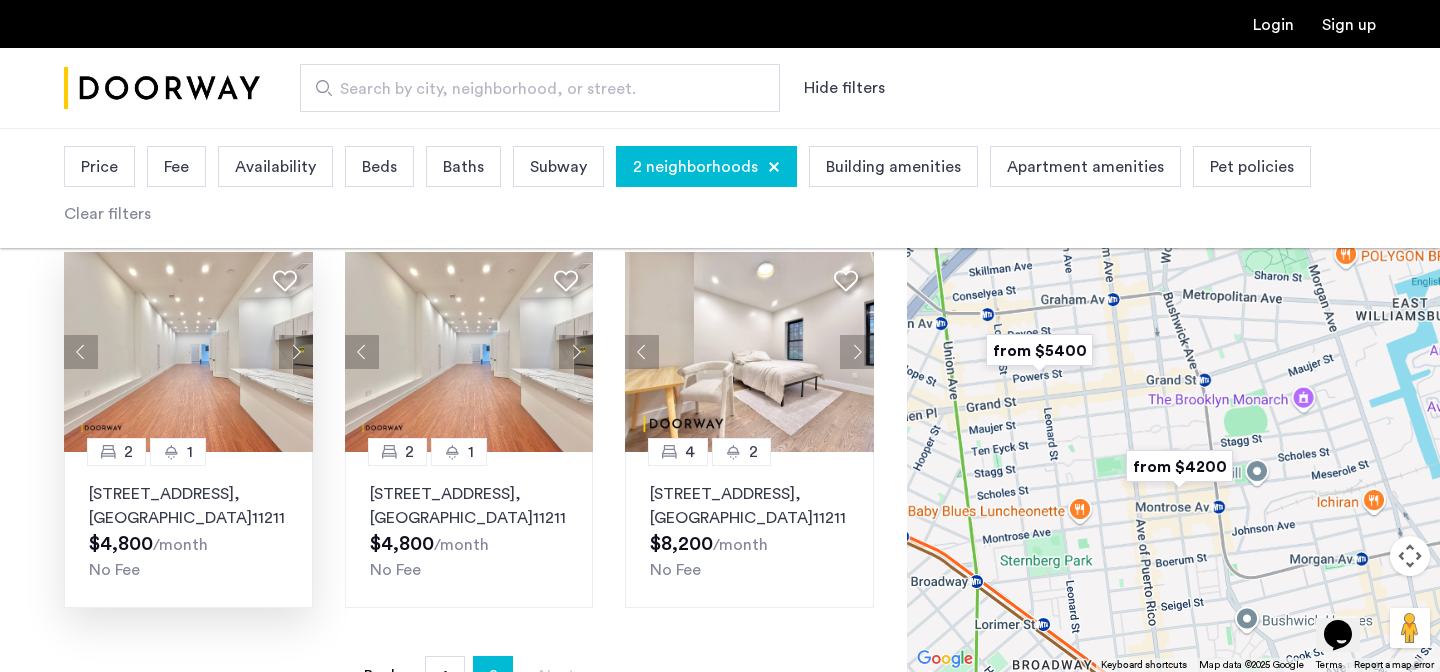 drag, startPoint x: 1161, startPoint y: 571, endPoint x: 1091, endPoint y: 441, distance: 147.64822 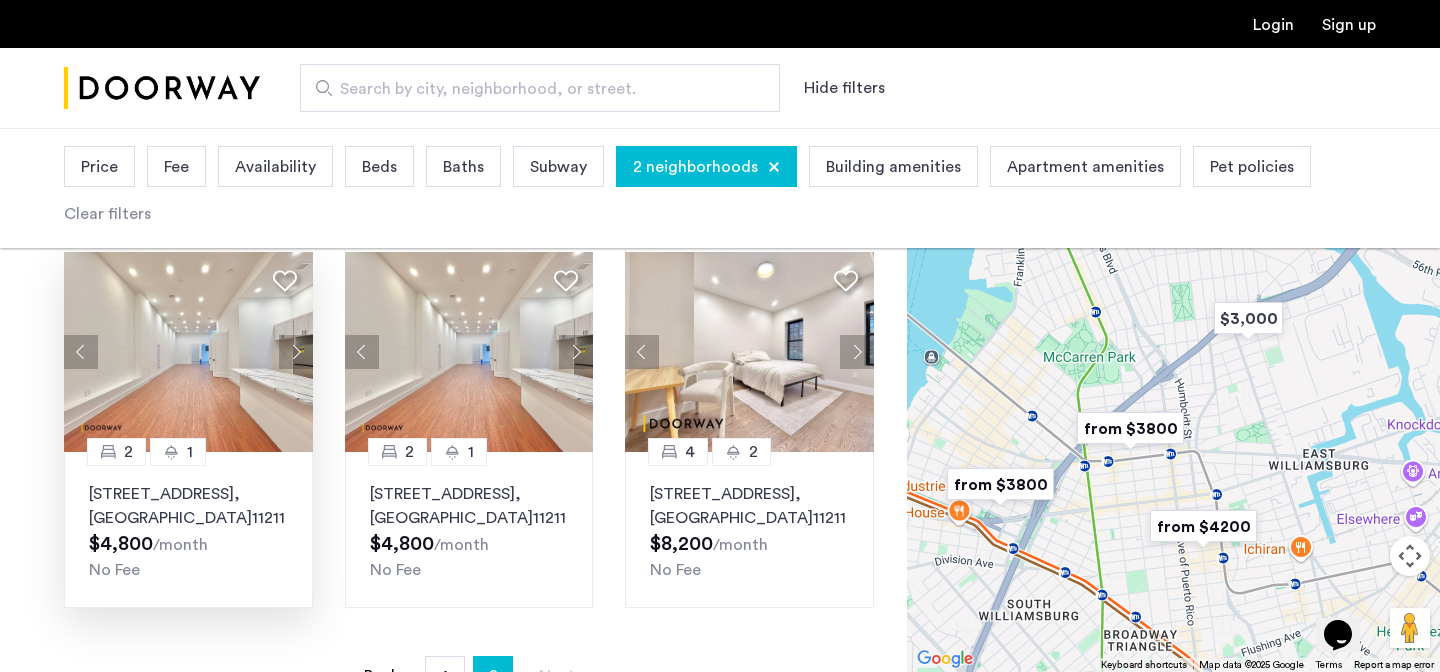drag, startPoint x: 1094, startPoint y: 436, endPoint x: 1162, endPoint y: 522, distance: 109.63576 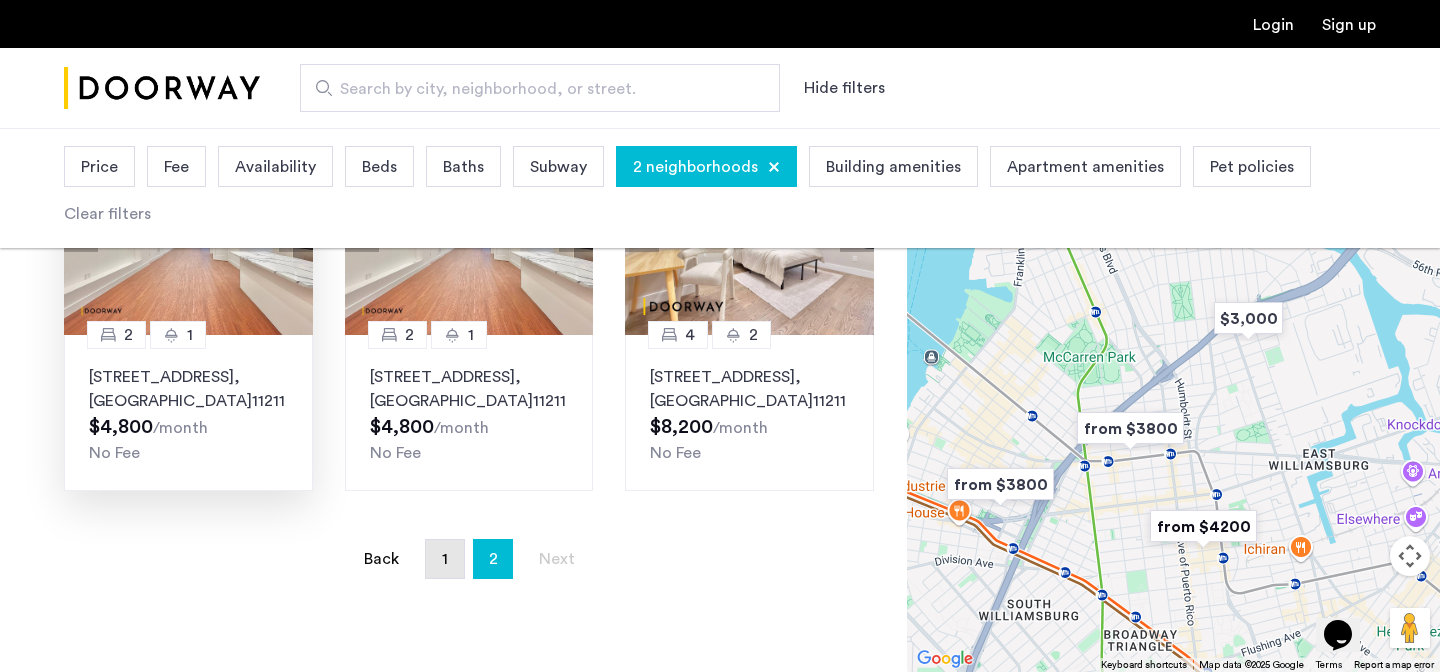 scroll, scrollTop: 0, scrollLeft: 0, axis: both 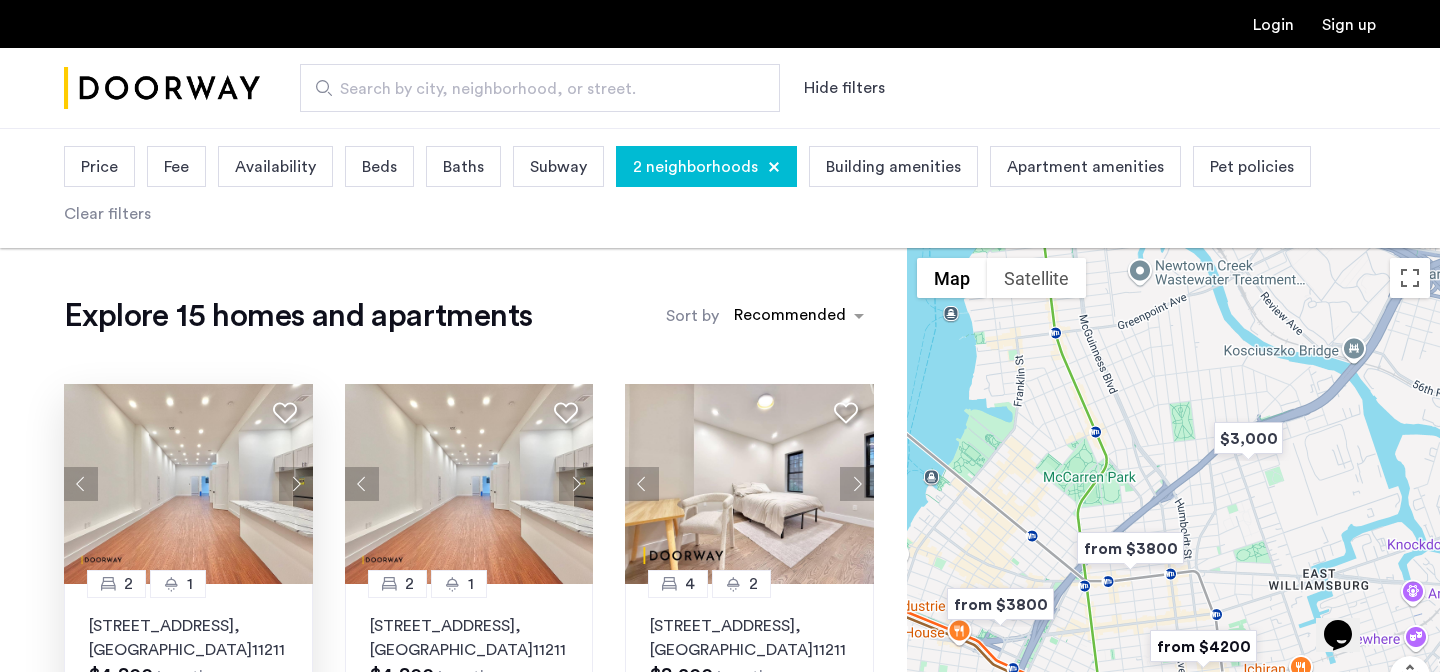 click at bounding box center (774, 167) 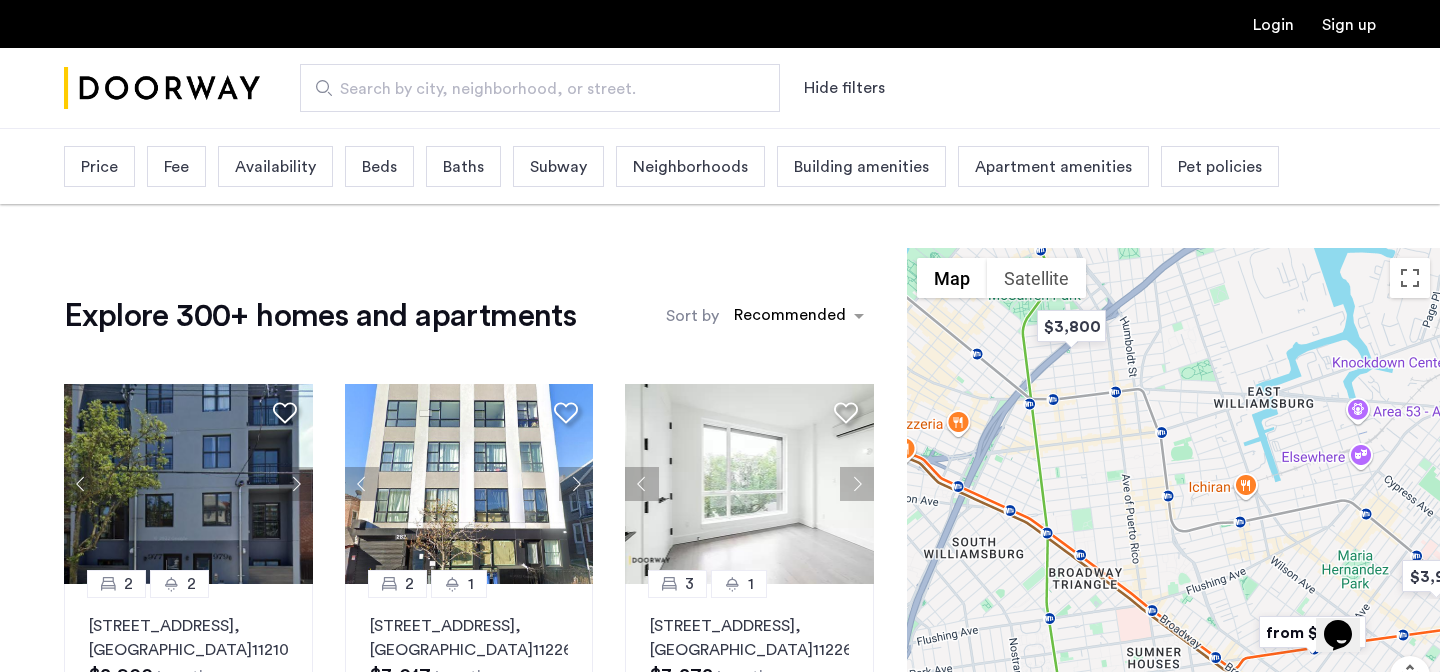 drag, startPoint x: 1178, startPoint y: 480, endPoint x: 1137, endPoint y: 471, distance: 41.976185 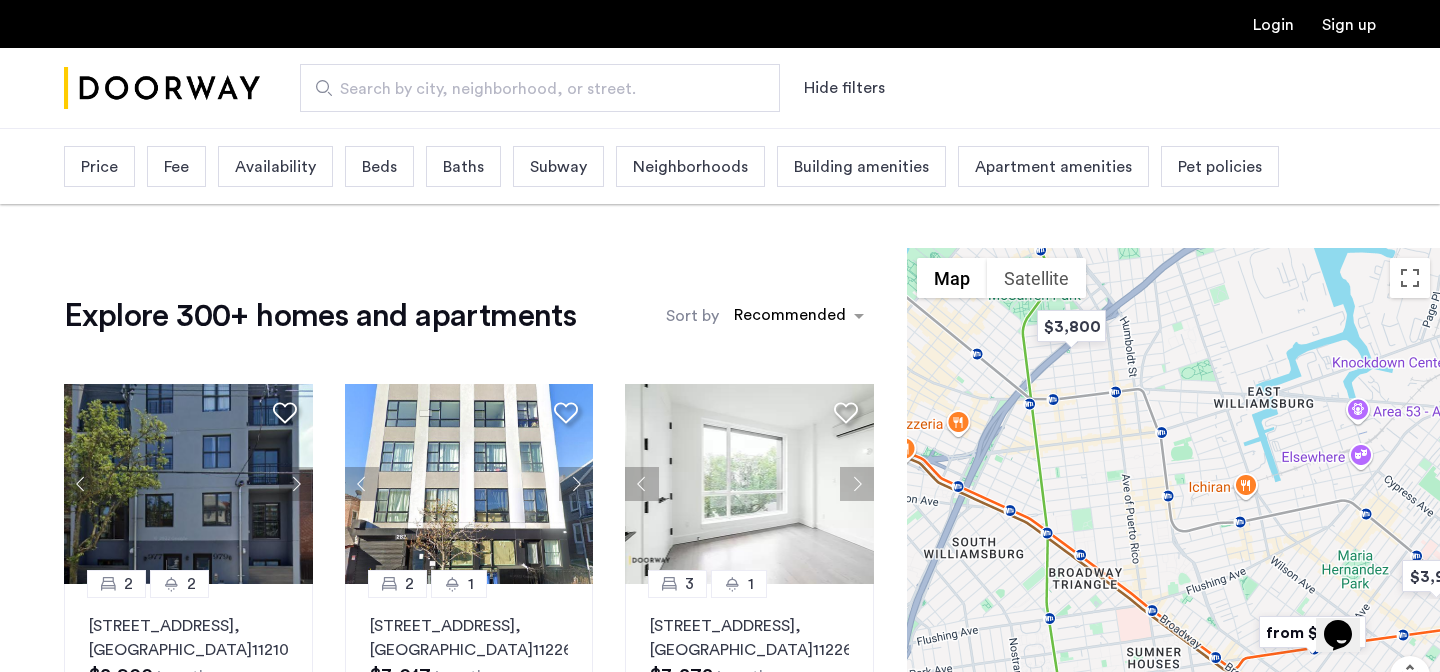 click at bounding box center [1173, 520] 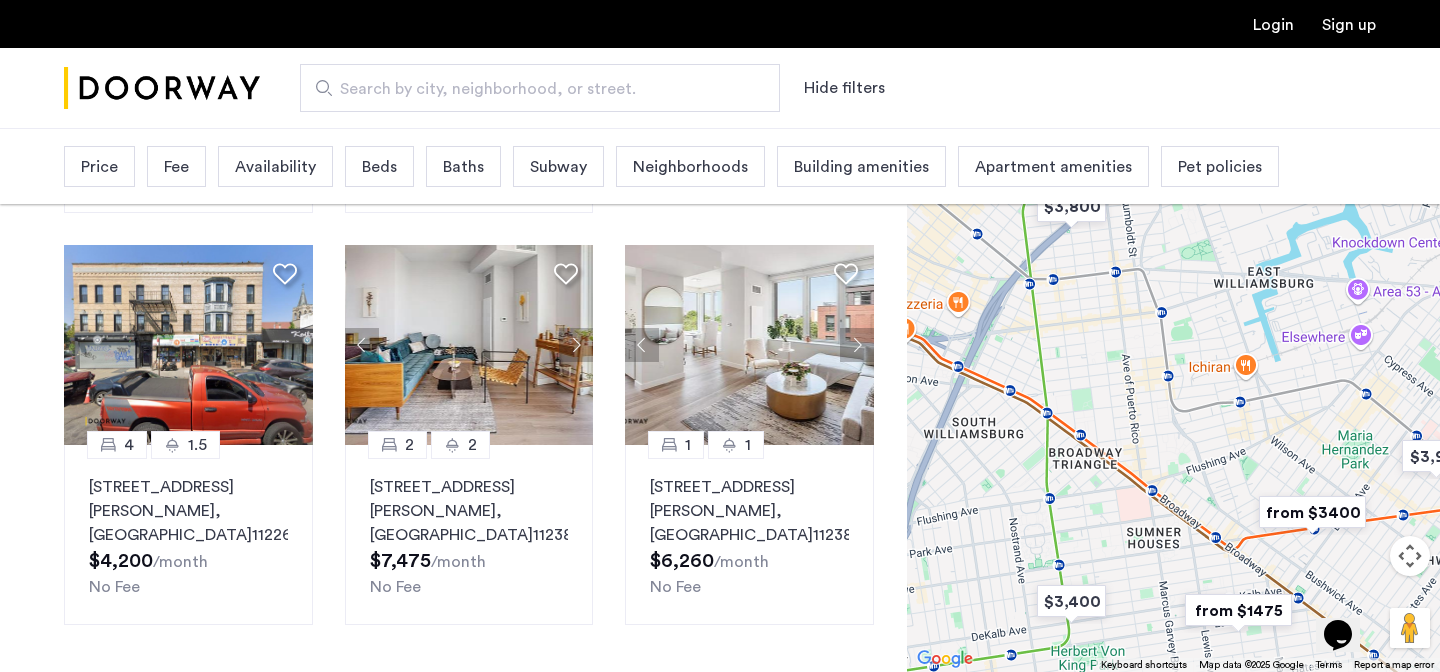 scroll, scrollTop: 1352, scrollLeft: 0, axis: vertical 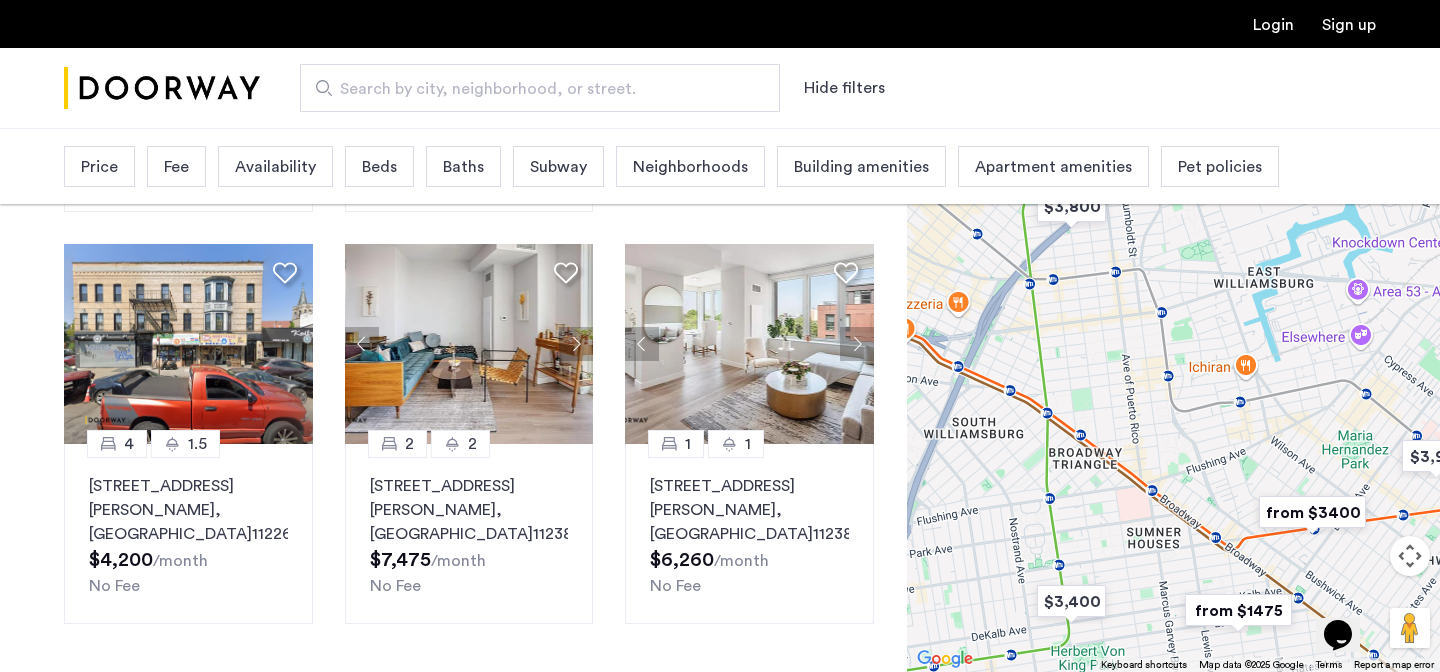 click on "3" at bounding box center (421, 692) 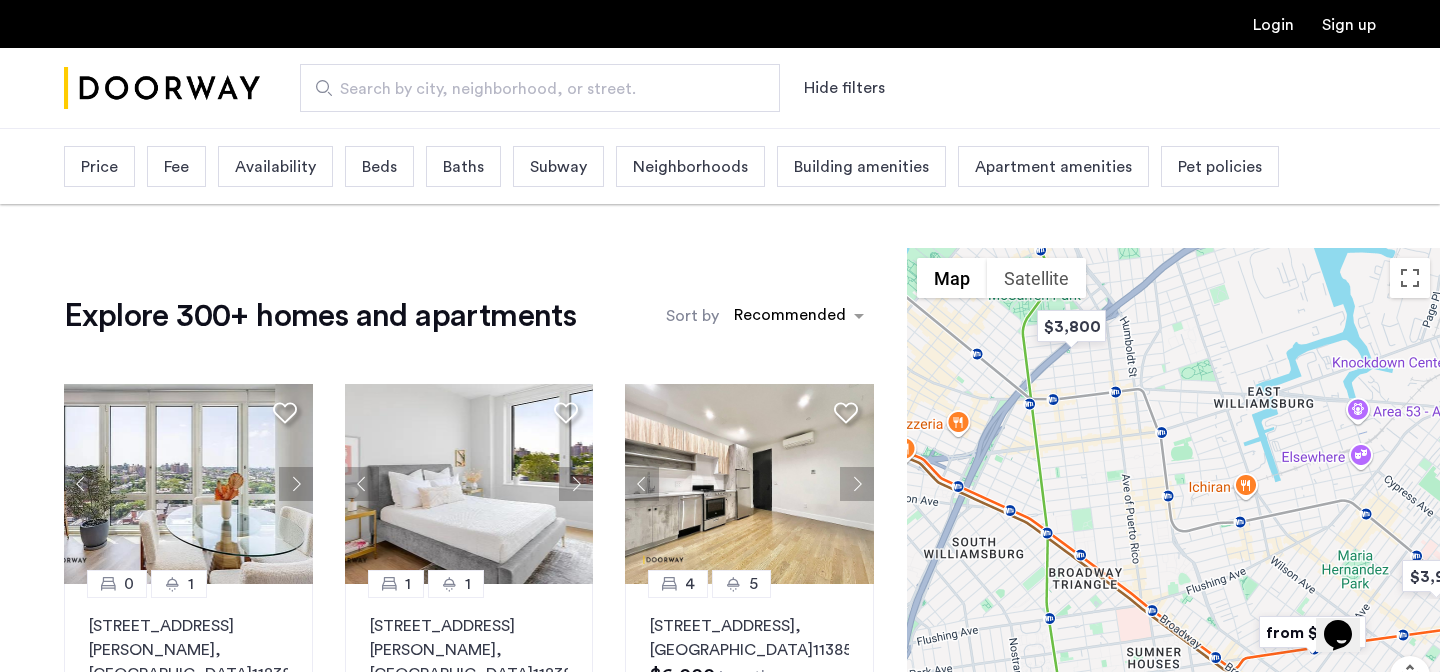 click on "Price" at bounding box center (99, 167) 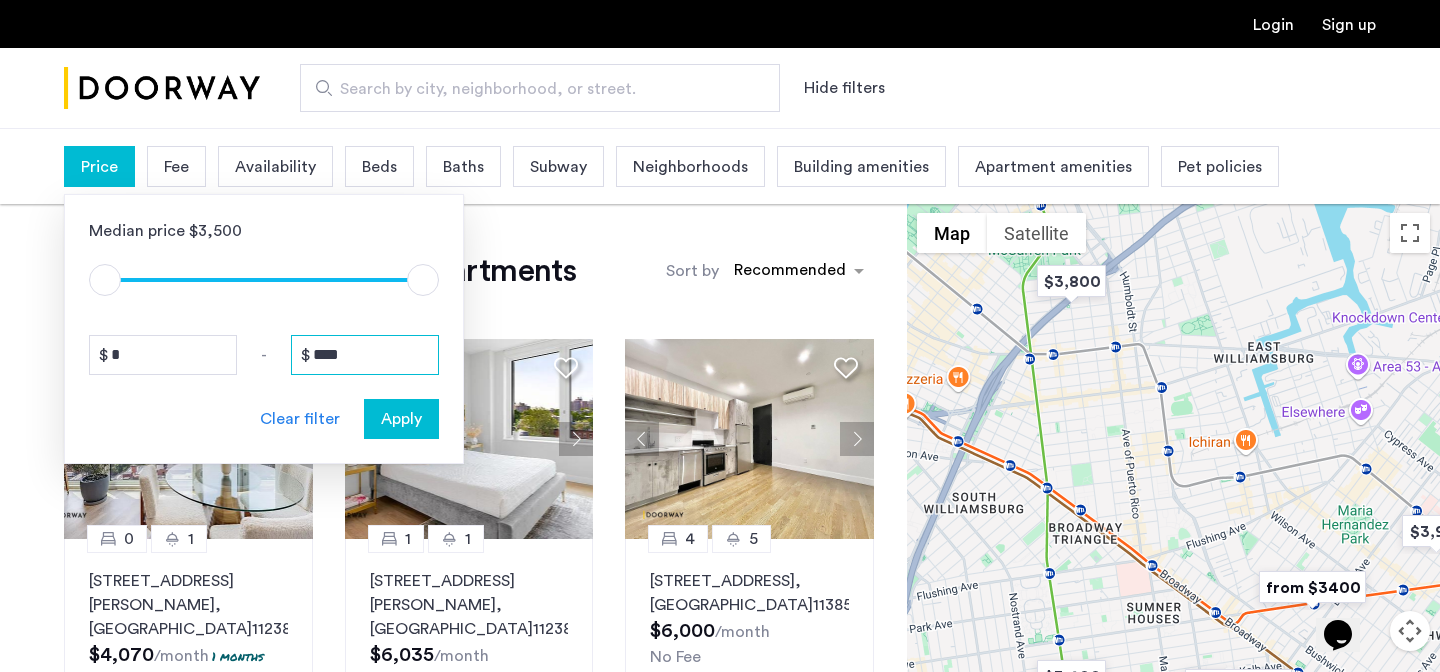 click on "****" at bounding box center (365, 355) 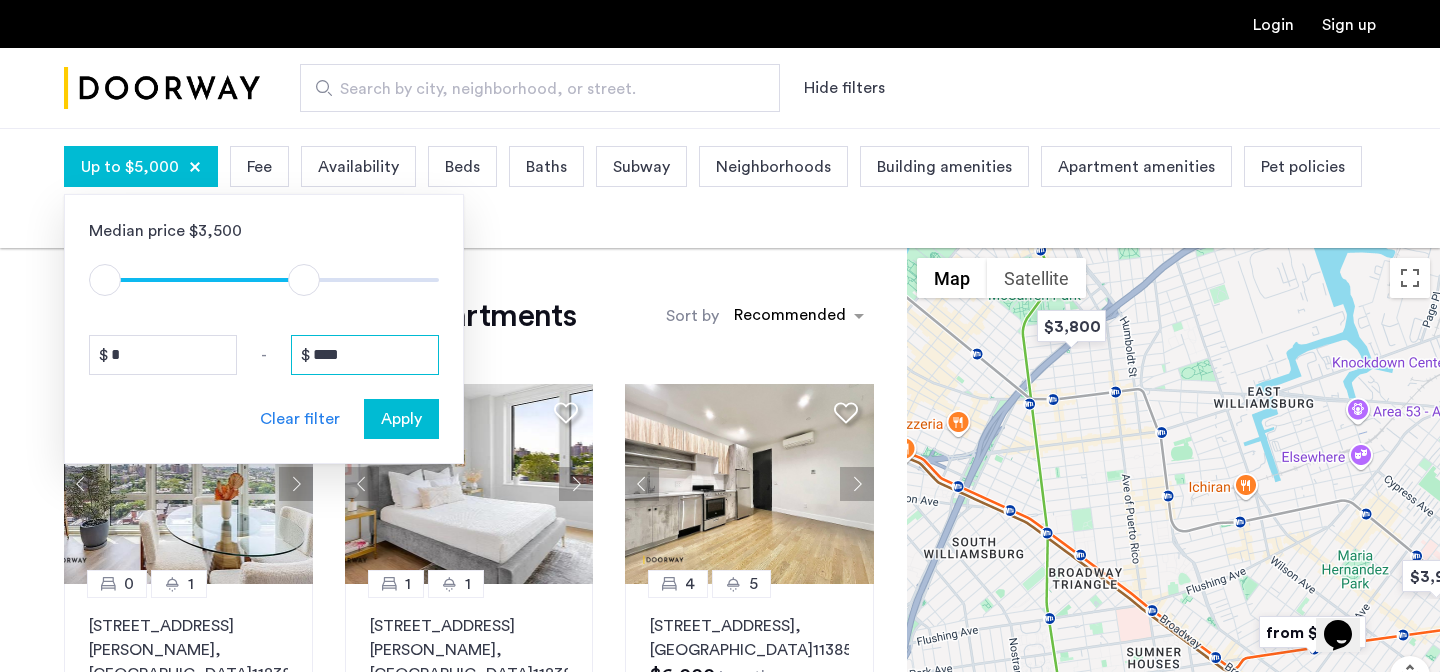 type on "****" 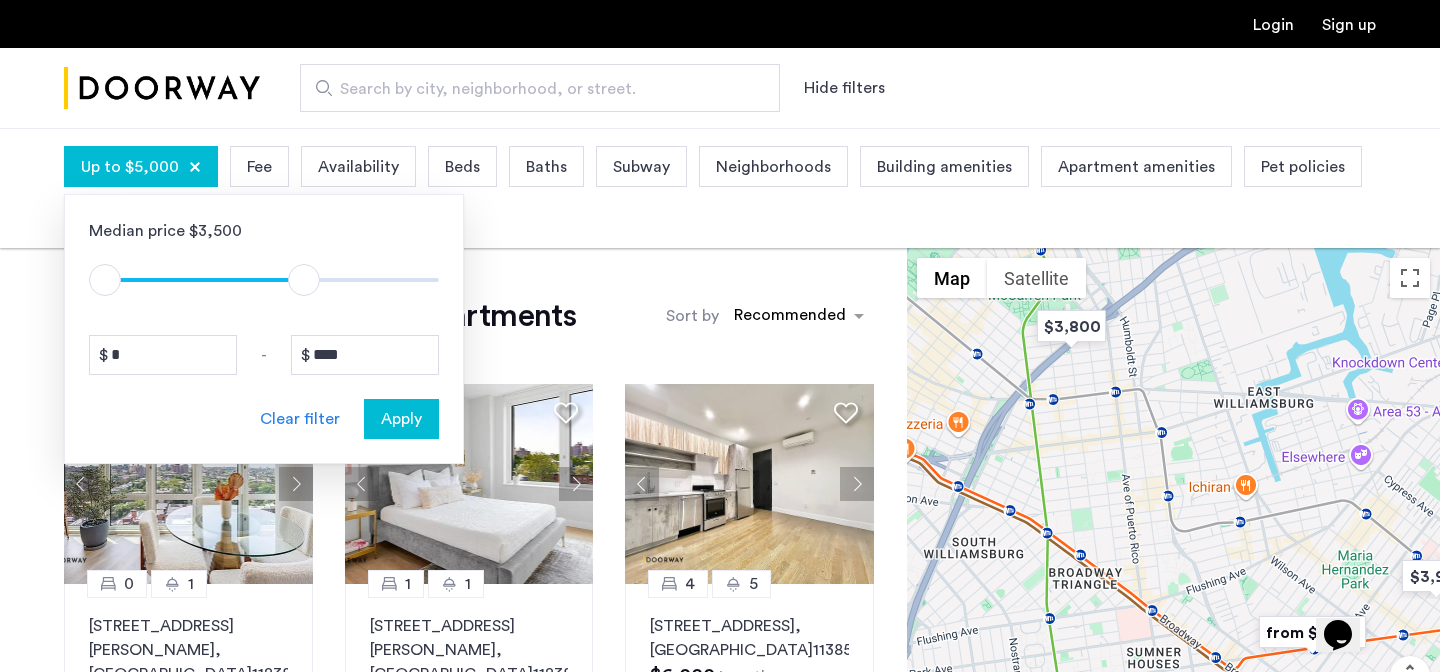 click on "Apply" at bounding box center [401, 419] 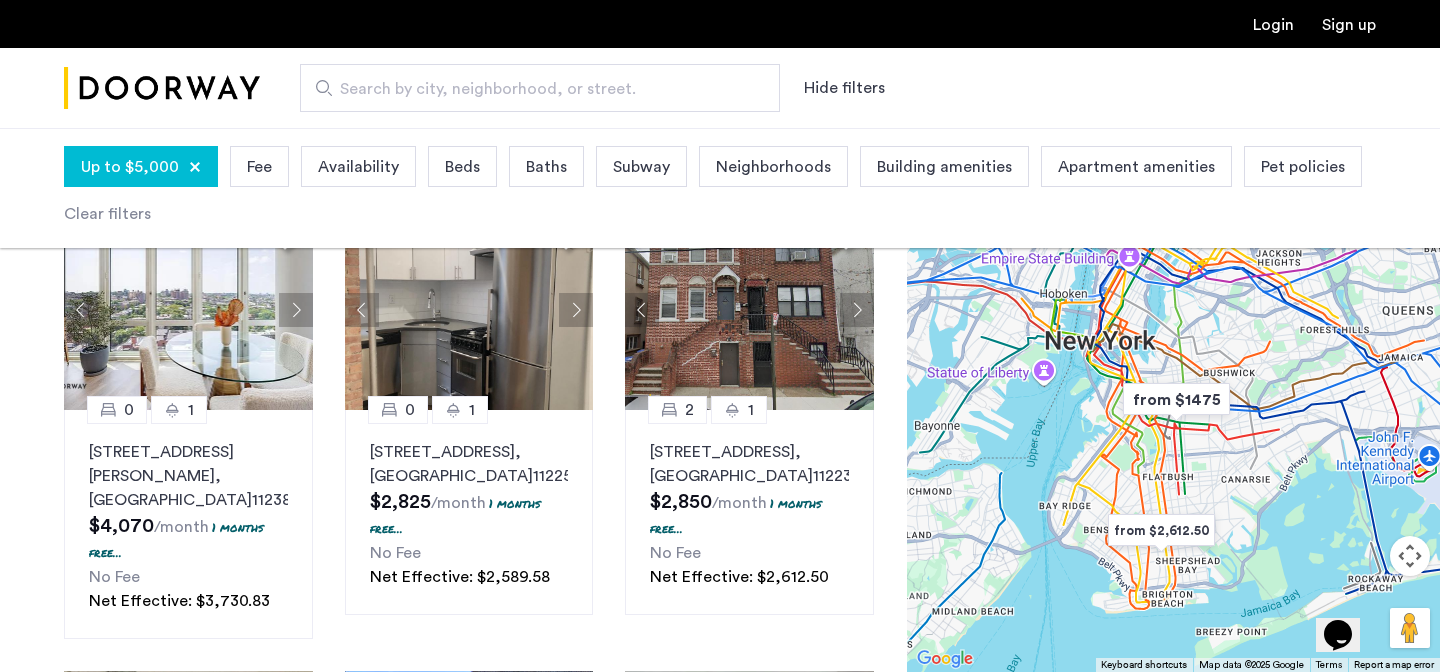scroll, scrollTop: 178, scrollLeft: 0, axis: vertical 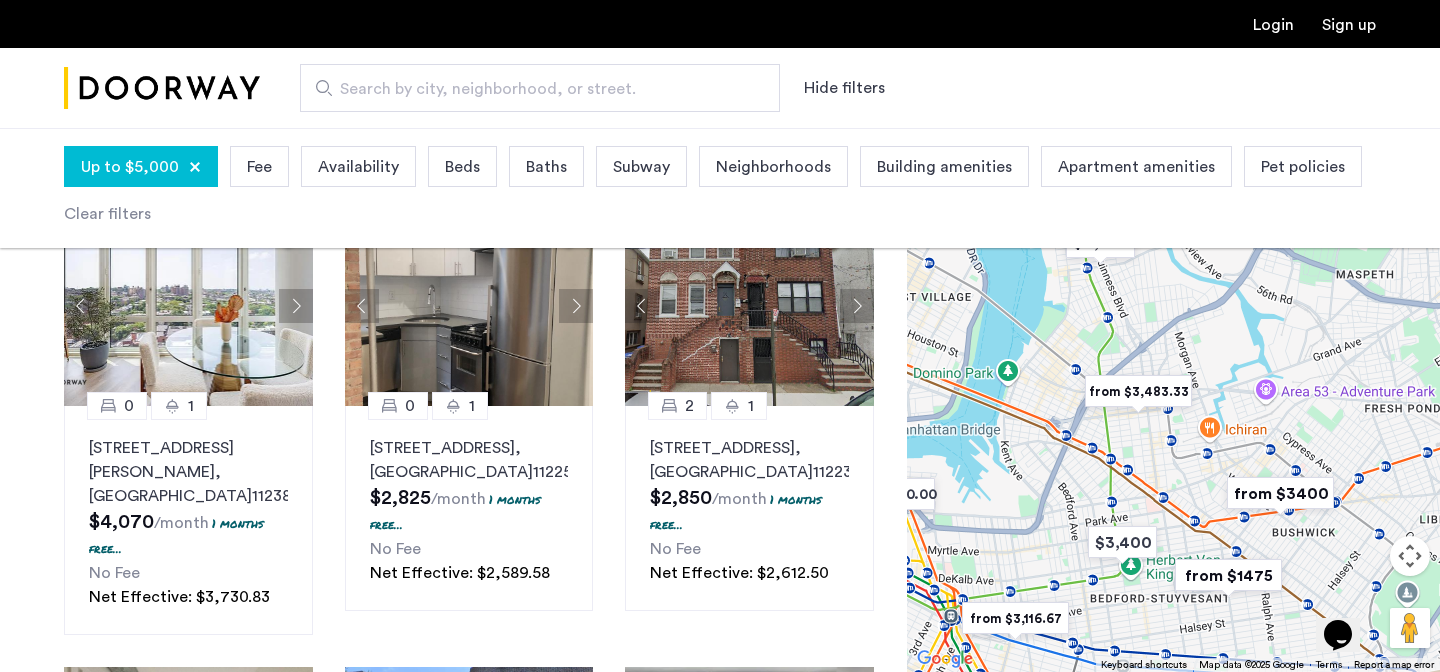 drag, startPoint x: 1181, startPoint y: 383, endPoint x: 1175, endPoint y: 445, distance: 62.289646 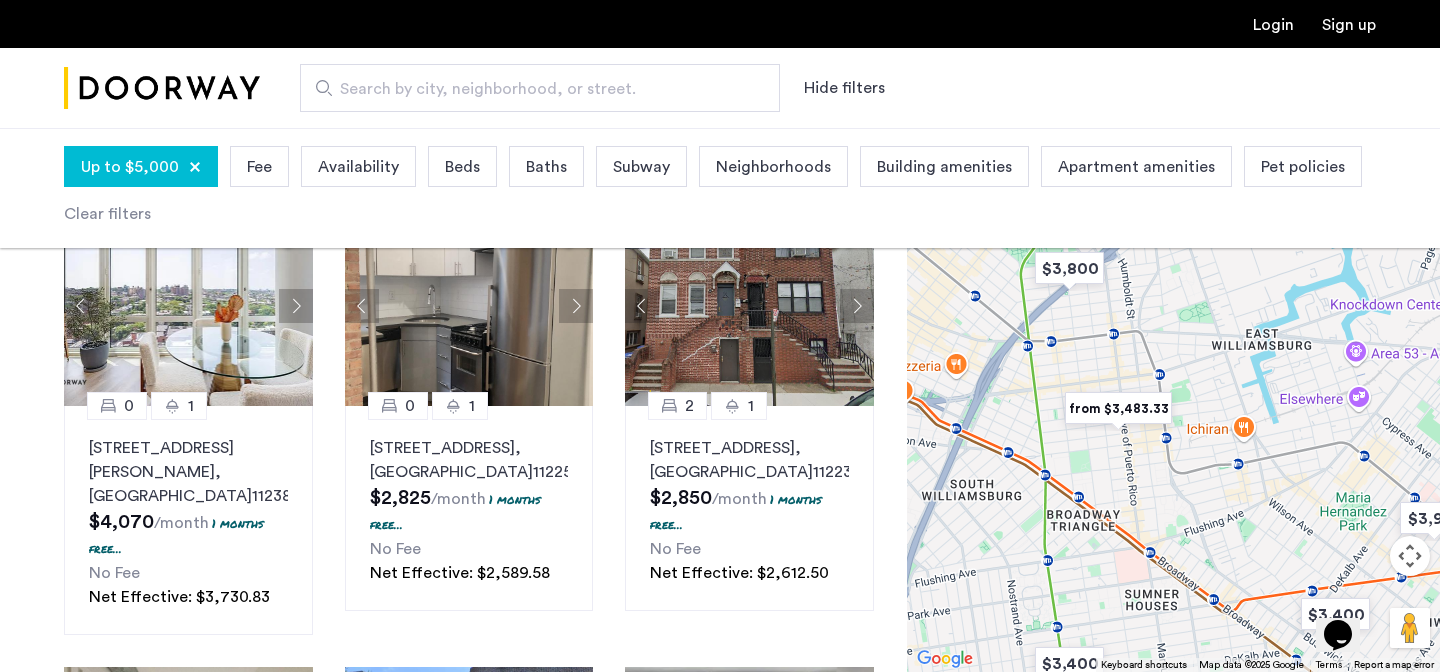 click at bounding box center [1118, 408] 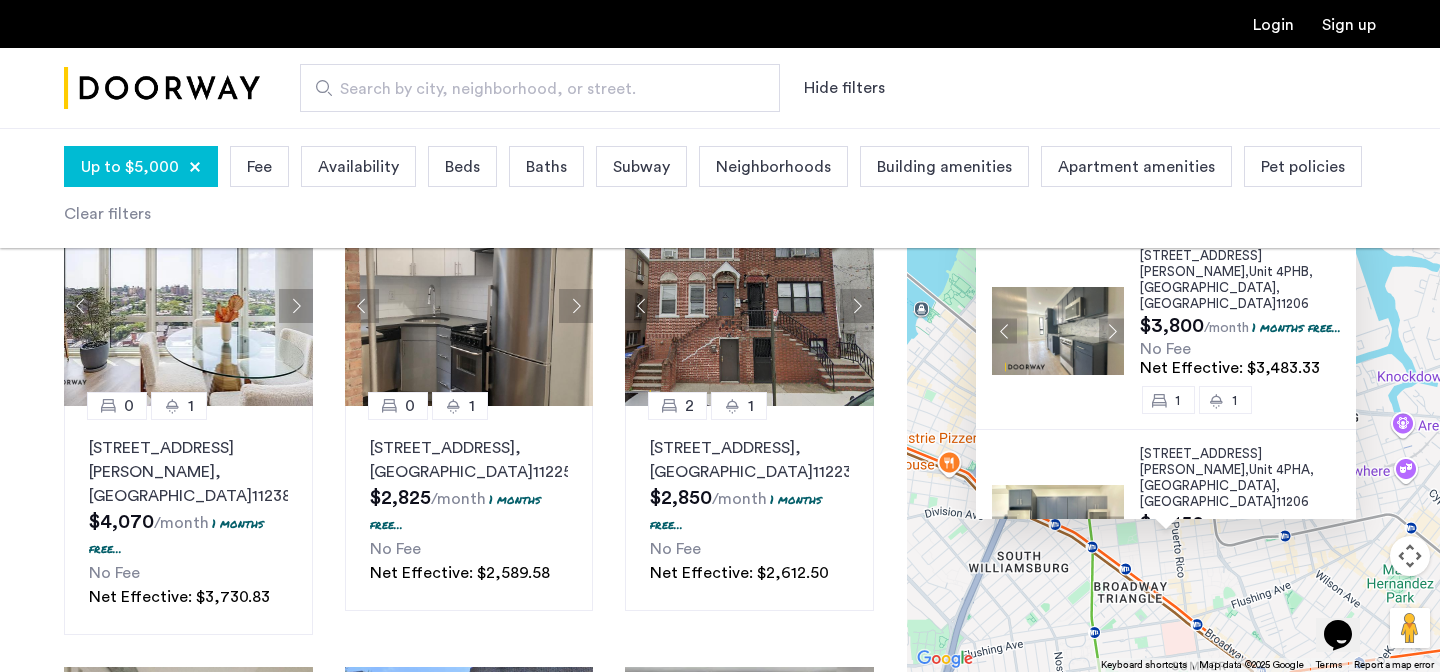 click at bounding box center [1111, 331] 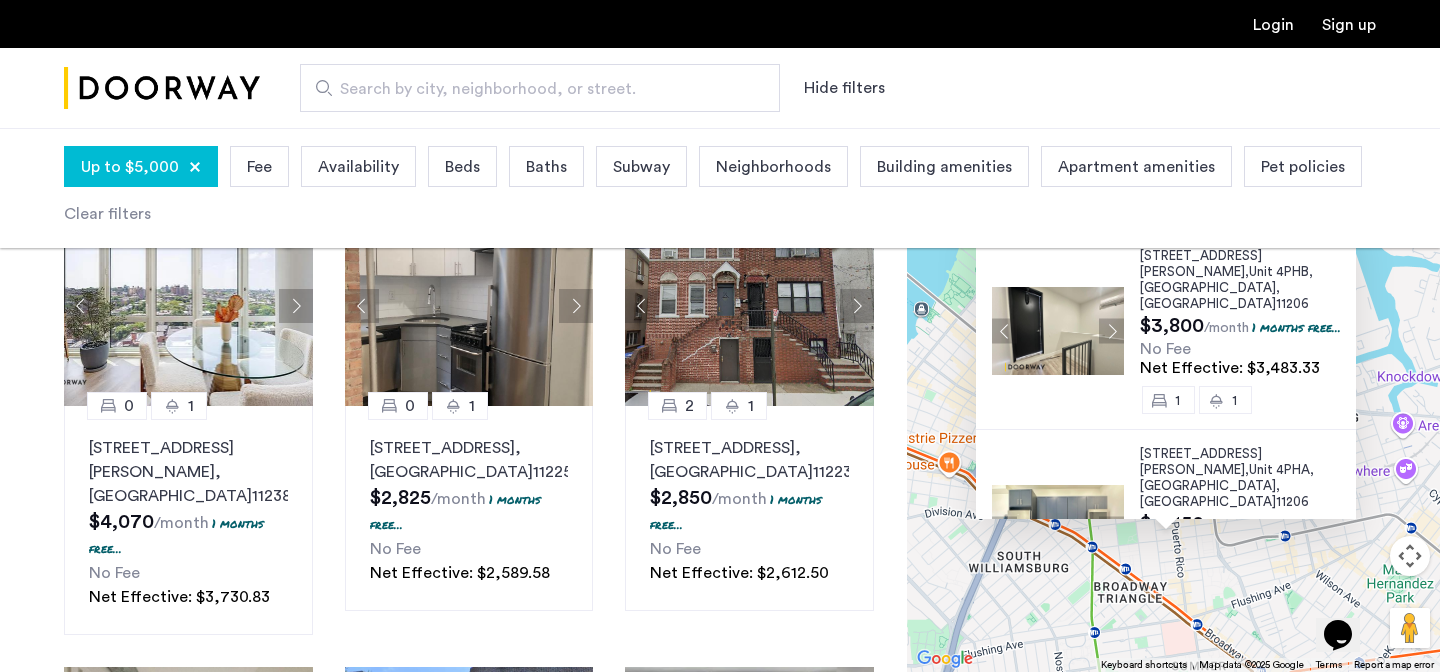 click at bounding box center [1111, 331] 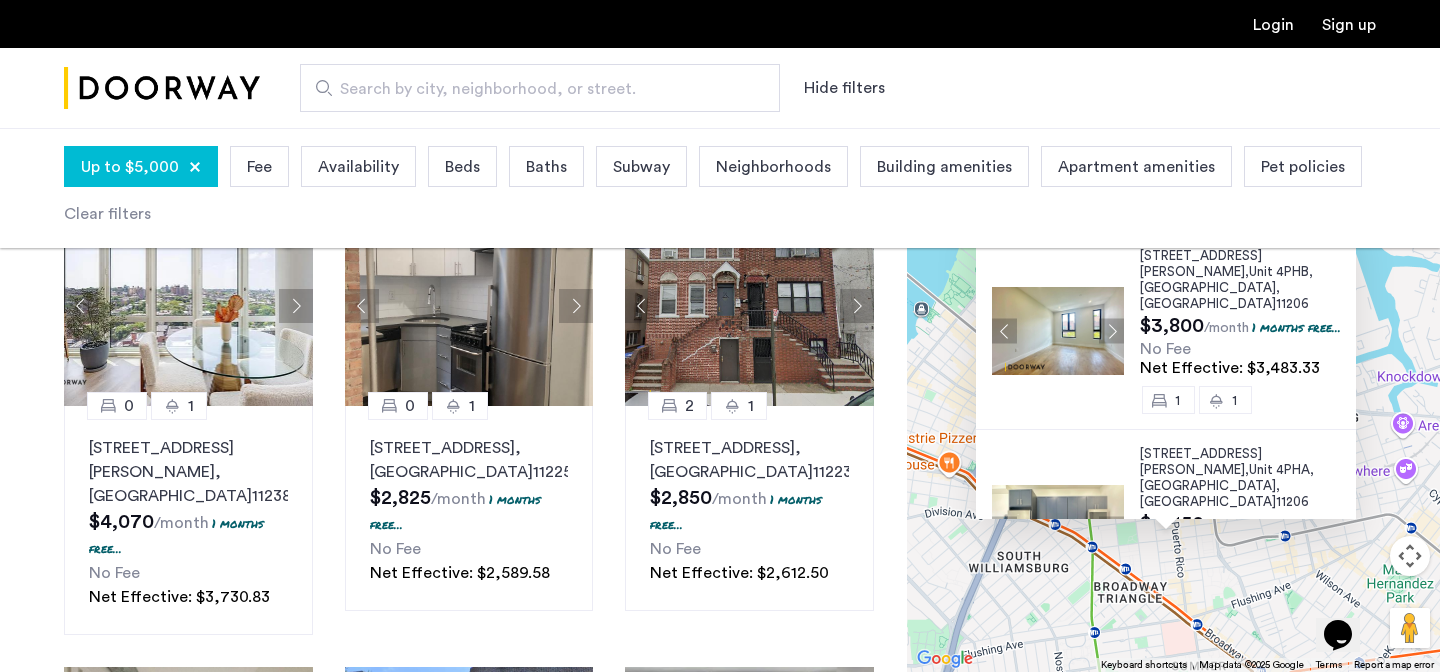 click at bounding box center (1111, 331) 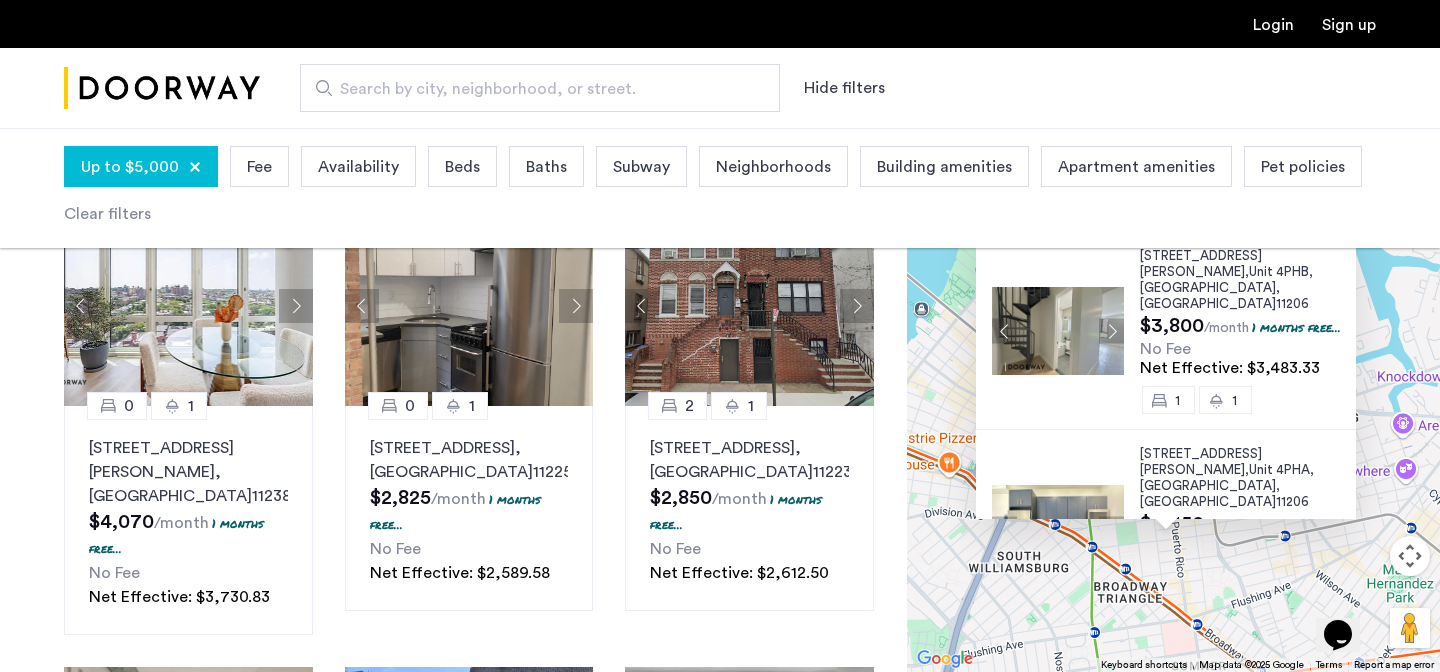 click at bounding box center [1111, 331] 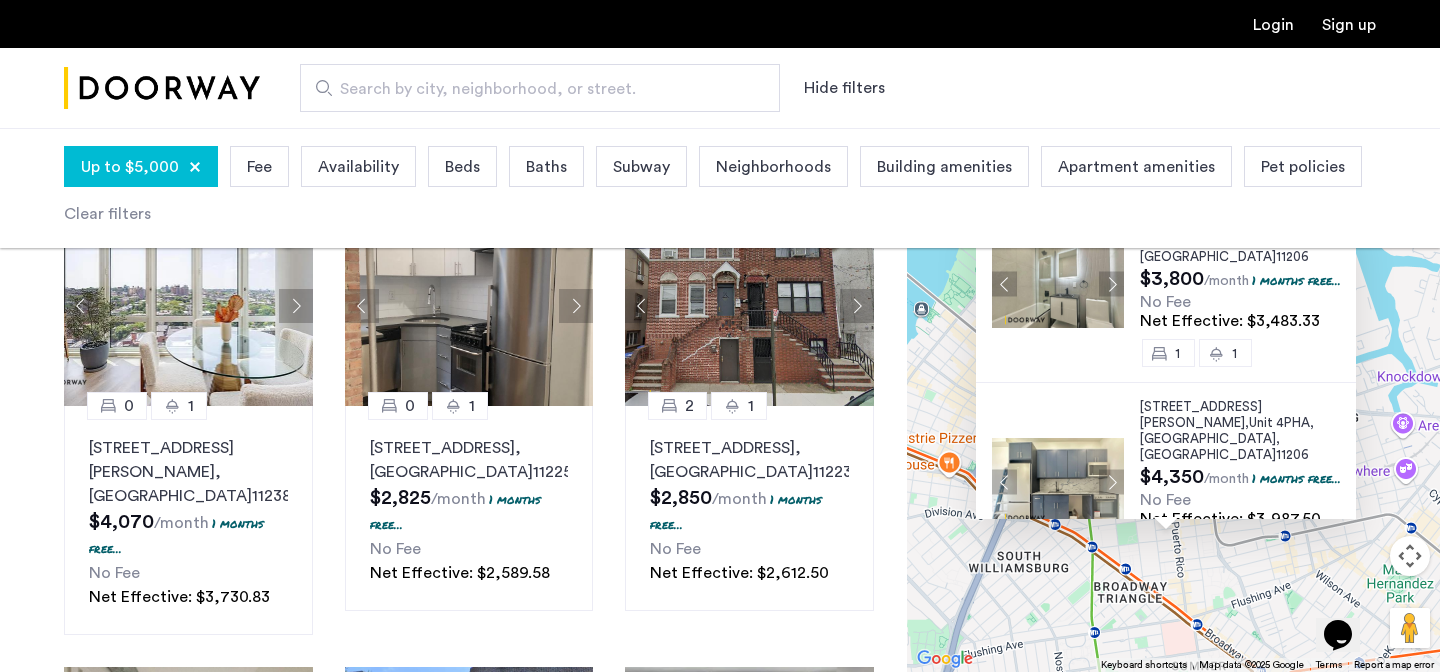 scroll, scrollTop: 52, scrollLeft: 0, axis: vertical 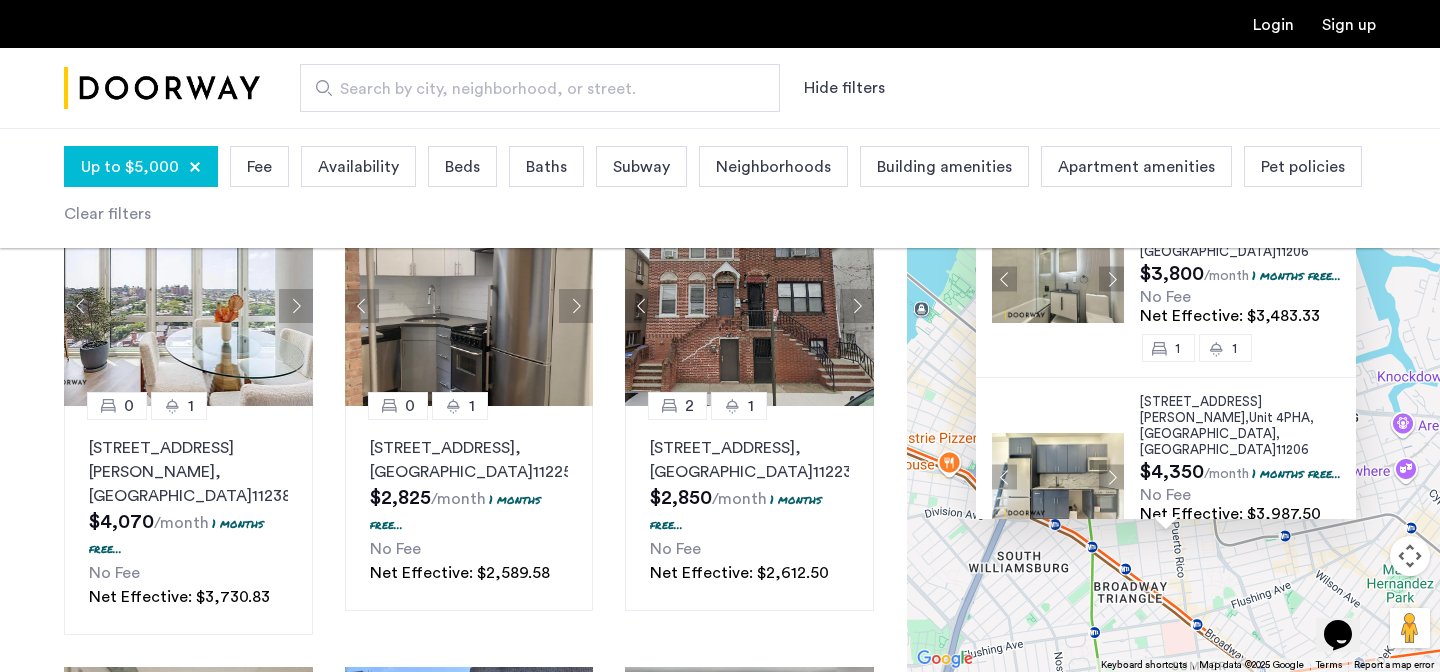 click on "141 Meserole Street,  Unit 4PHB,  Brooklyn , NY  11206 $3,800  /month  1 months free...  No Fee Net Effective: $3,483.33 1 1 141 Meserole Street,  Unit 4PHA,  Brooklyn , NY  11206 $4,350  /month  1 months free...  No Fee Net Effective: $3,987.50 1 1" at bounding box center (1173, 400) 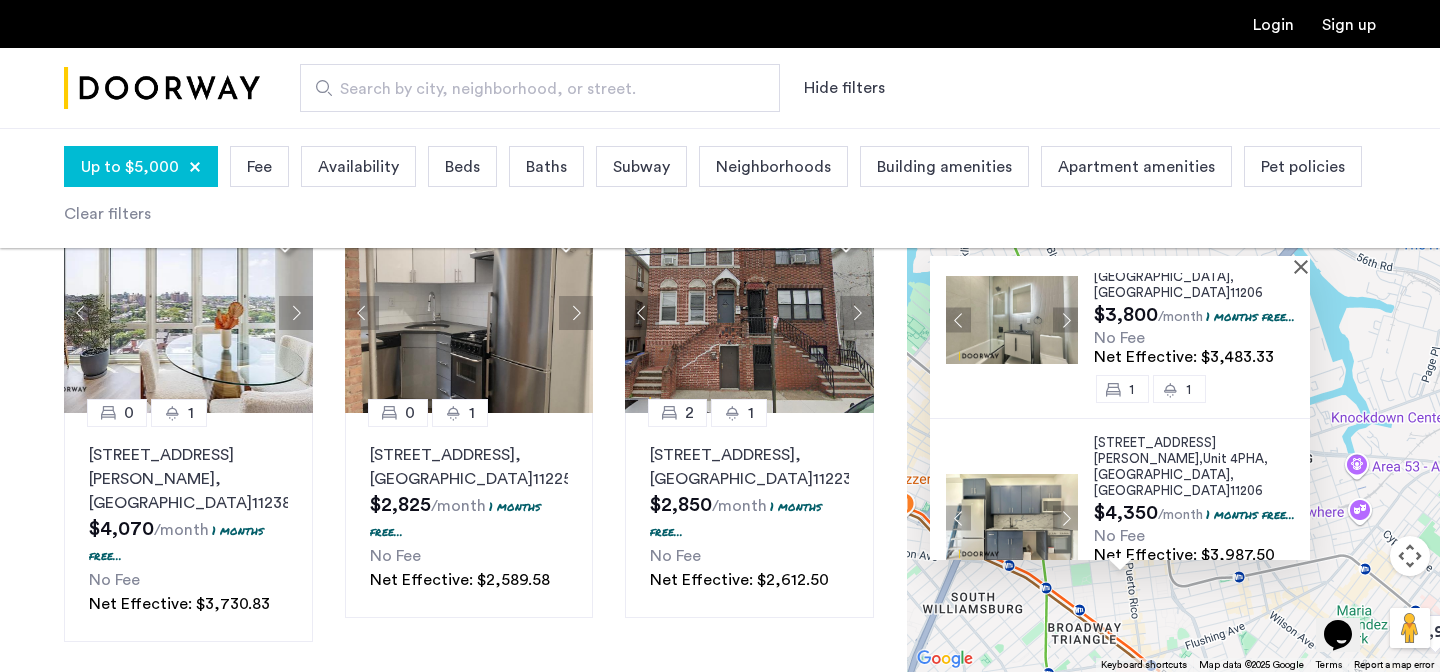 drag, startPoint x: 1411, startPoint y: 405, endPoint x: 1361, endPoint y: 453, distance: 69.31089 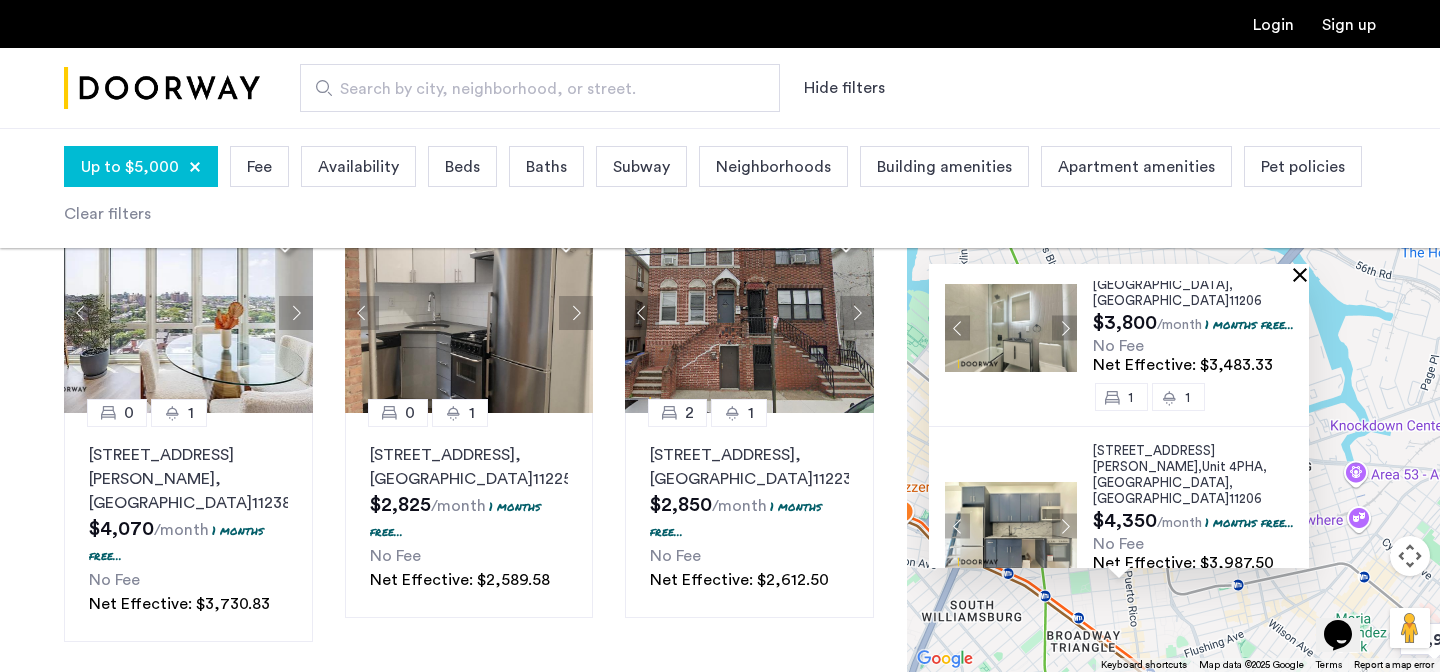 click at bounding box center (1304, 274) 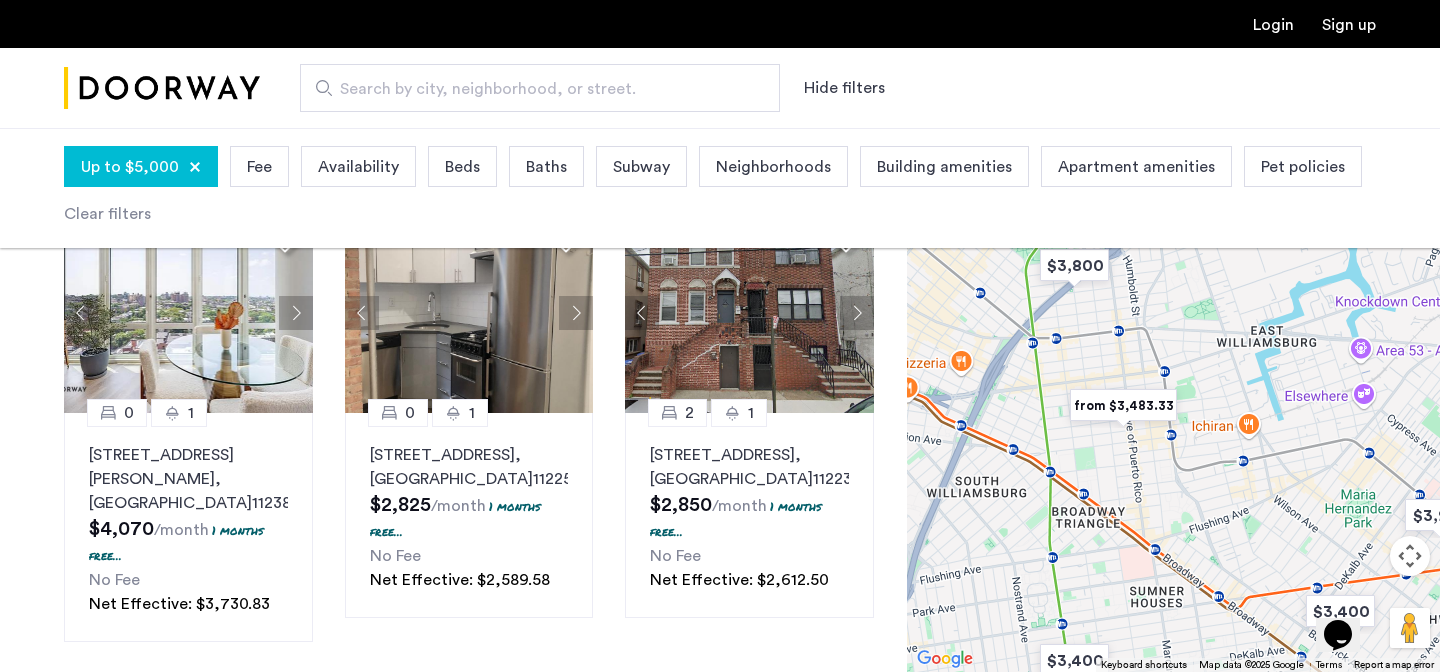 drag, startPoint x: 1225, startPoint y: 649, endPoint x: 1229, endPoint y: 521, distance: 128.06248 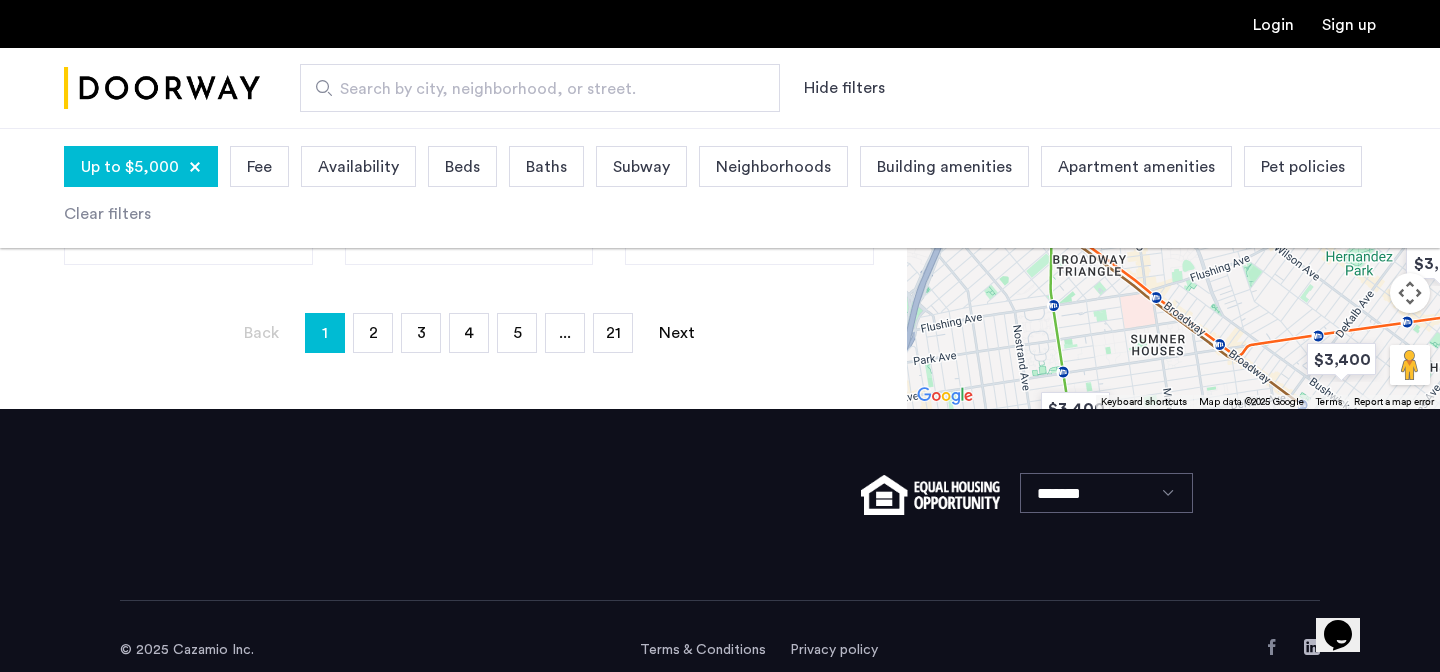scroll, scrollTop: 1889, scrollLeft: 0, axis: vertical 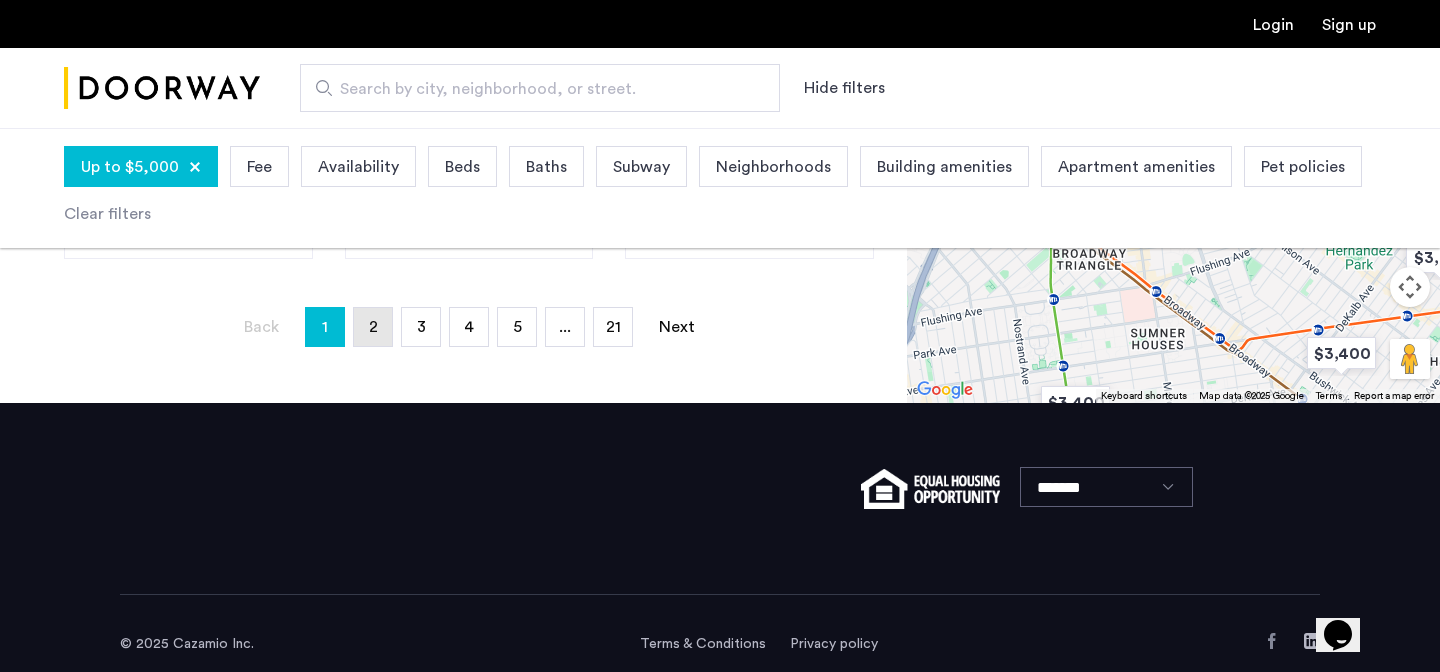 click on "page  2" at bounding box center [373, 327] 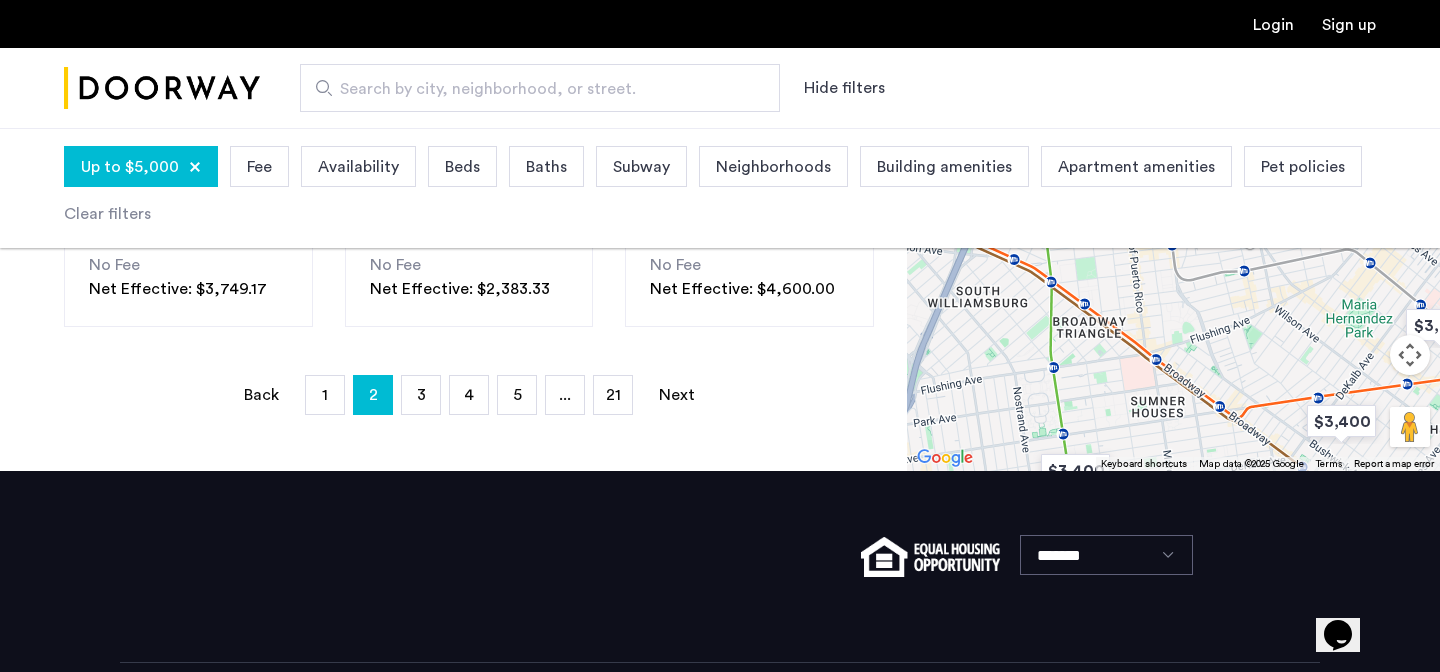 scroll, scrollTop: 1825, scrollLeft: 0, axis: vertical 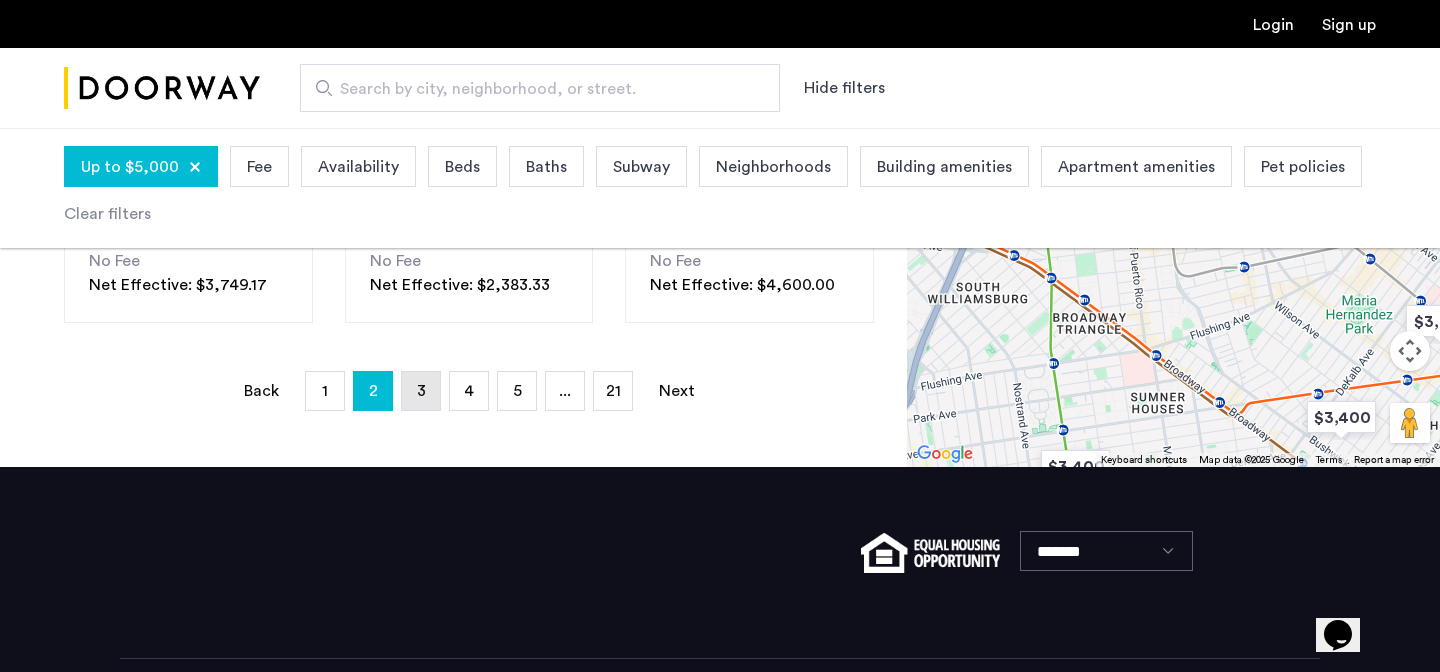 click on "page  3" at bounding box center (421, 391) 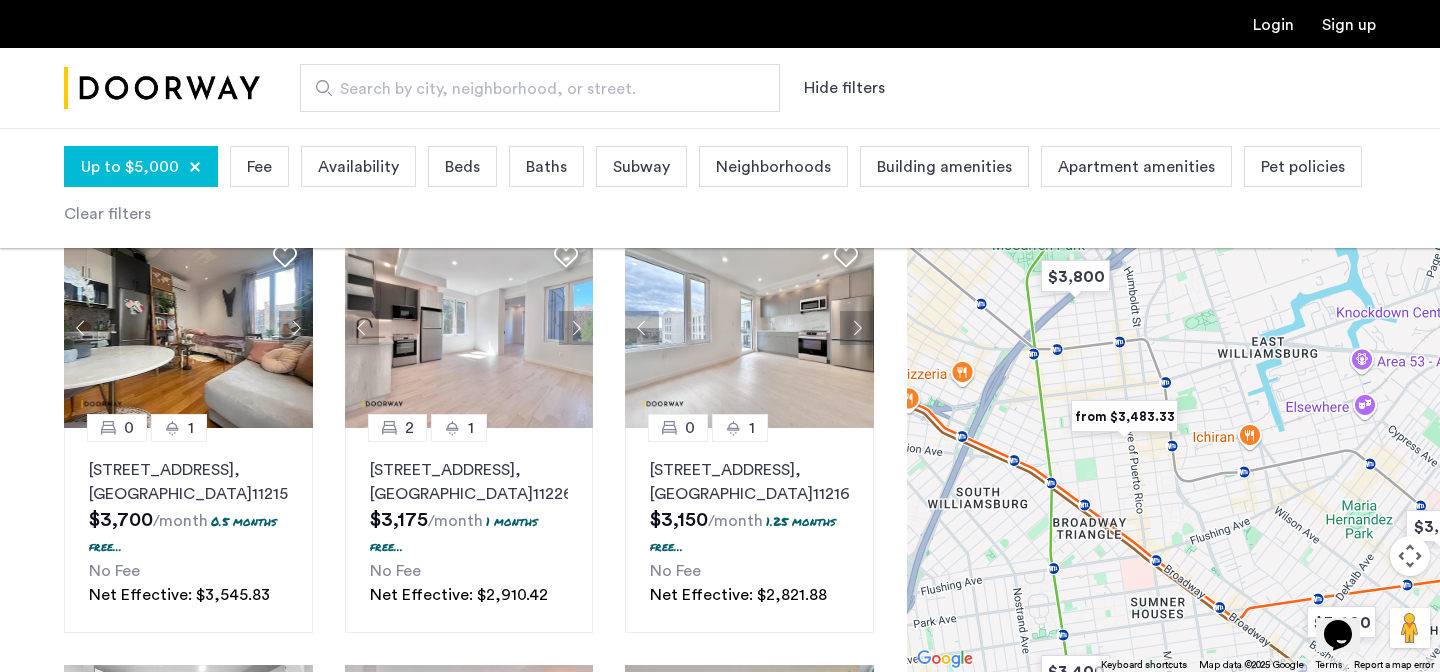 scroll, scrollTop: 157, scrollLeft: 0, axis: vertical 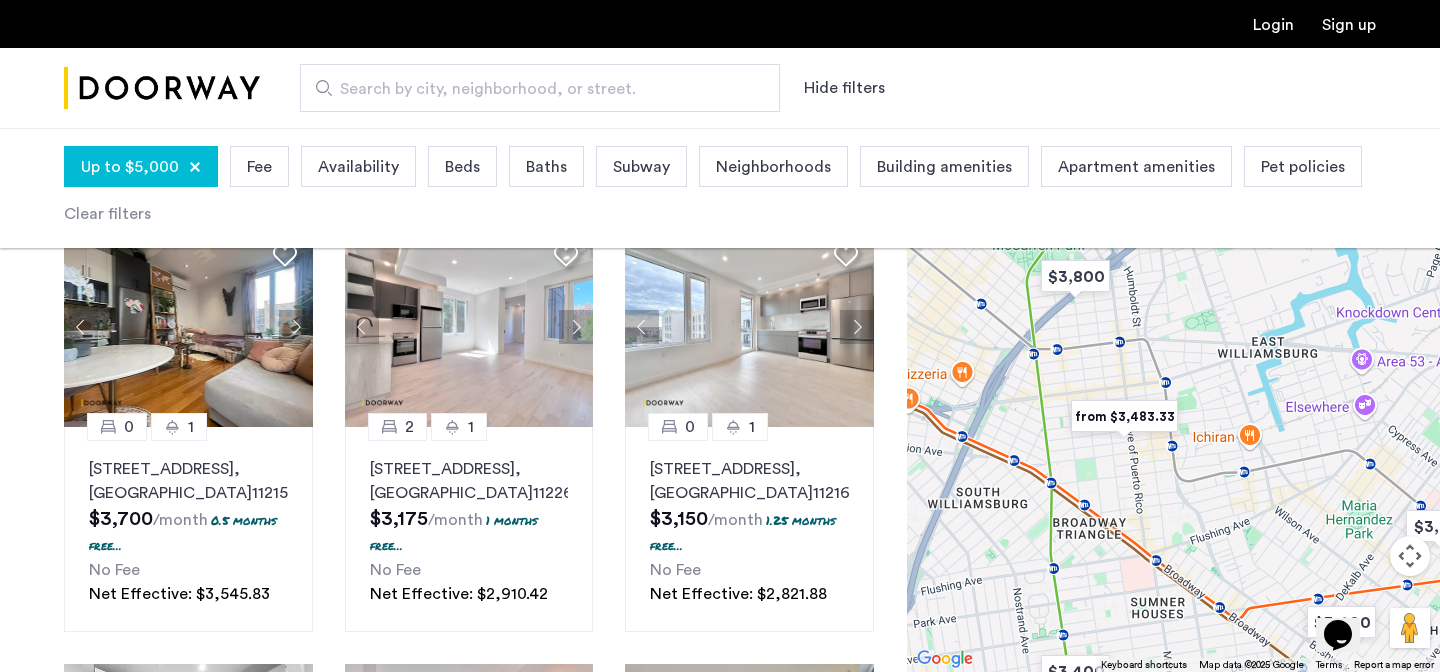 click on "Beds" at bounding box center [462, 167] 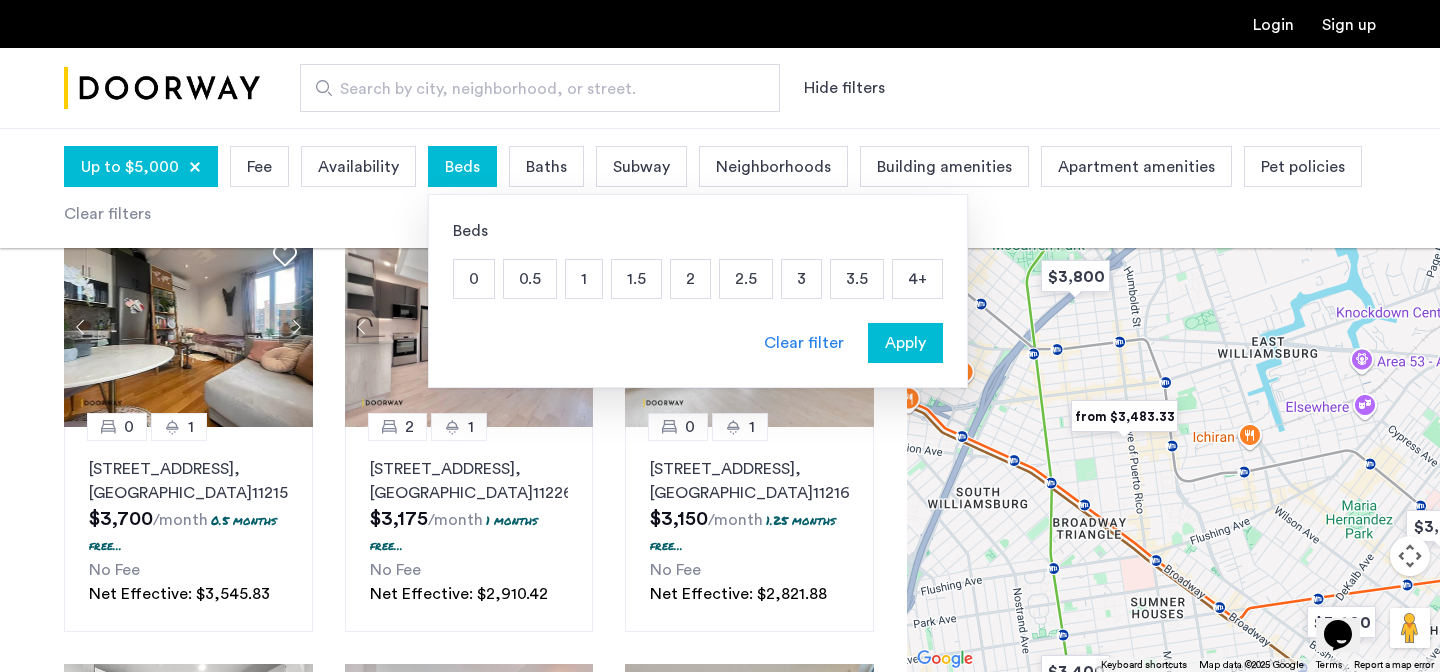 click on "2" at bounding box center [690, 279] 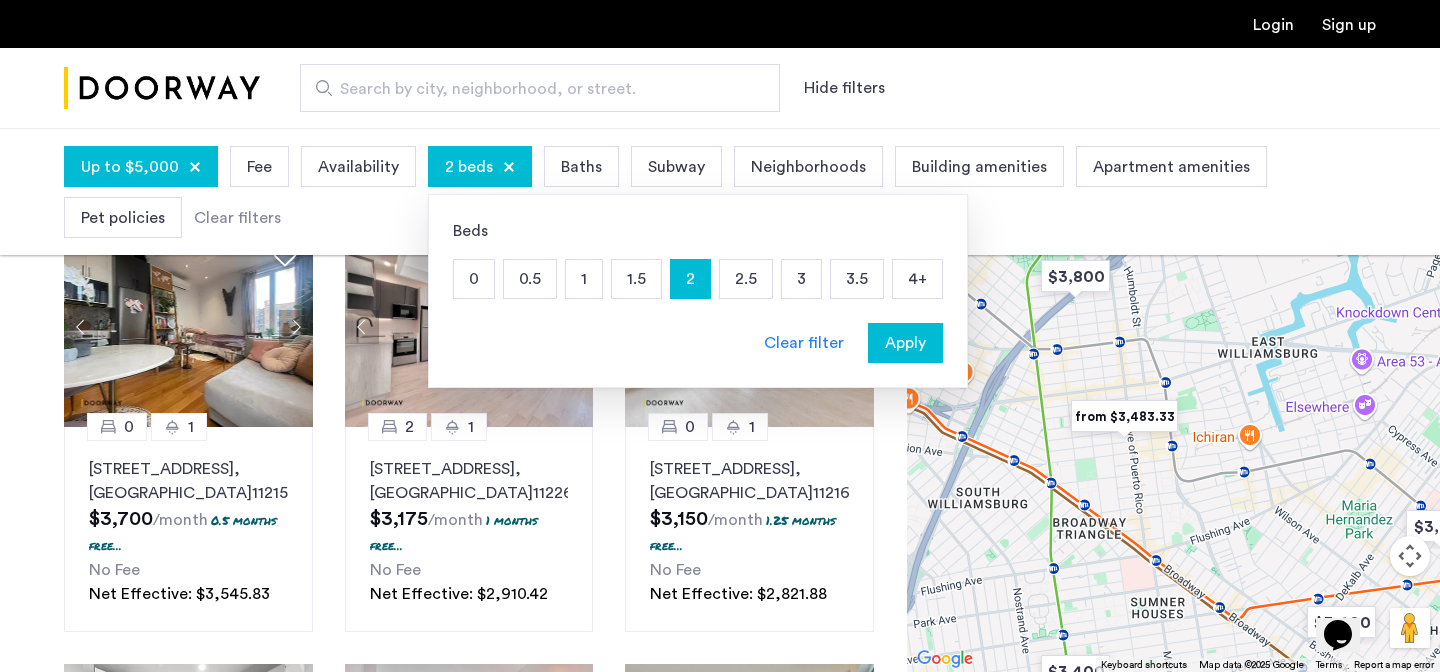click on "Baths" at bounding box center [581, 166] 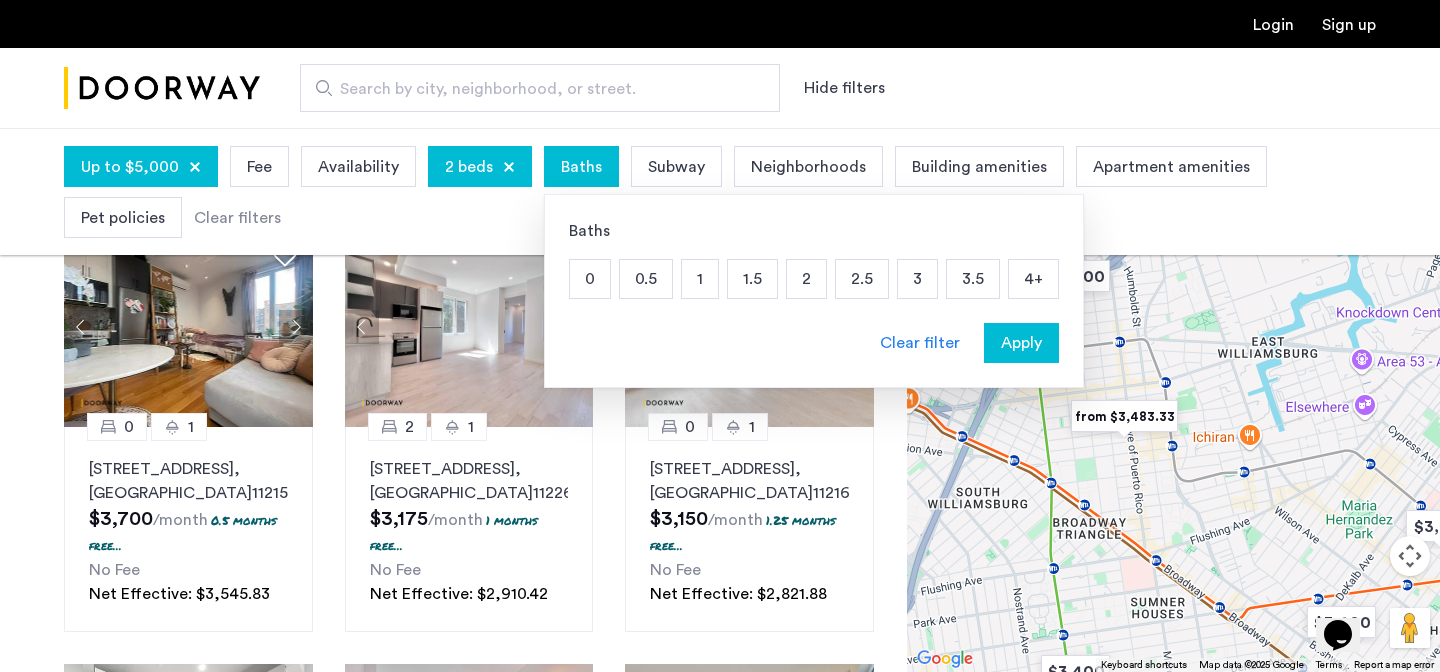 click on "1" at bounding box center [700, 279] 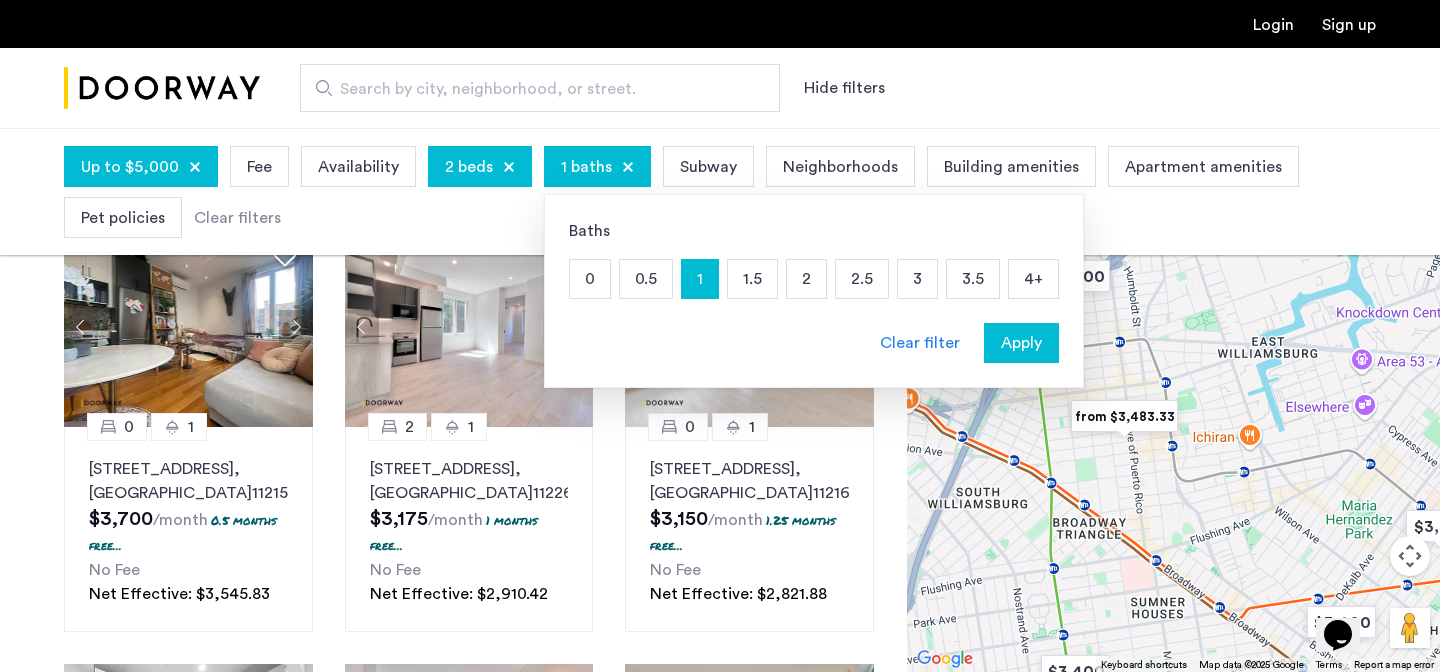 click on "1.5" at bounding box center (752, 279) 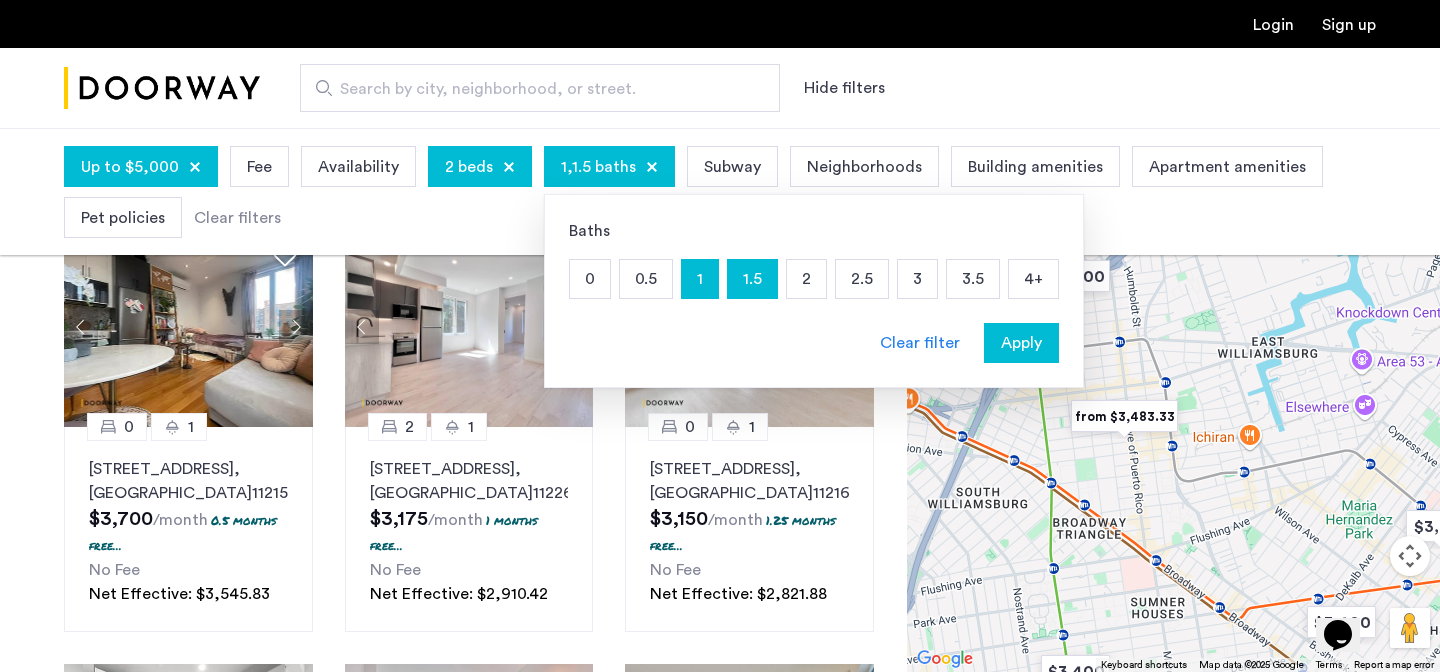 click on "2" at bounding box center [806, 279] 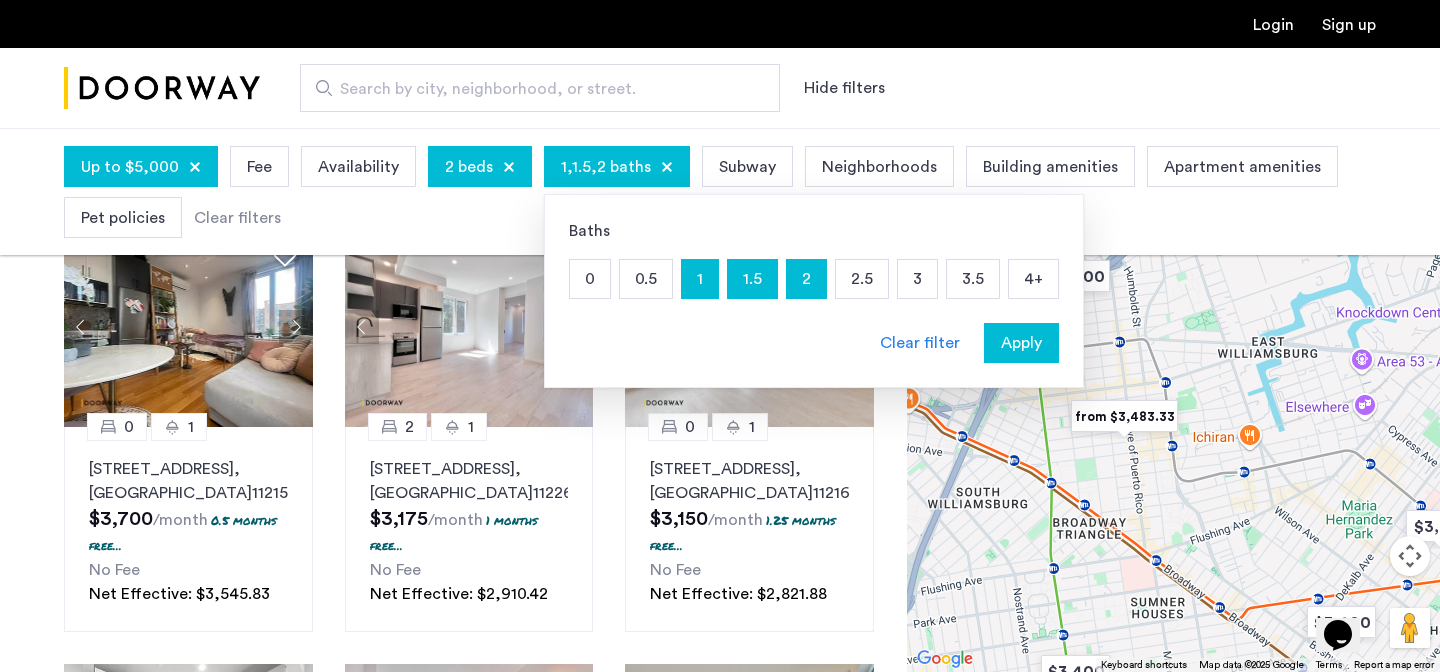 click on "Search by city, neighborhood, or street.  Hide filters" at bounding box center (818, 88) 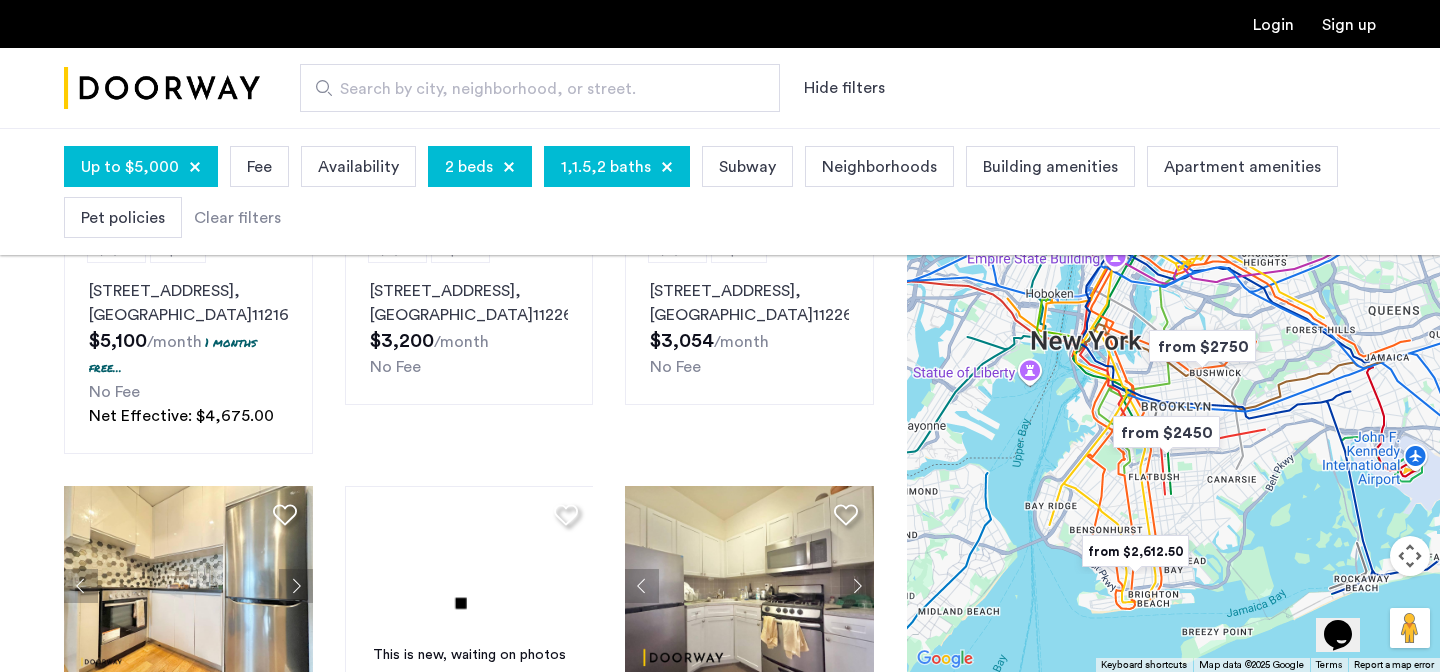 scroll, scrollTop: 1037, scrollLeft: 0, axis: vertical 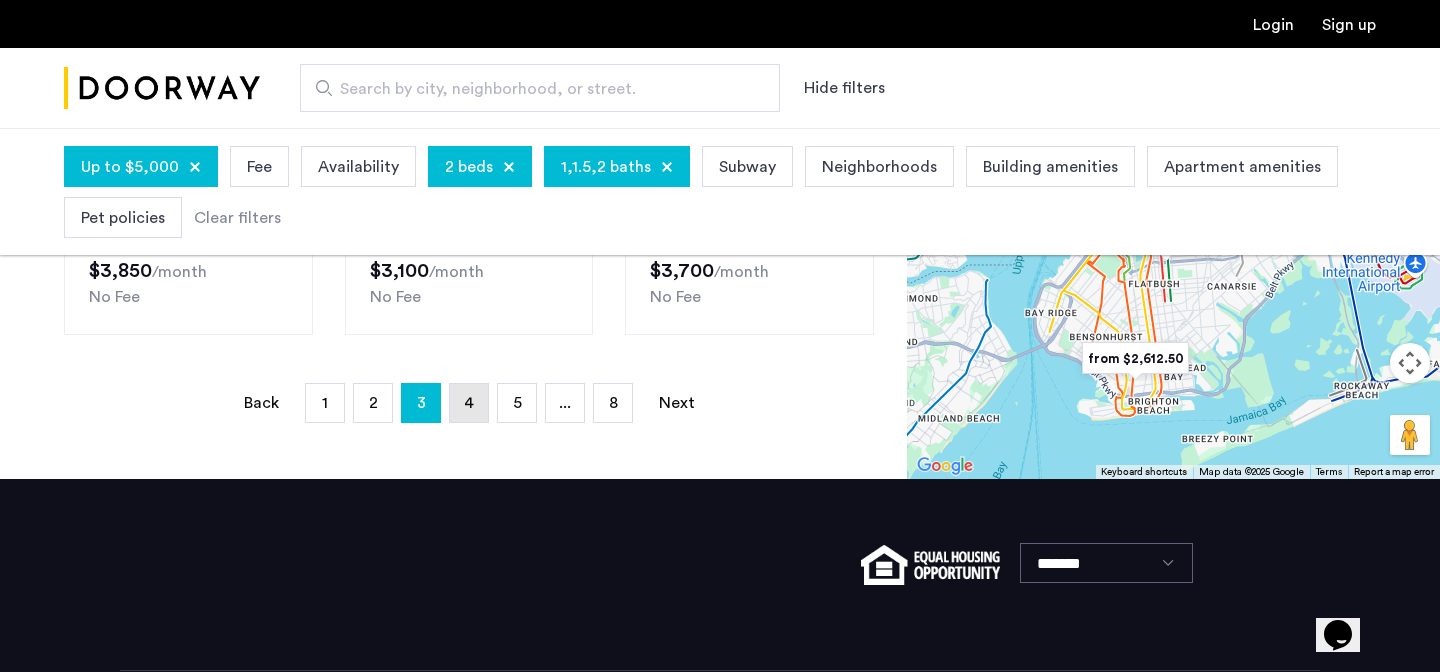 click on "page  4" at bounding box center (469, 403) 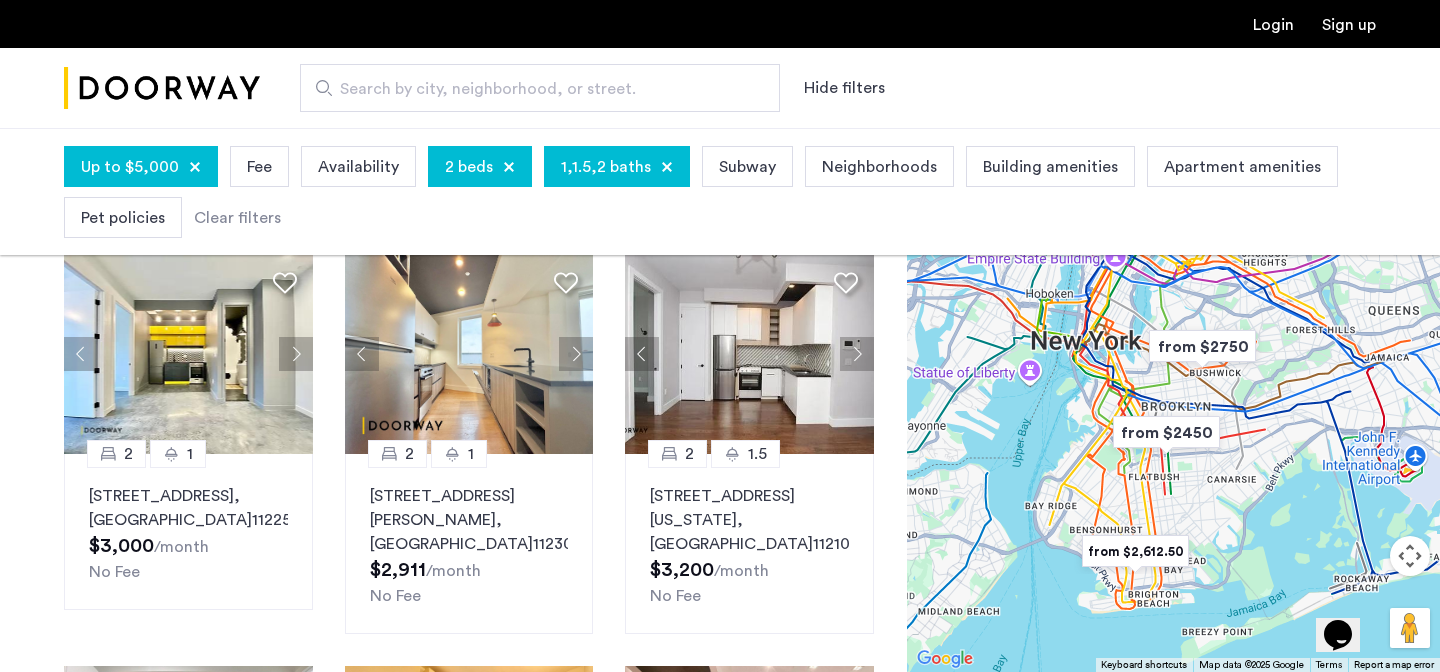 scroll, scrollTop: 491, scrollLeft: 0, axis: vertical 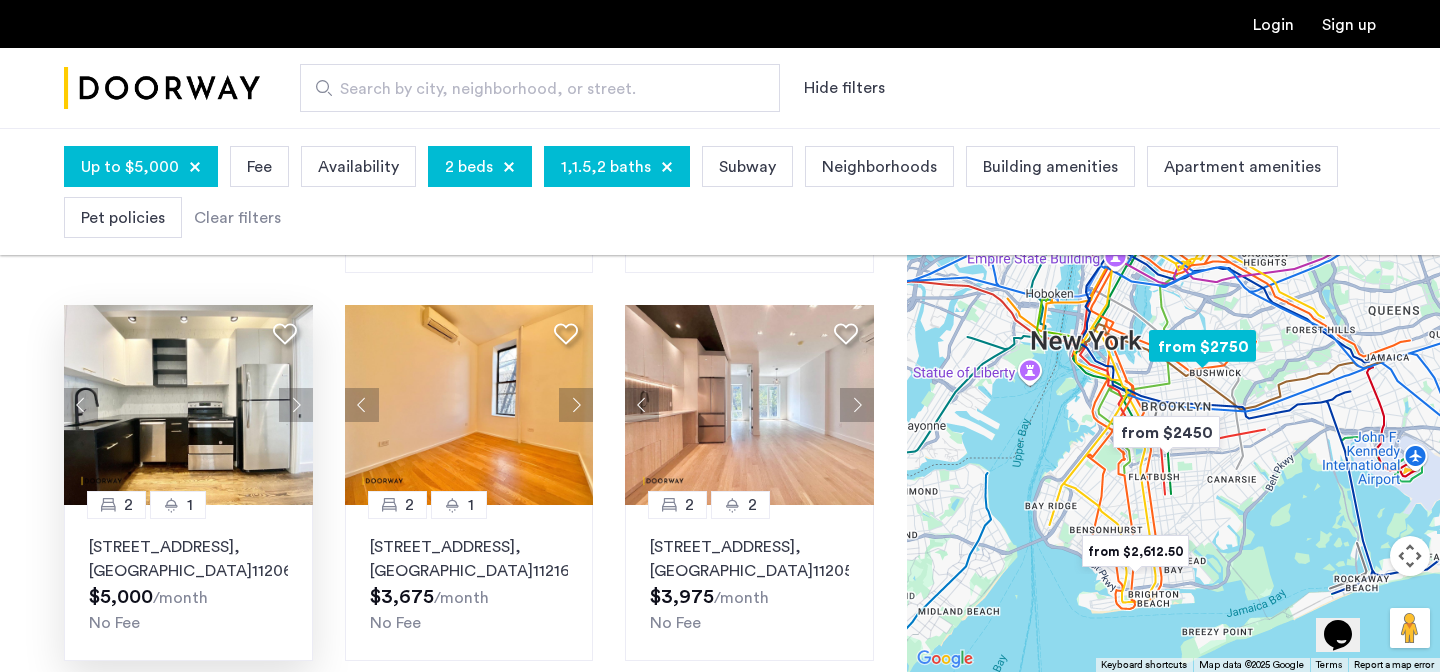 click 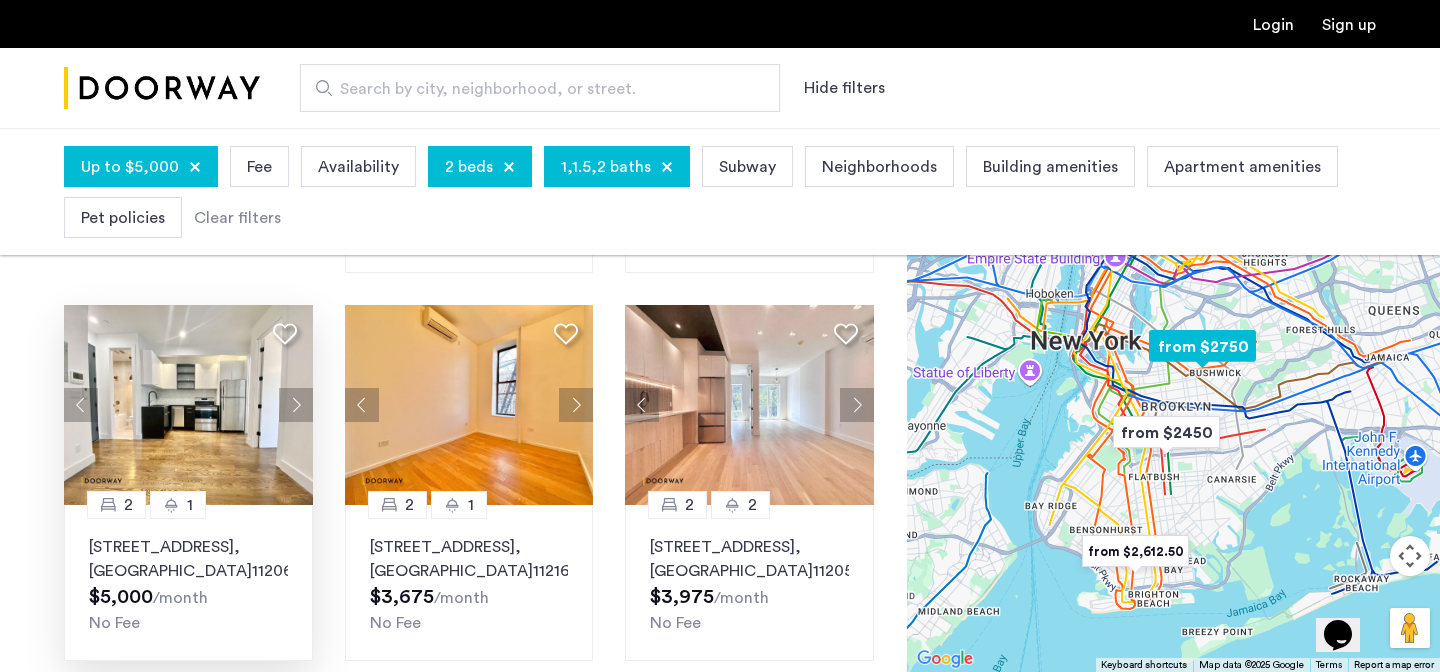 click 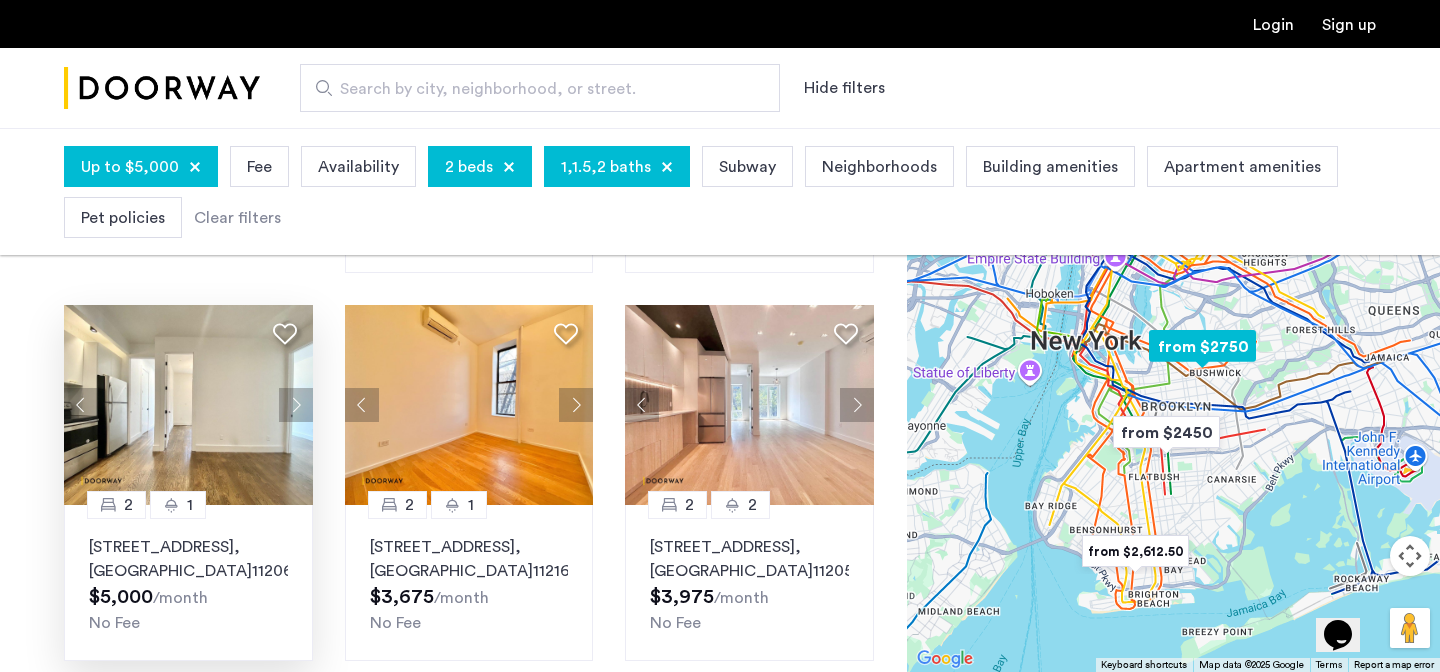 click 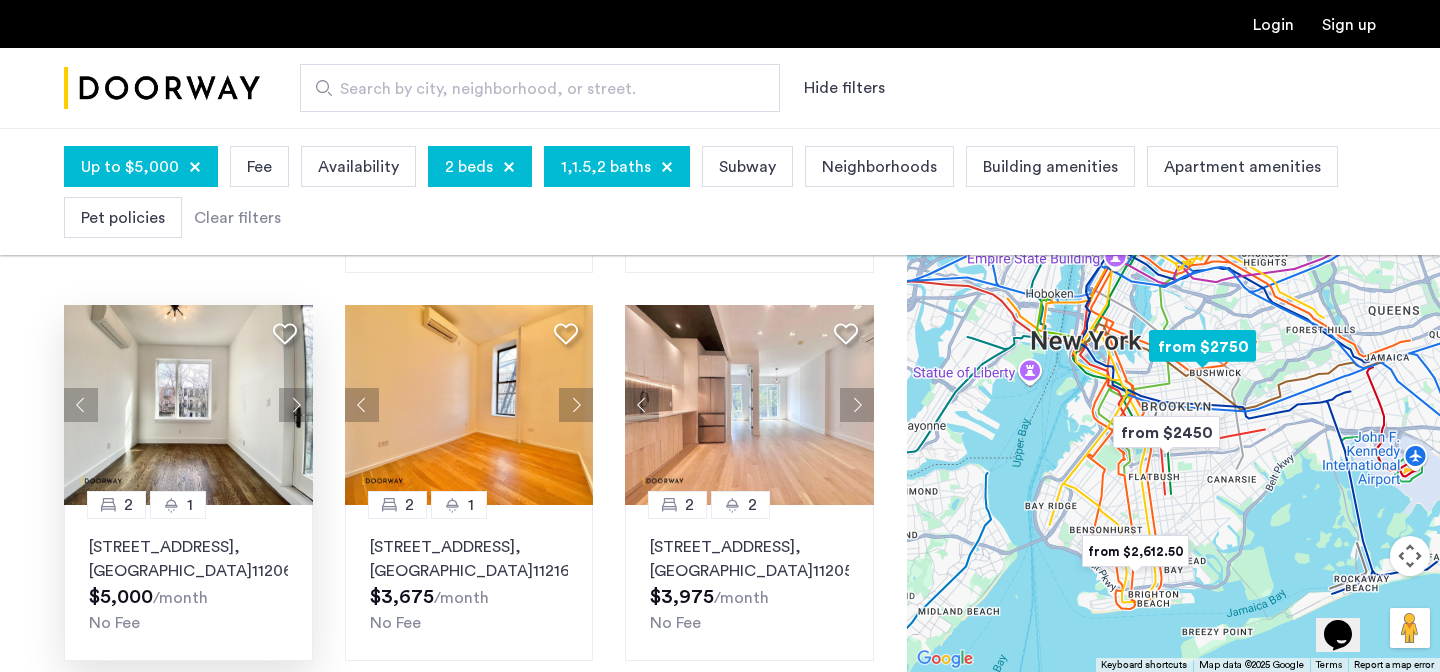 click 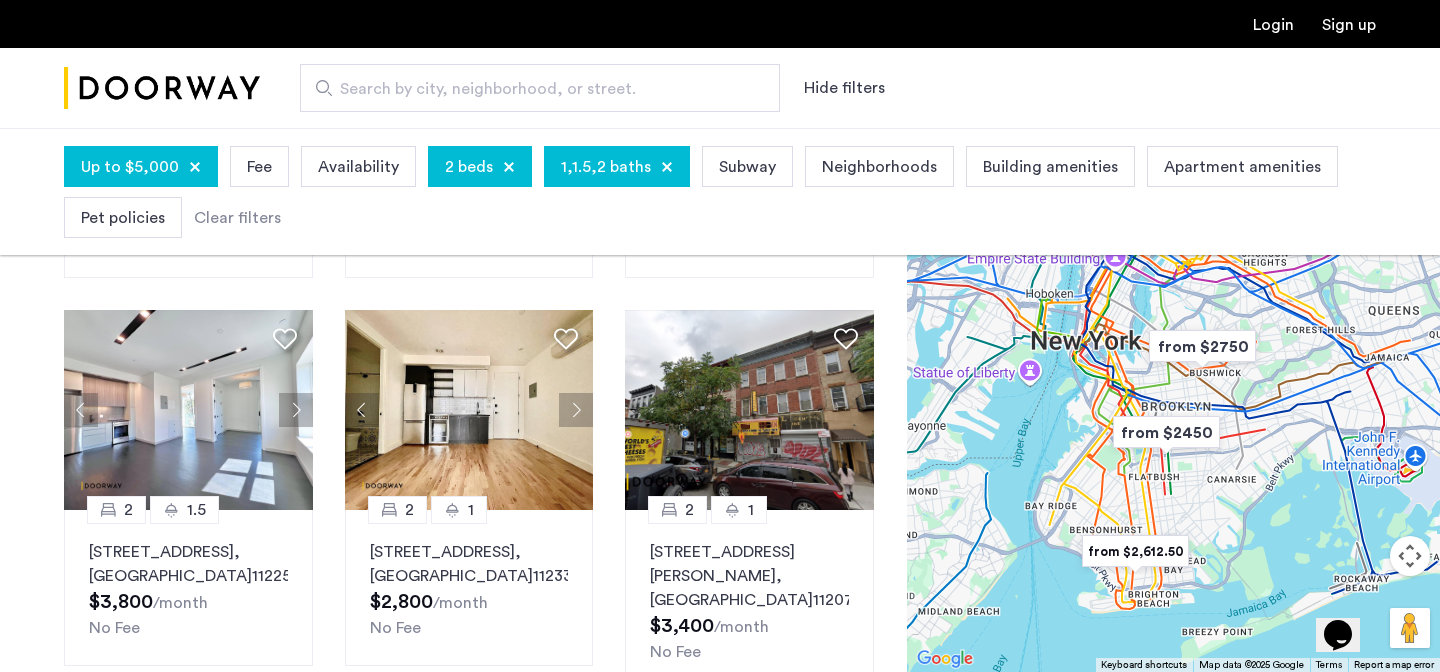 scroll, scrollTop: 887, scrollLeft: 0, axis: vertical 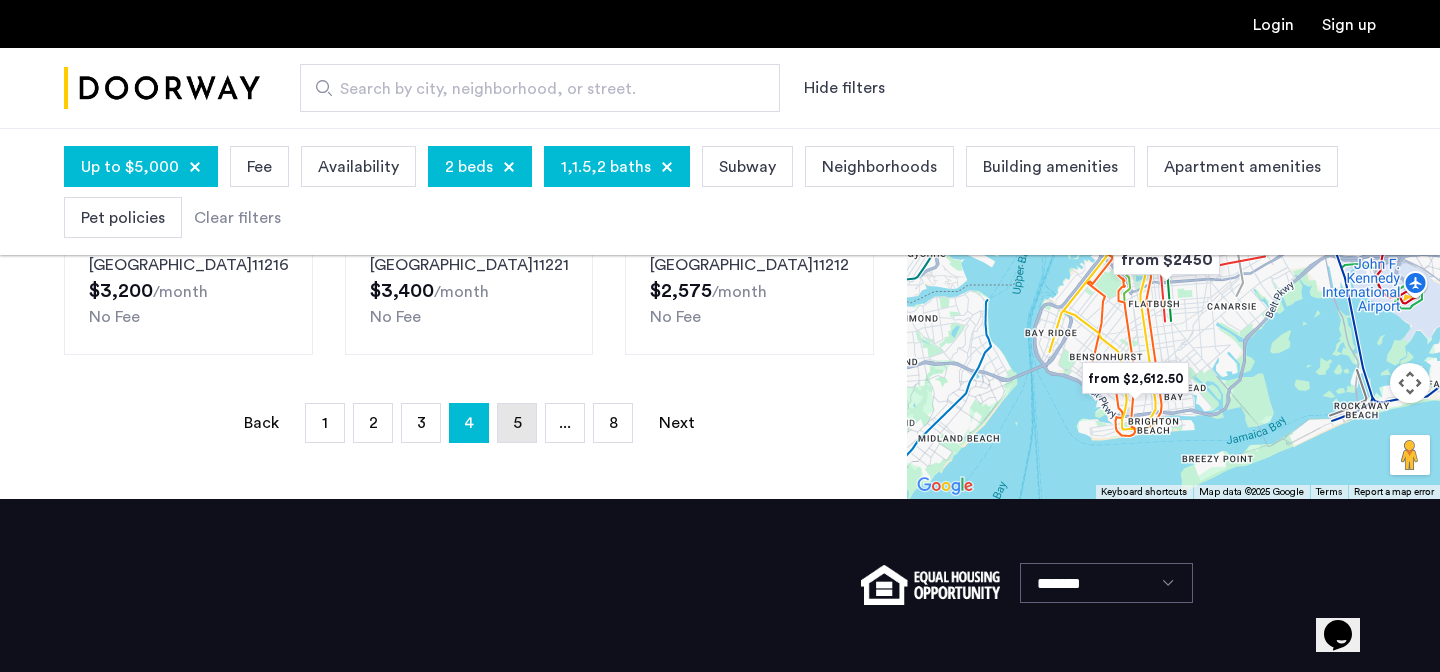 click on "page  5" at bounding box center [517, 423] 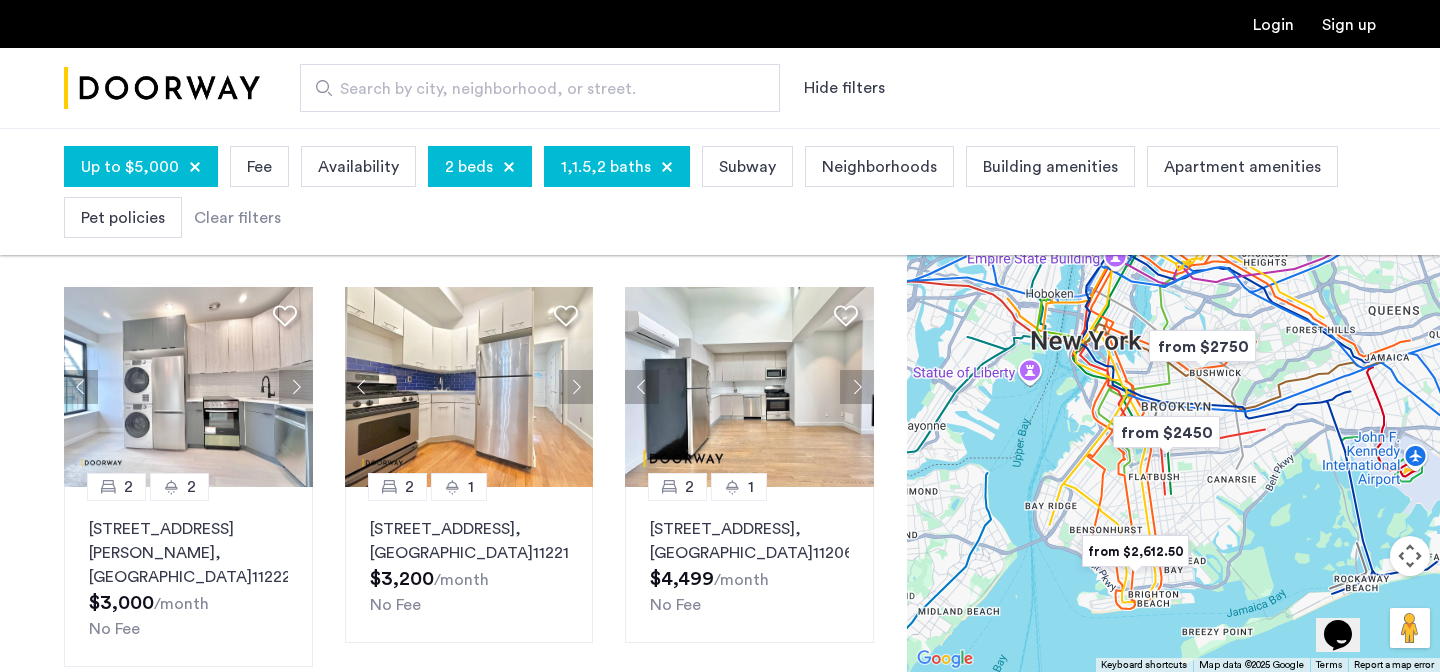 scroll, scrollTop: 1375, scrollLeft: 0, axis: vertical 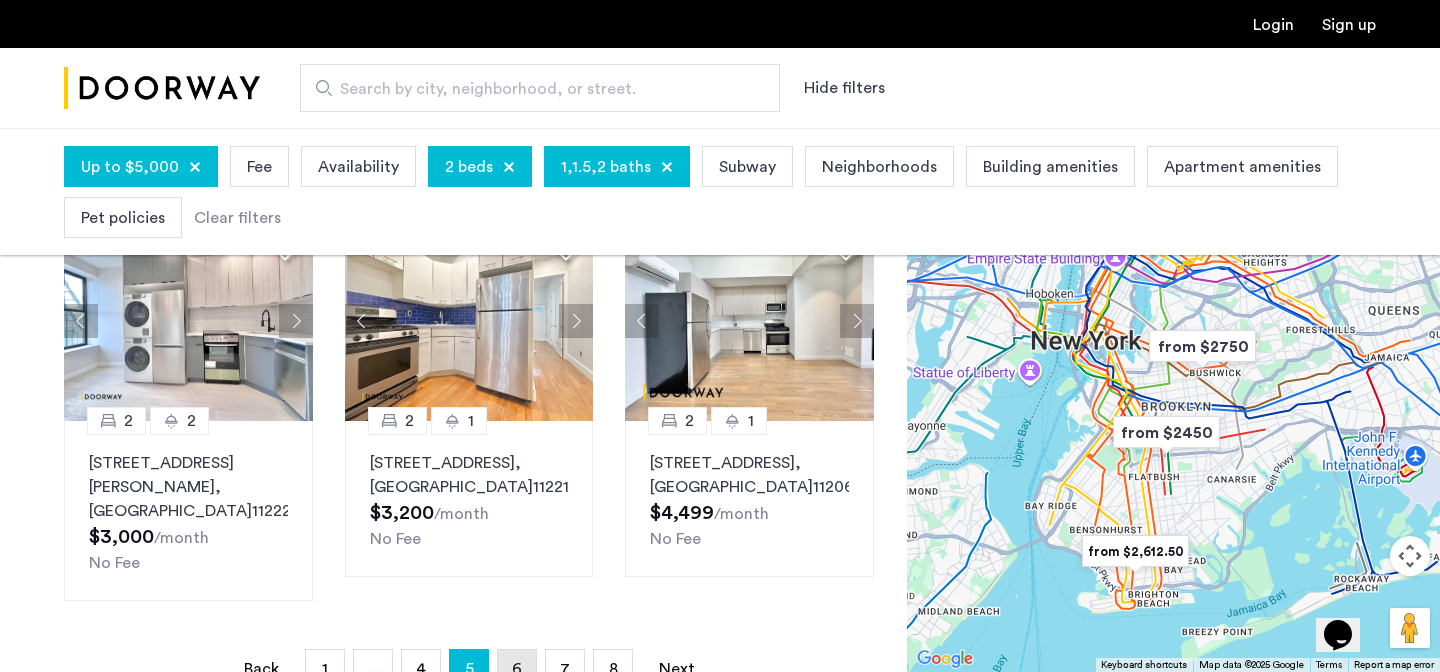 click on "page  6" at bounding box center (517, 669) 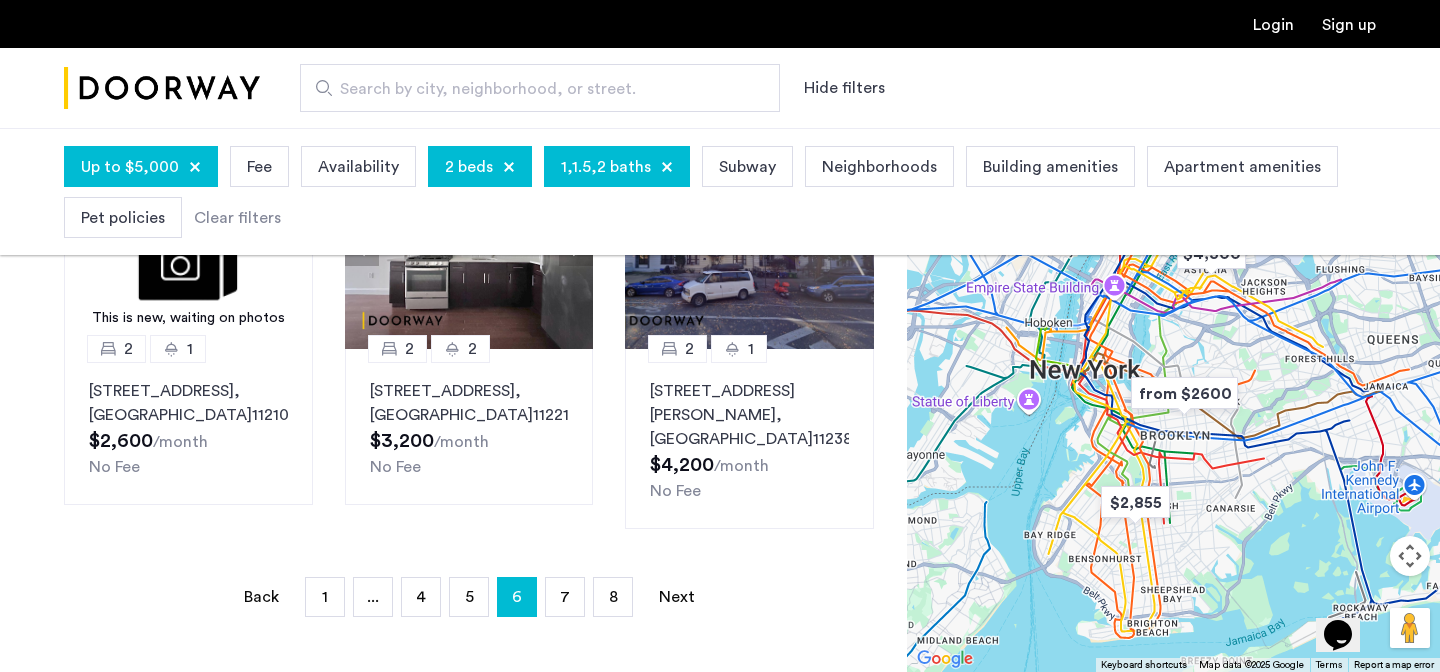 scroll, scrollTop: 1653, scrollLeft: 0, axis: vertical 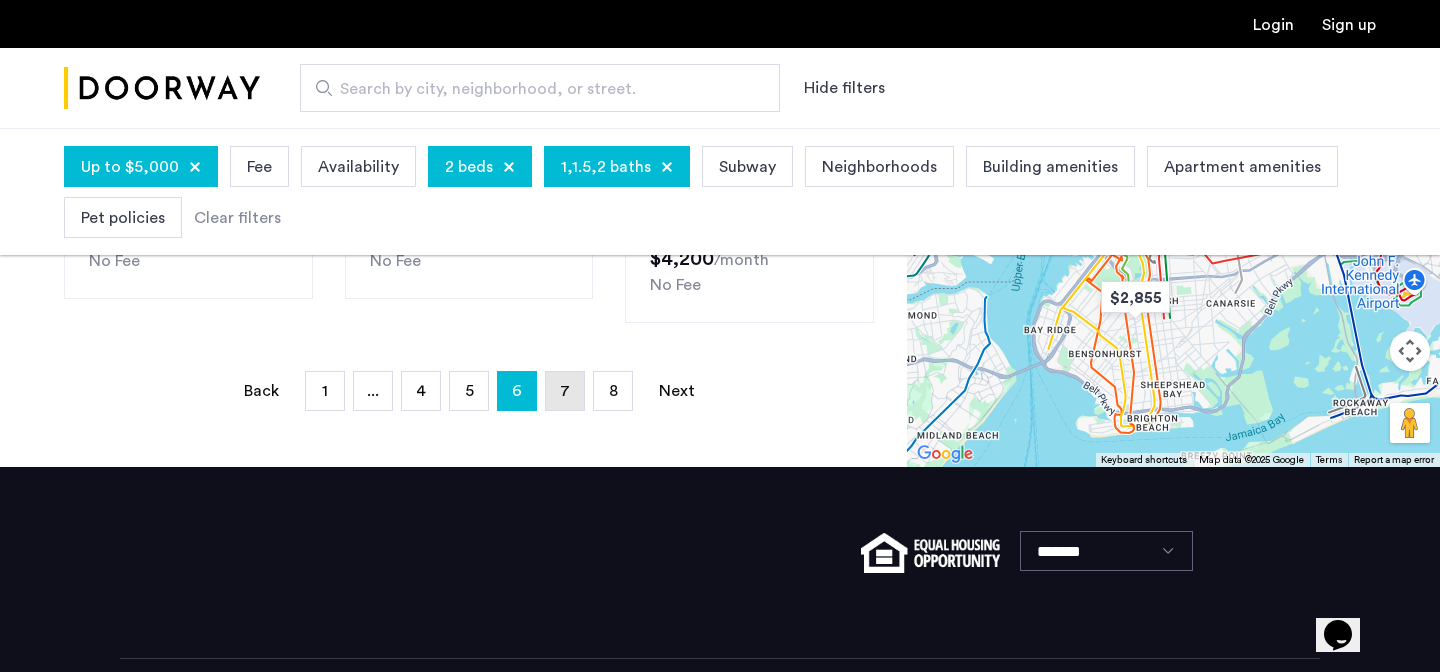 click on "page  7" at bounding box center [565, 391] 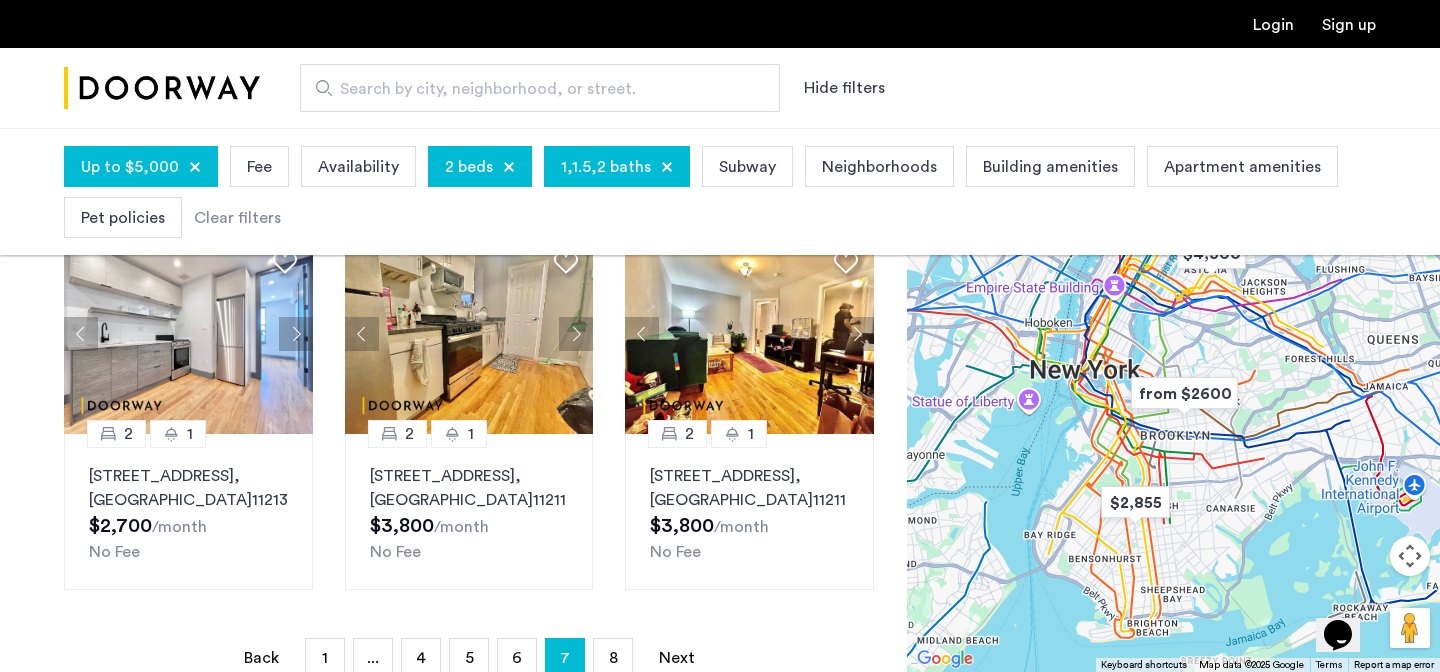 scroll, scrollTop: 1365, scrollLeft: 0, axis: vertical 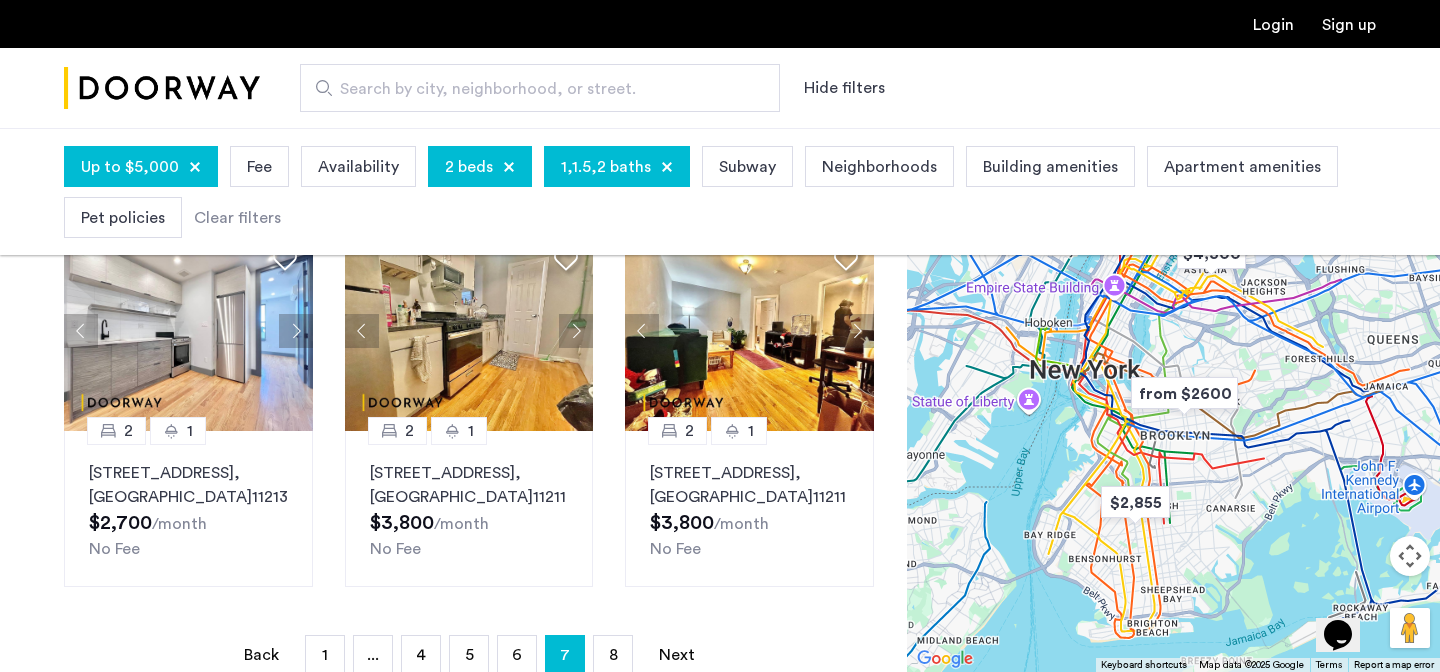 click on "8" at bounding box center [613, 655] 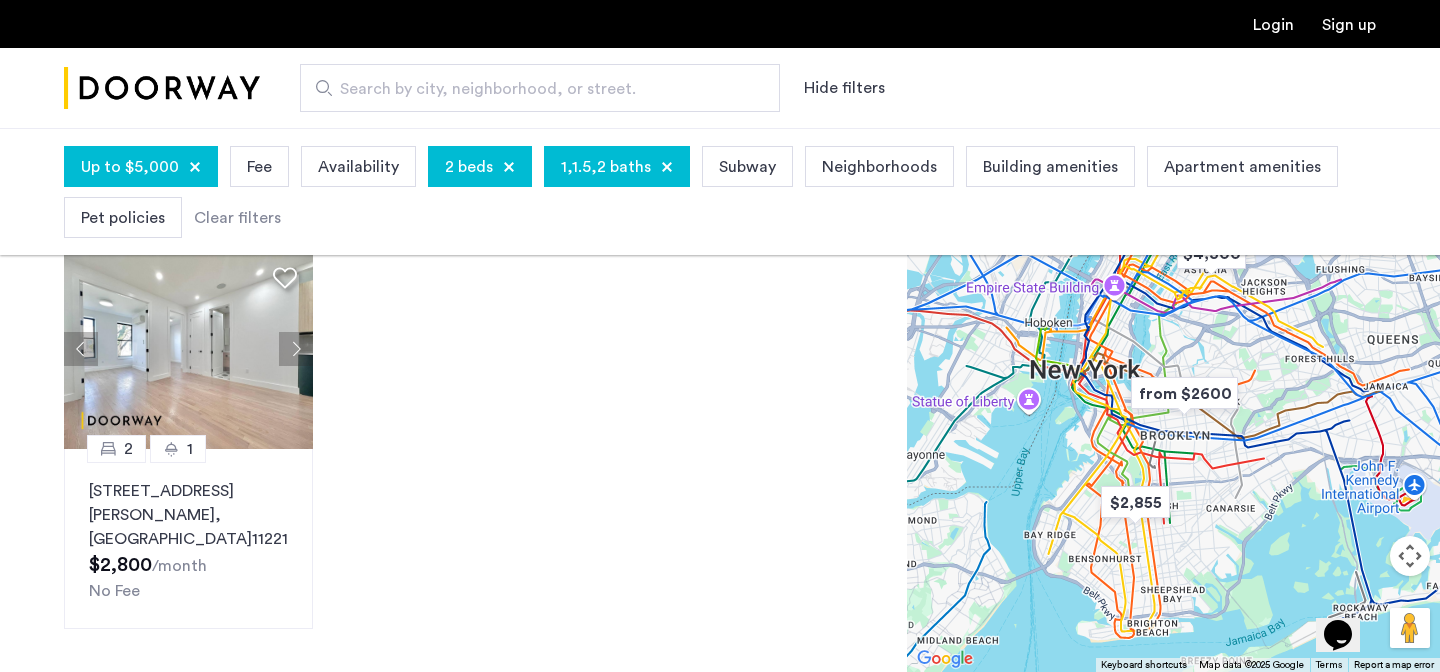 scroll, scrollTop: 526, scrollLeft: 0, axis: vertical 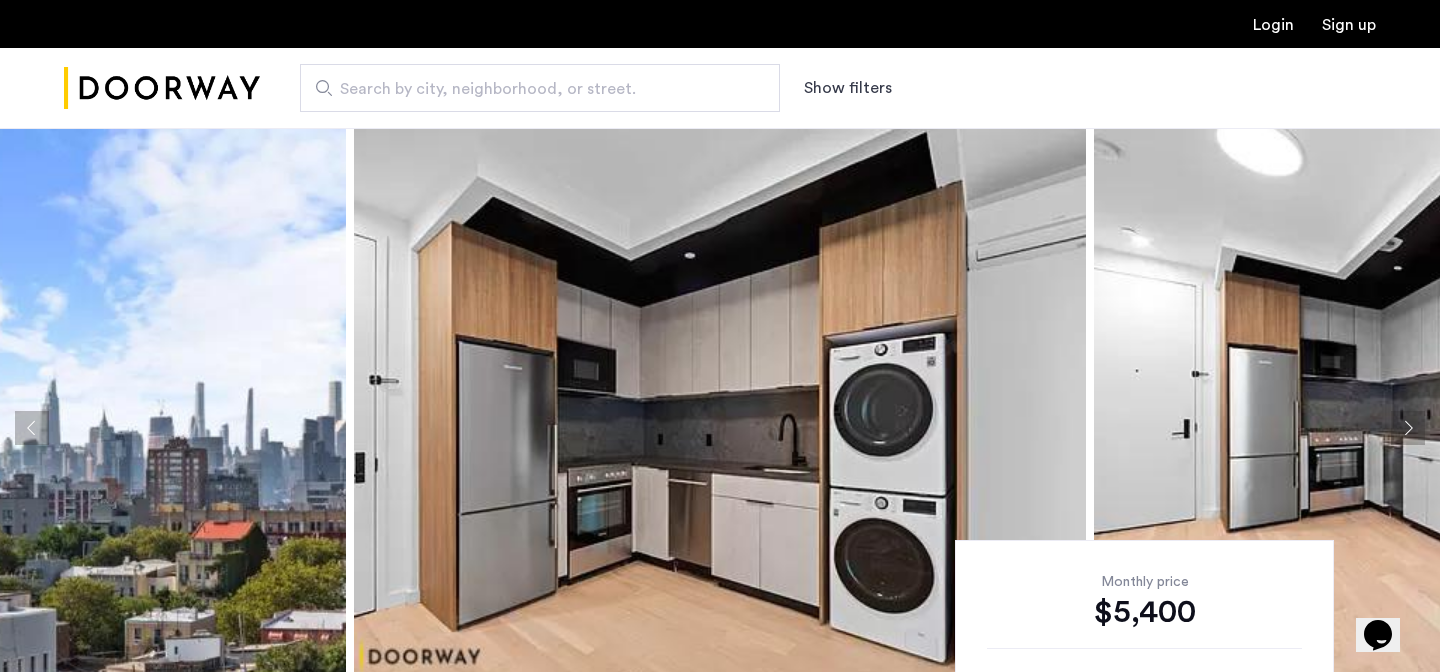 click 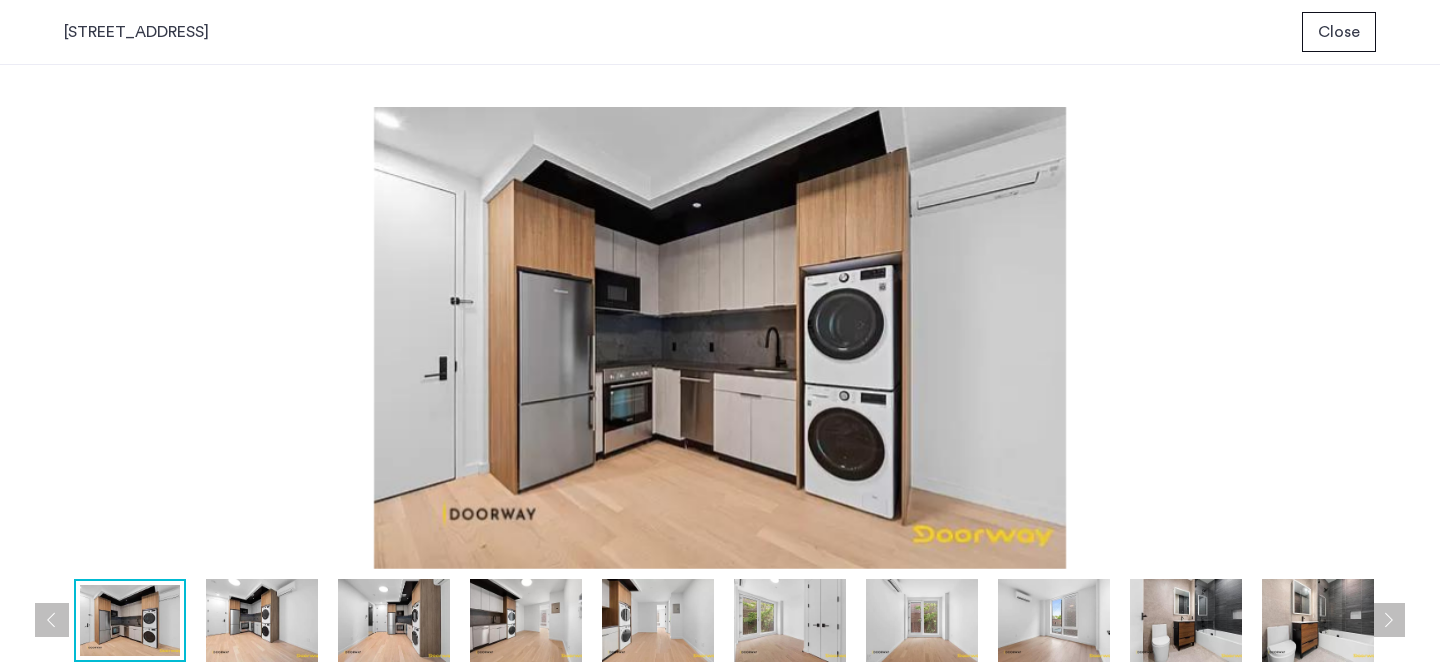 click at bounding box center (262, 620) 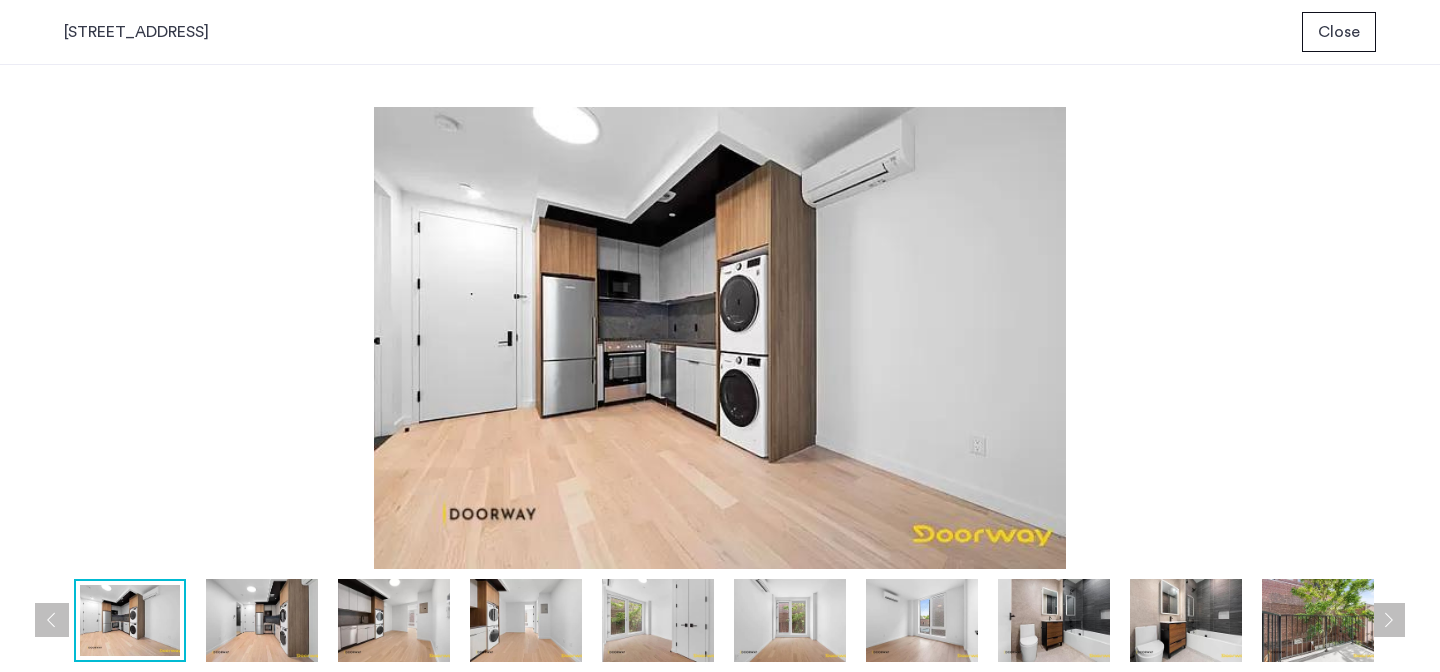 click at bounding box center (1388, 620) 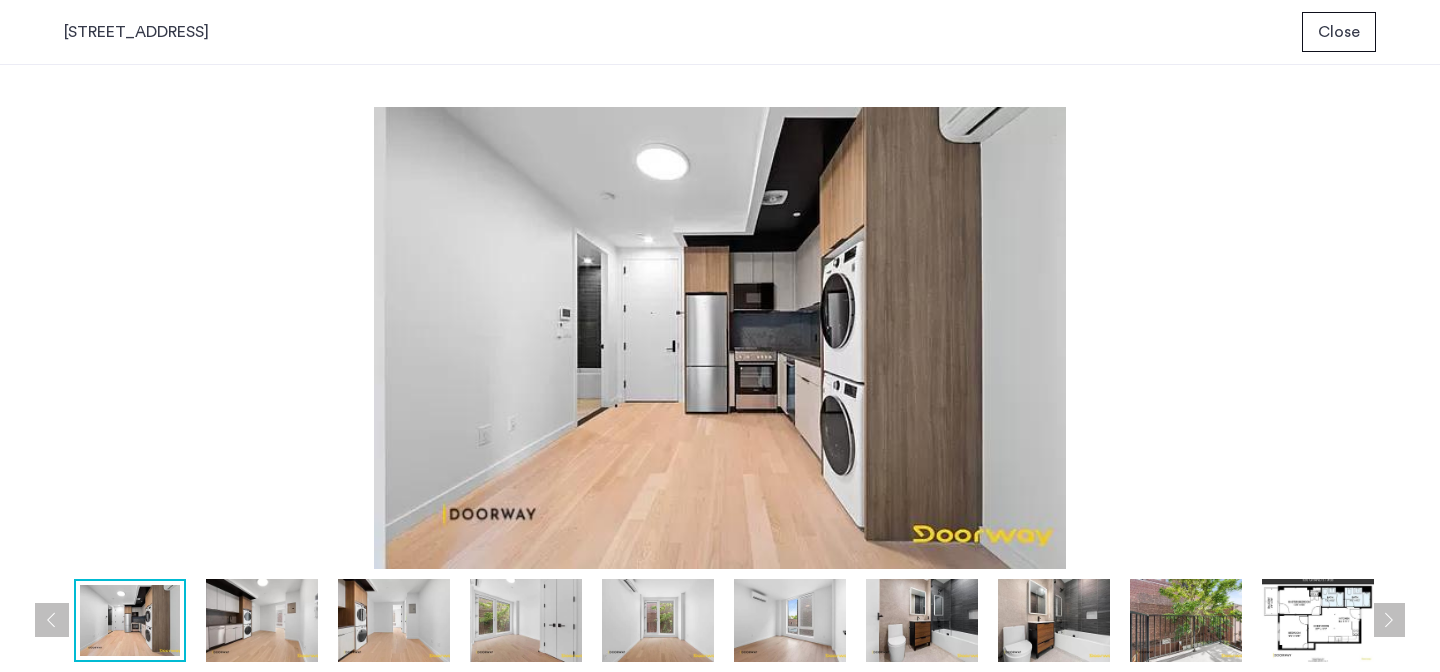click at bounding box center (1388, 620) 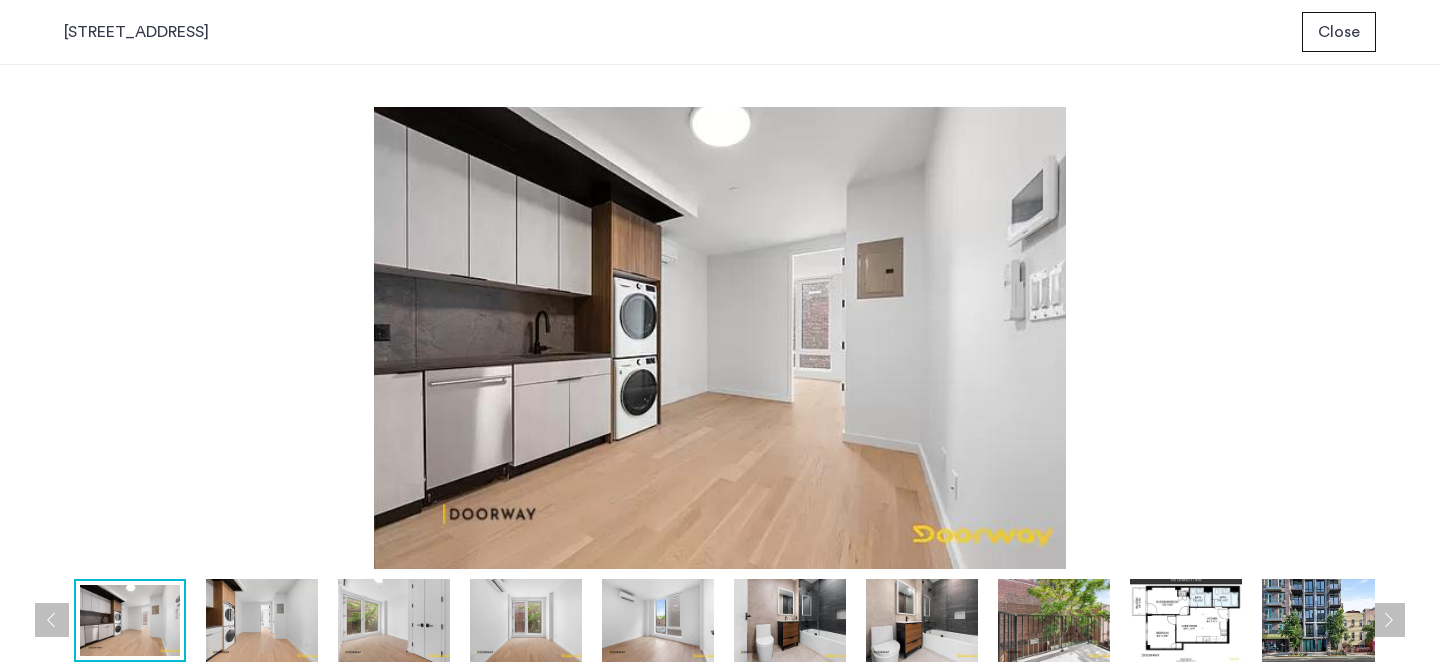 click at bounding box center (1388, 620) 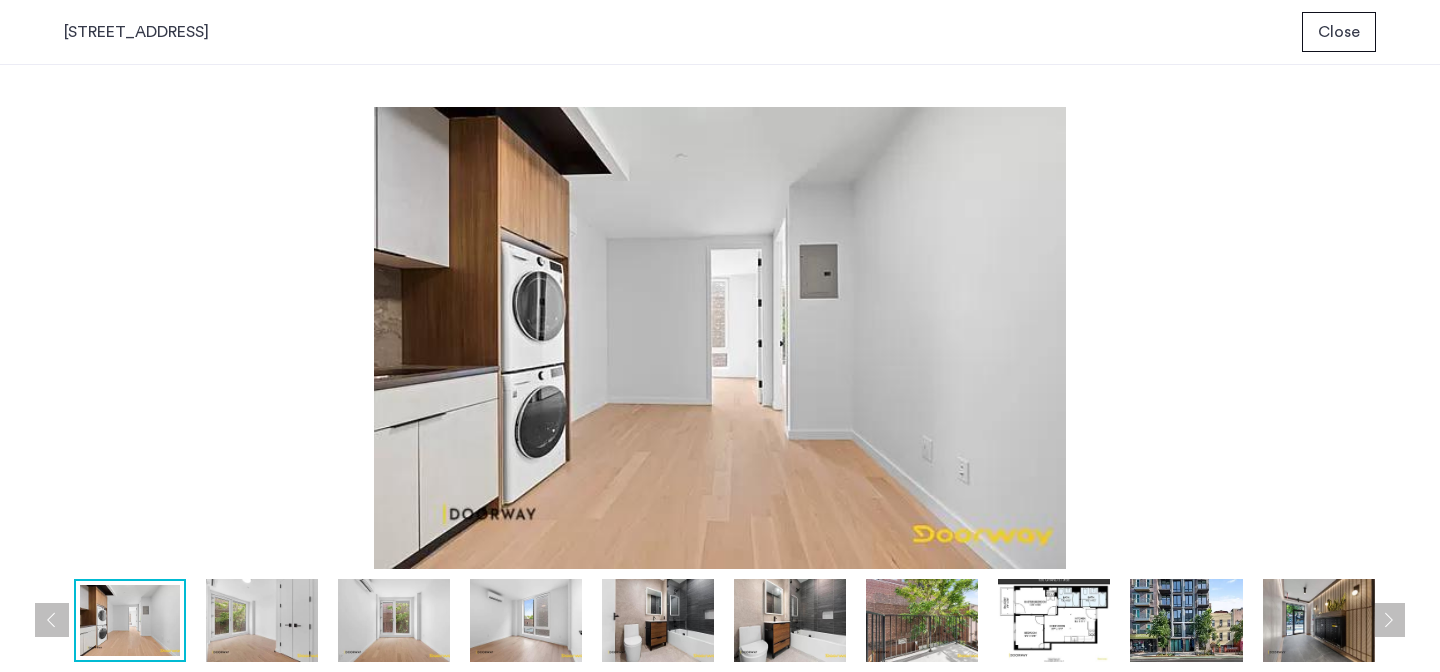 click at bounding box center [1388, 620] 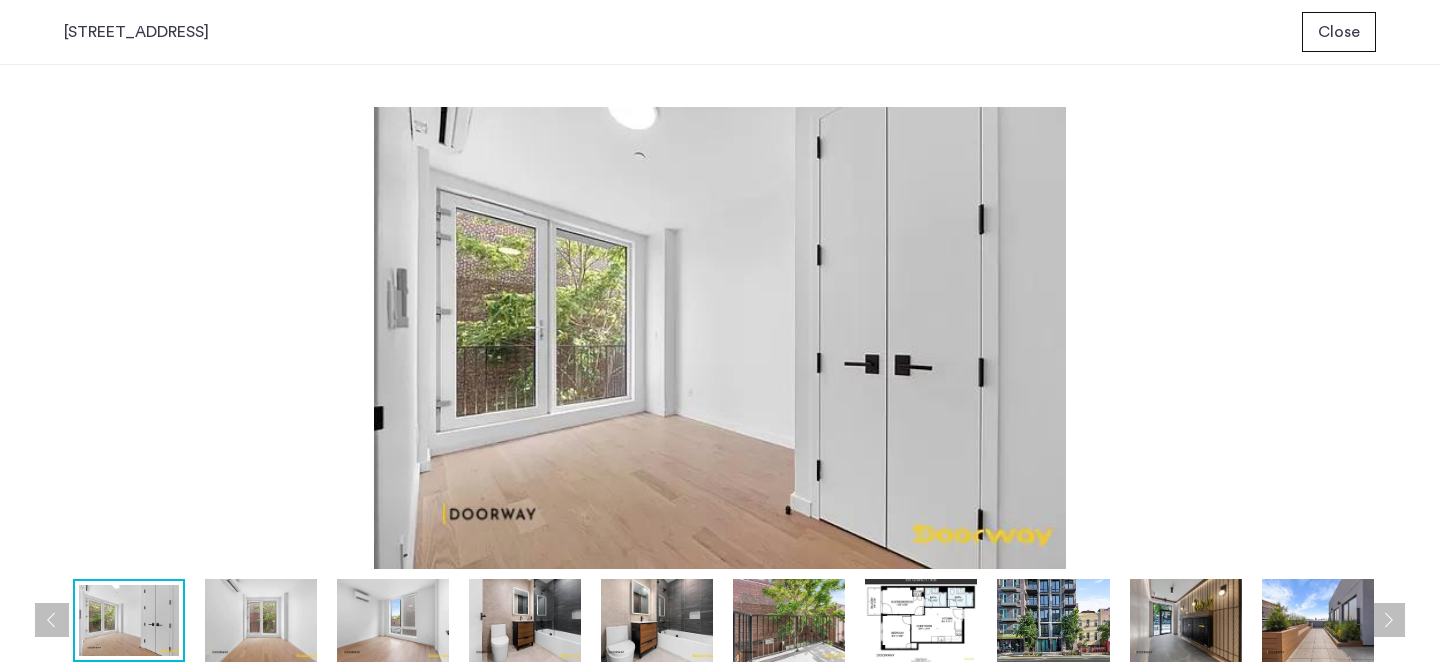click at bounding box center (1388, 620) 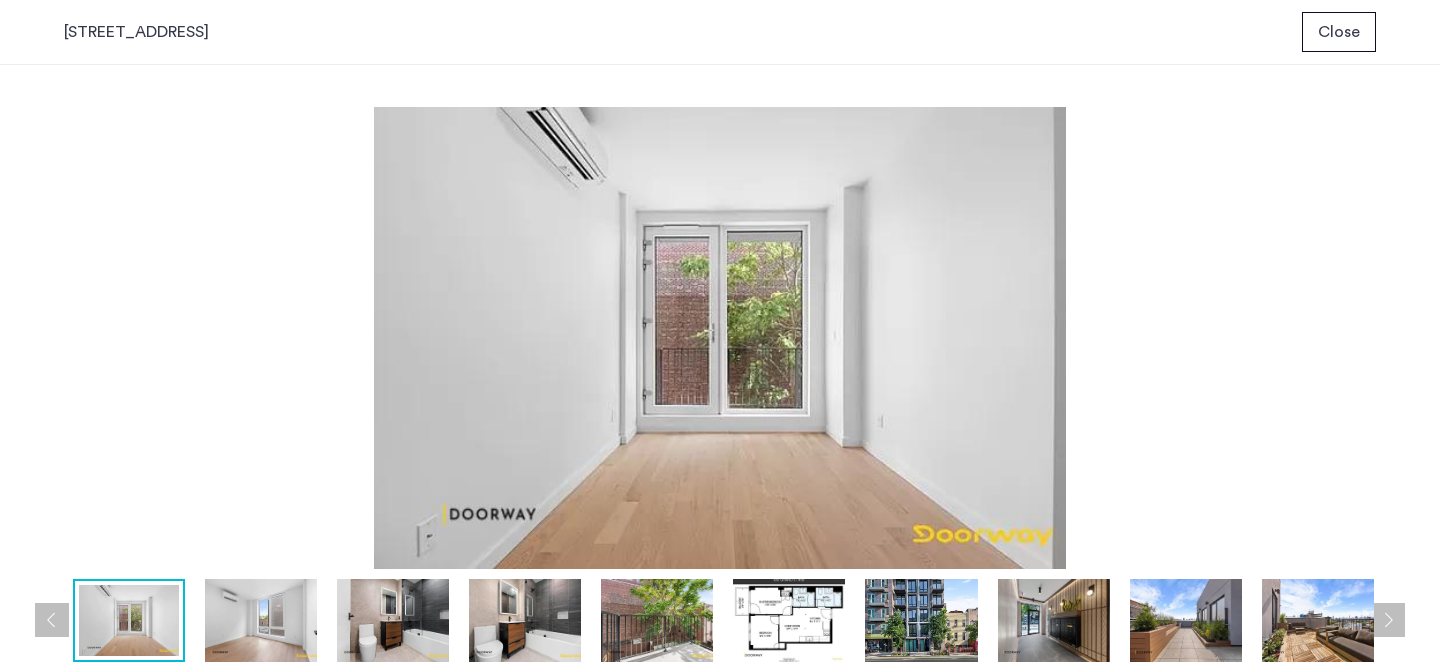 click at bounding box center [1388, 620] 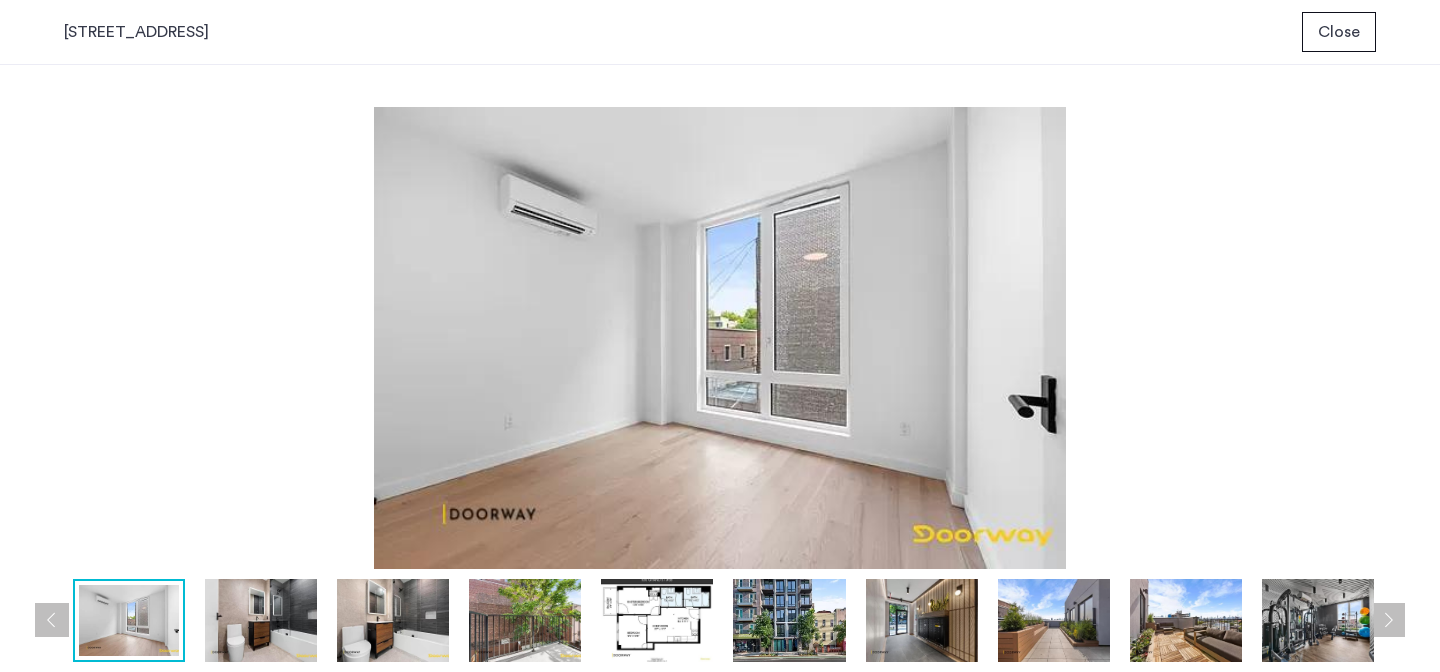 click at bounding box center [1388, 620] 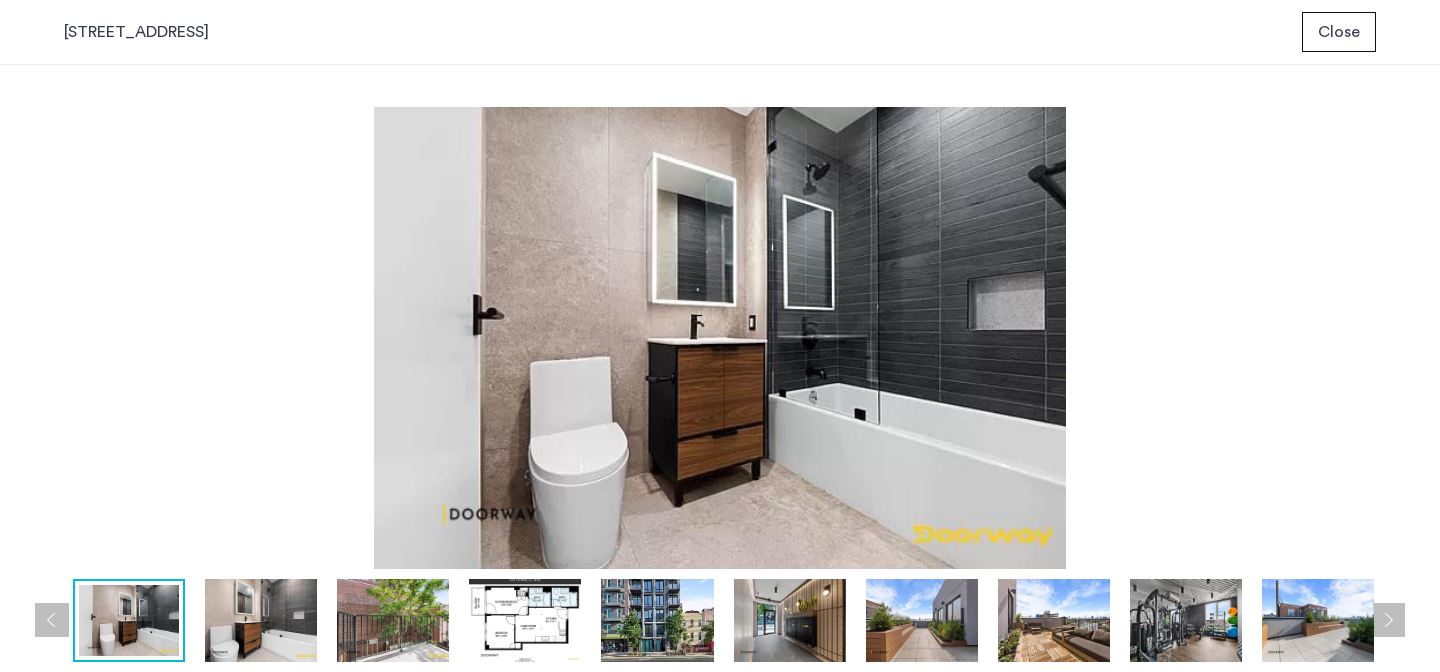 click at bounding box center [1388, 620] 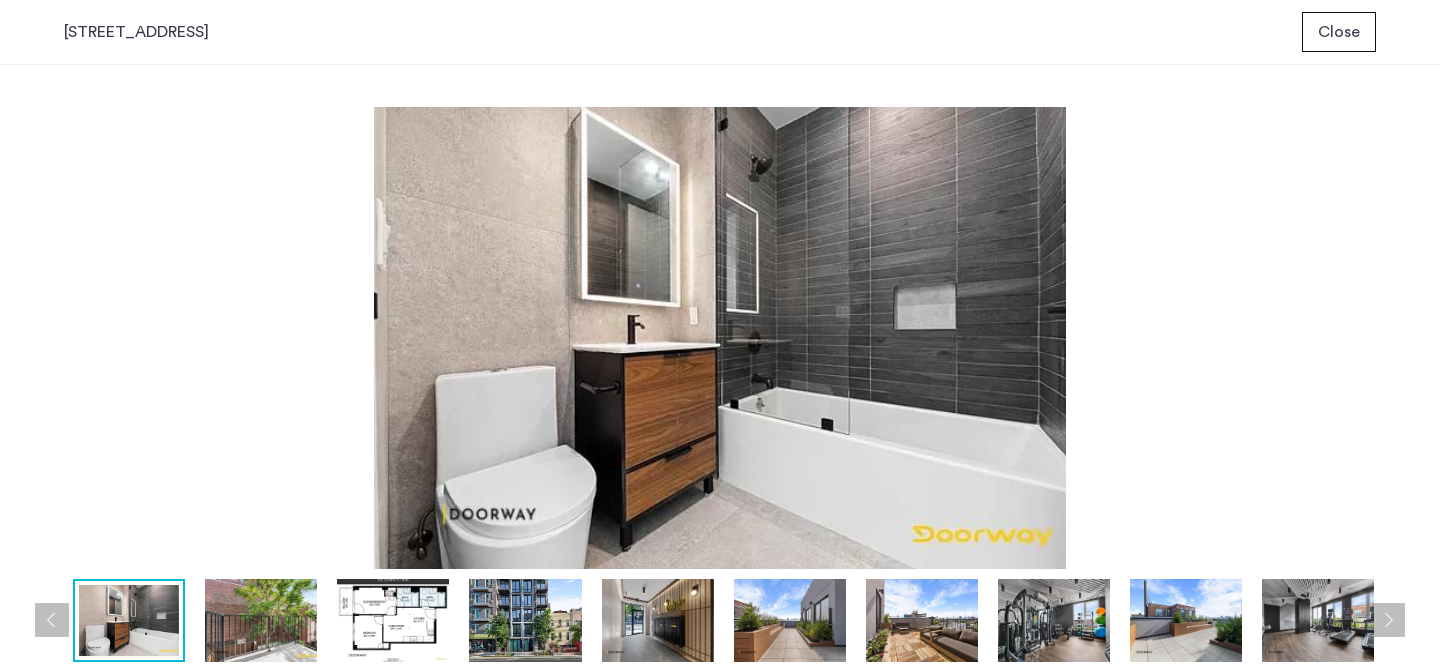 click at bounding box center [1388, 620] 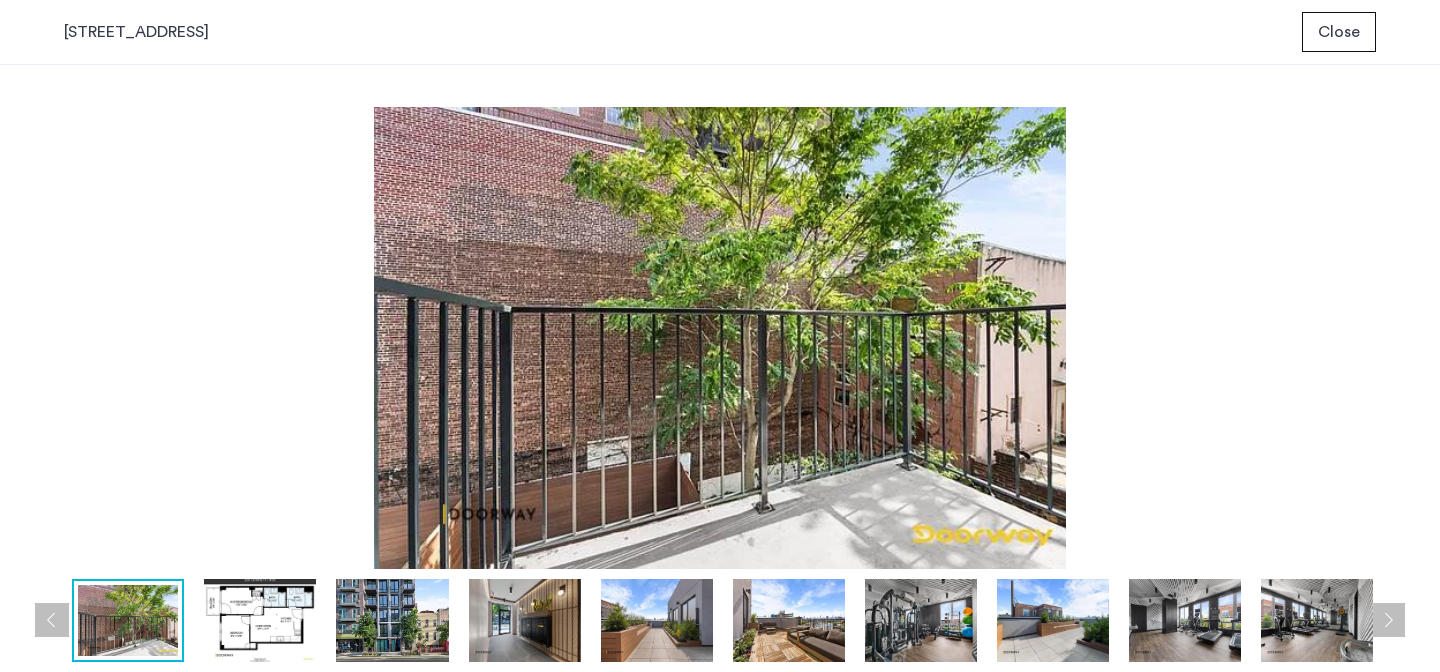 click at bounding box center [1388, 620] 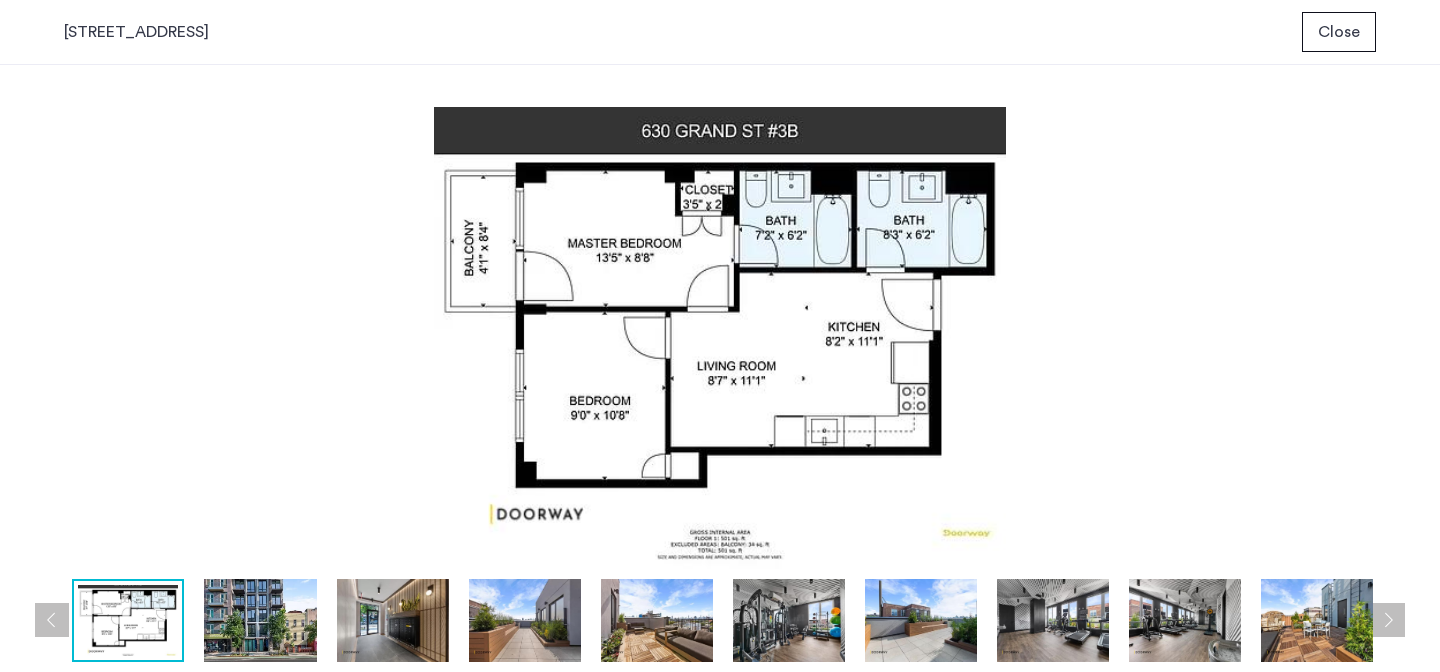 click at bounding box center (1388, 620) 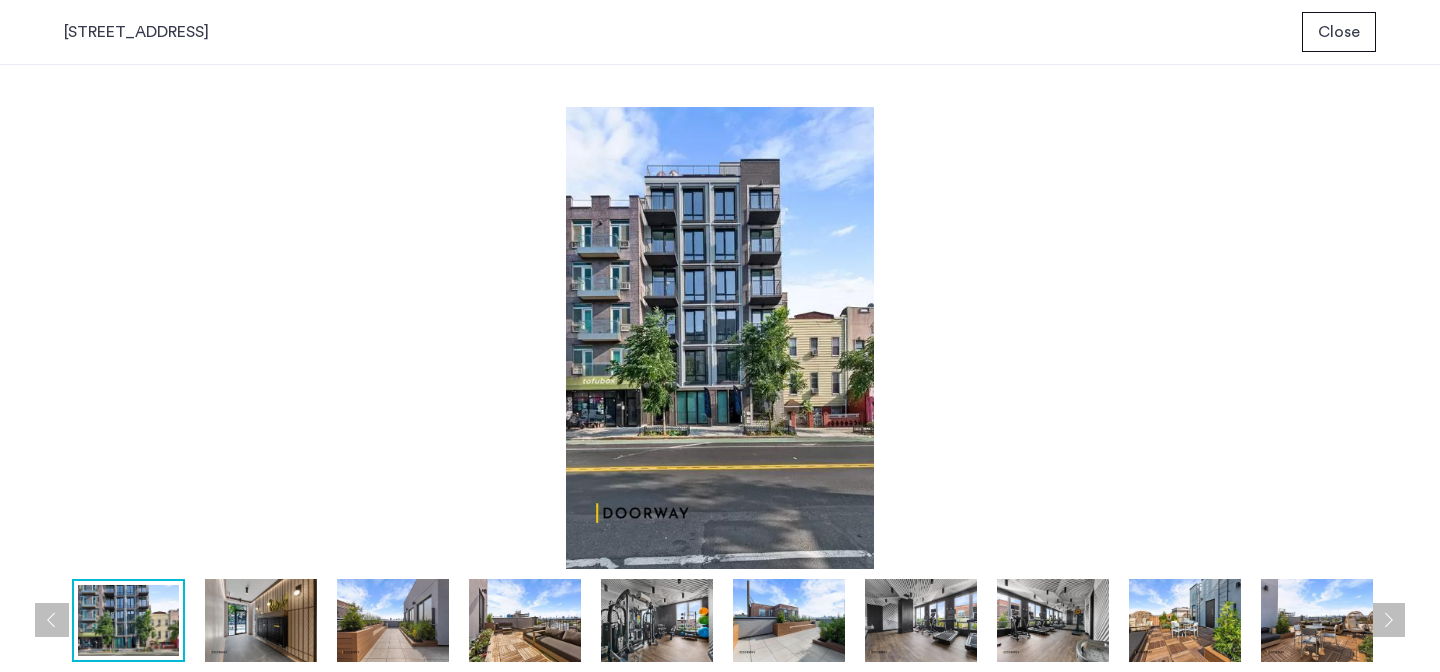 click at bounding box center (52, 620) 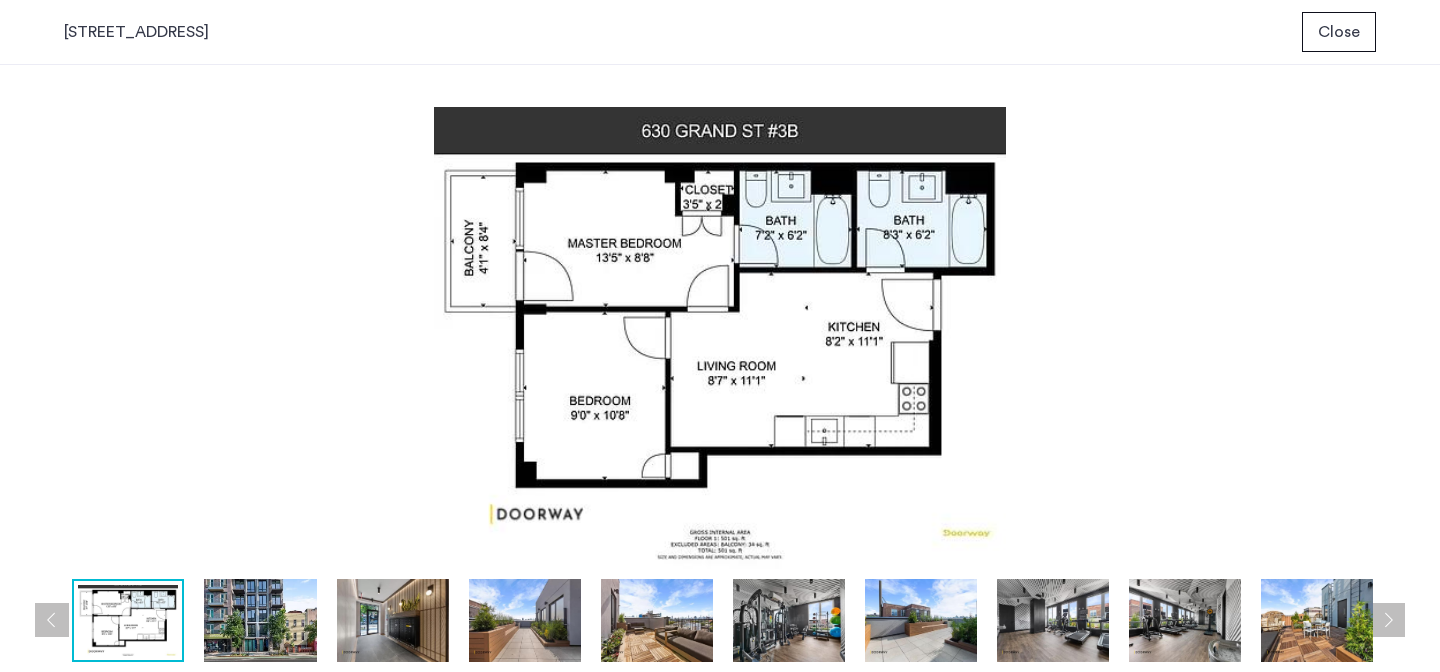 click at bounding box center (1388, 620) 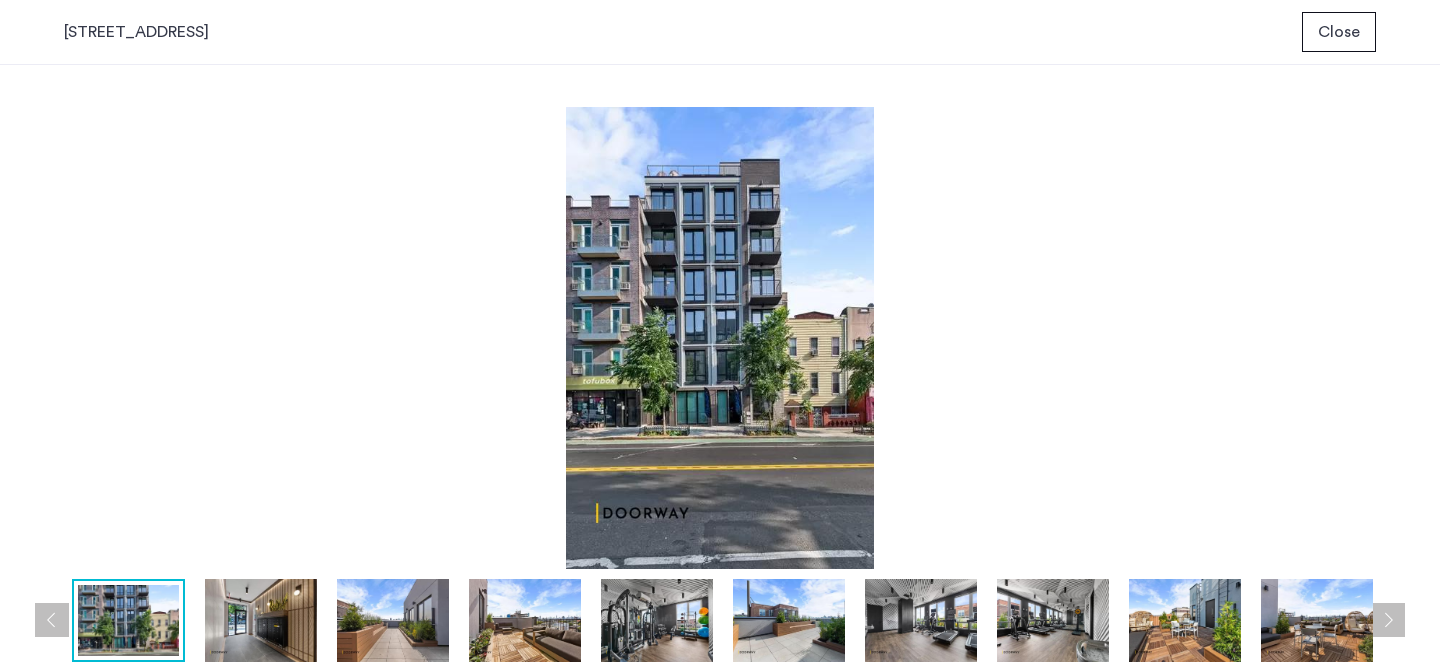 click at bounding box center [1388, 620] 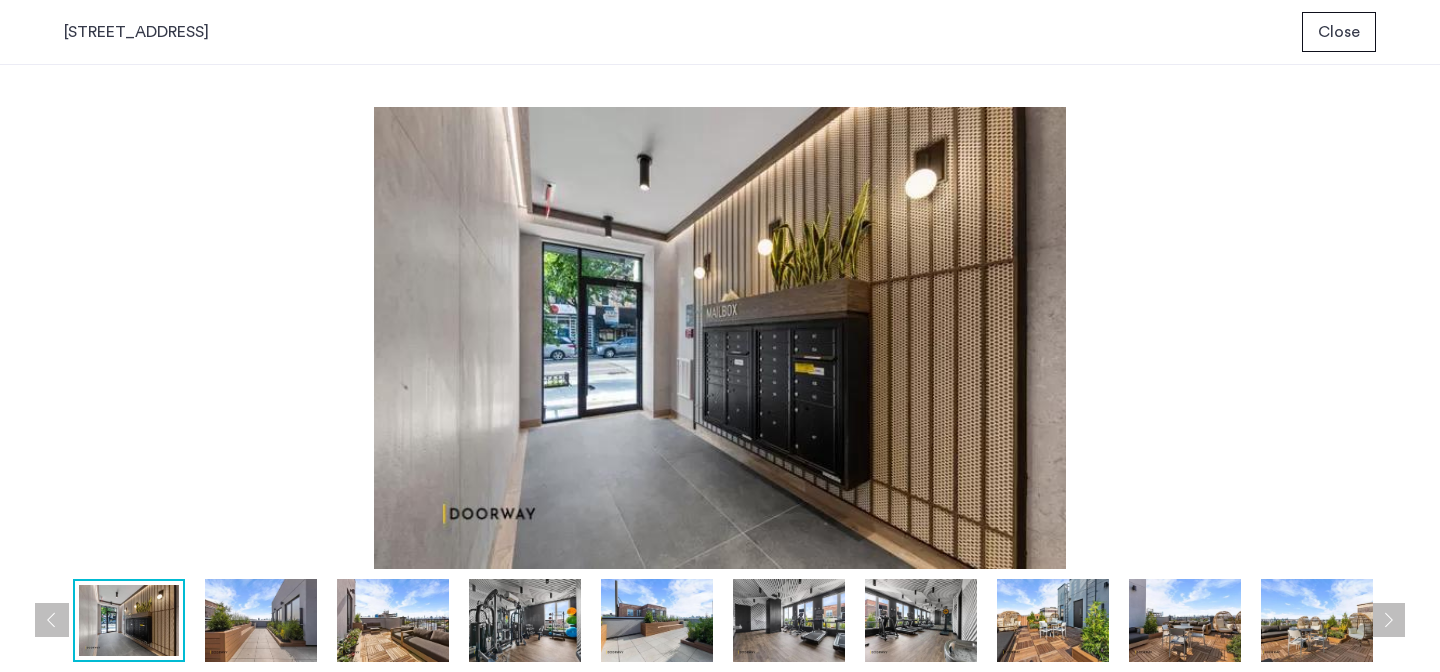 click at bounding box center (1388, 620) 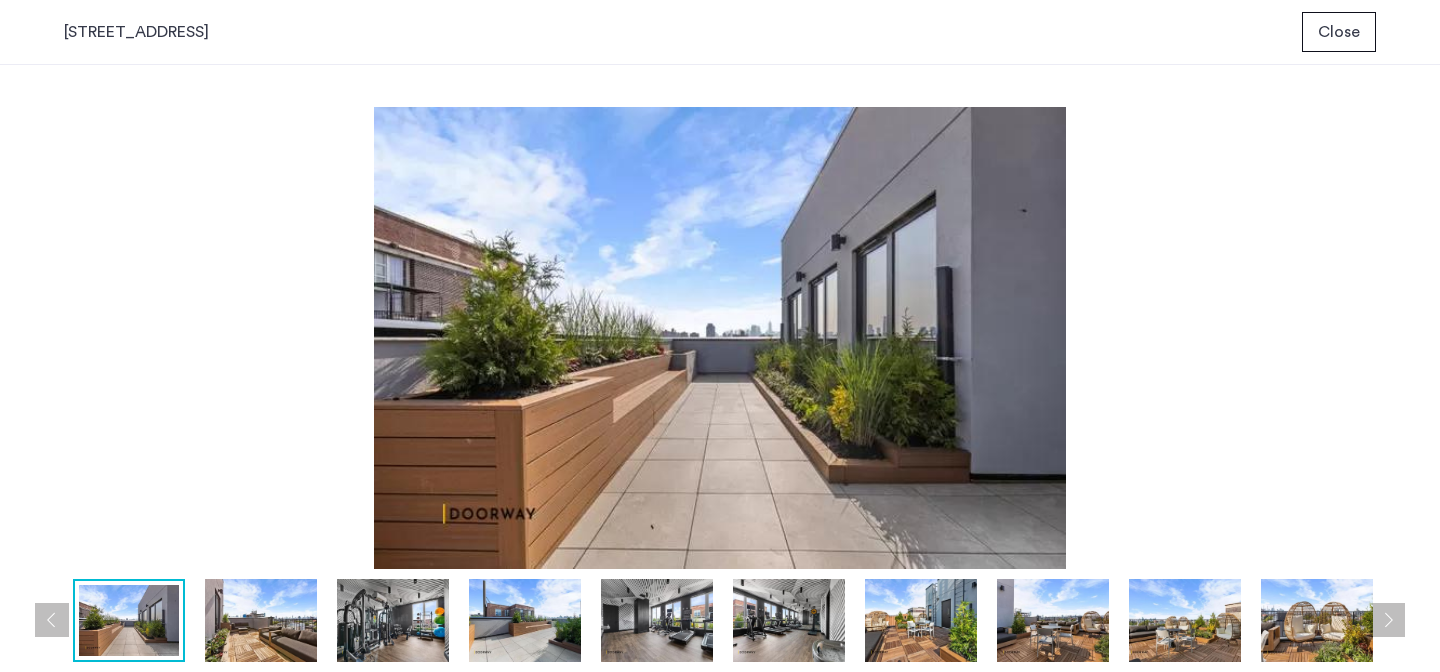 click at bounding box center (1388, 620) 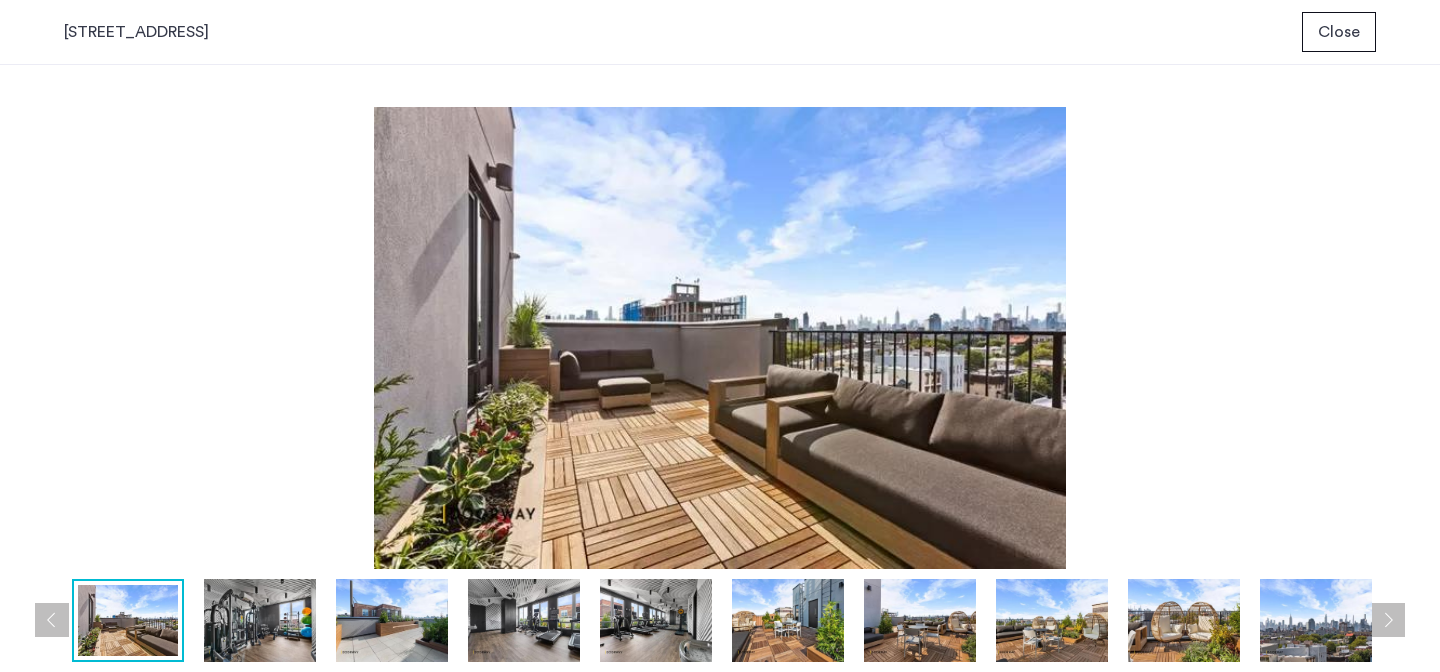 click at bounding box center (1388, 620) 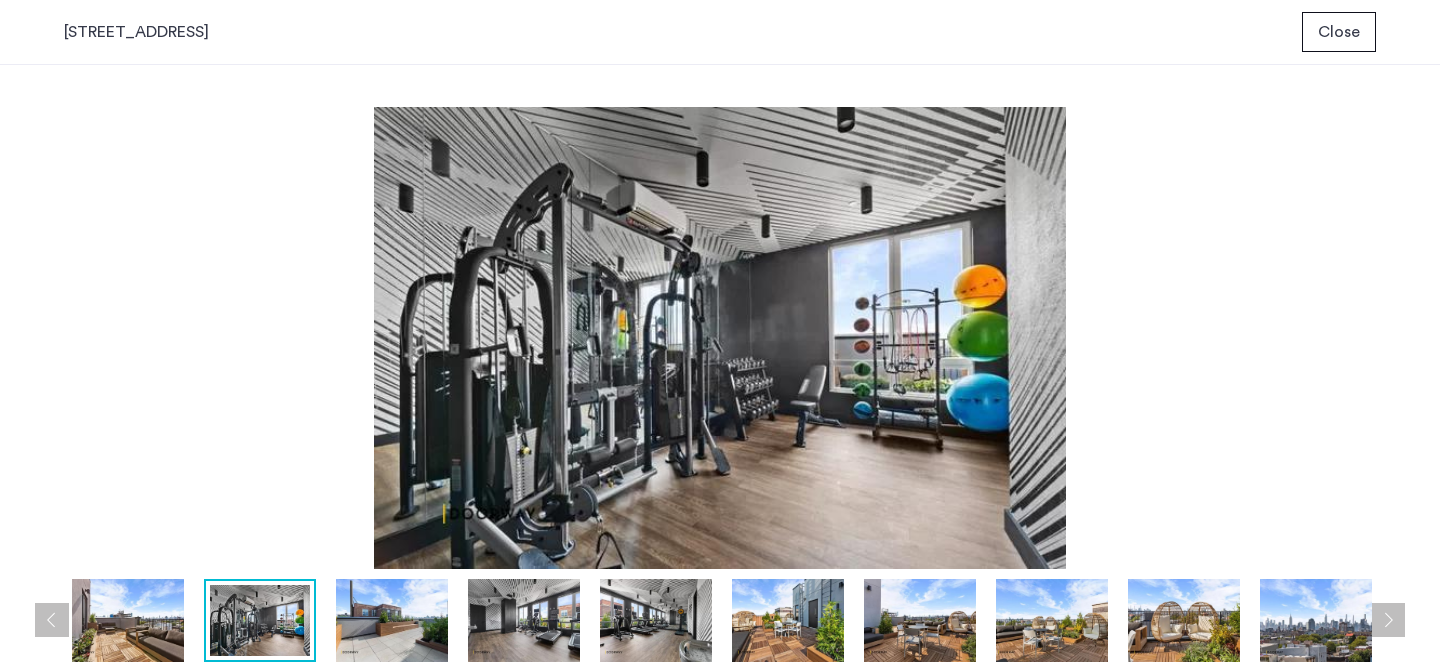 click at bounding box center (1388, 620) 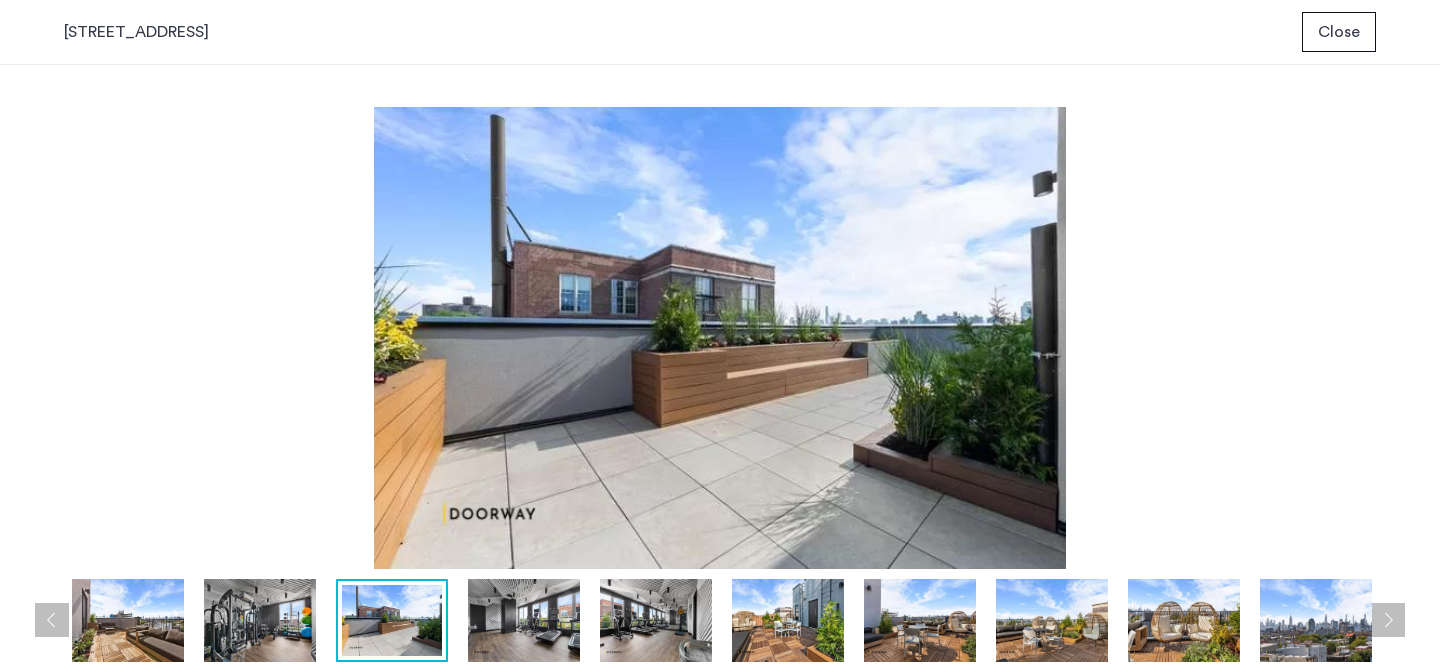 click at bounding box center (1388, 620) 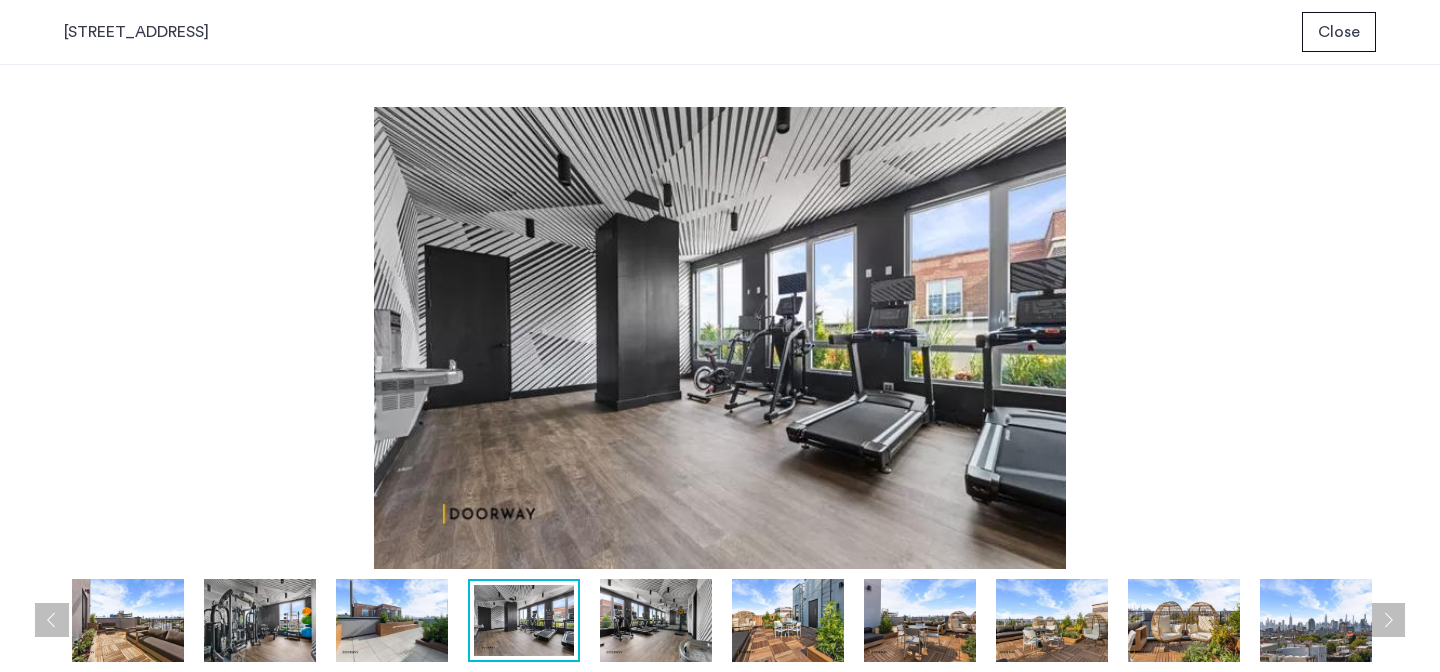 click at bounding box center (1388, 620) 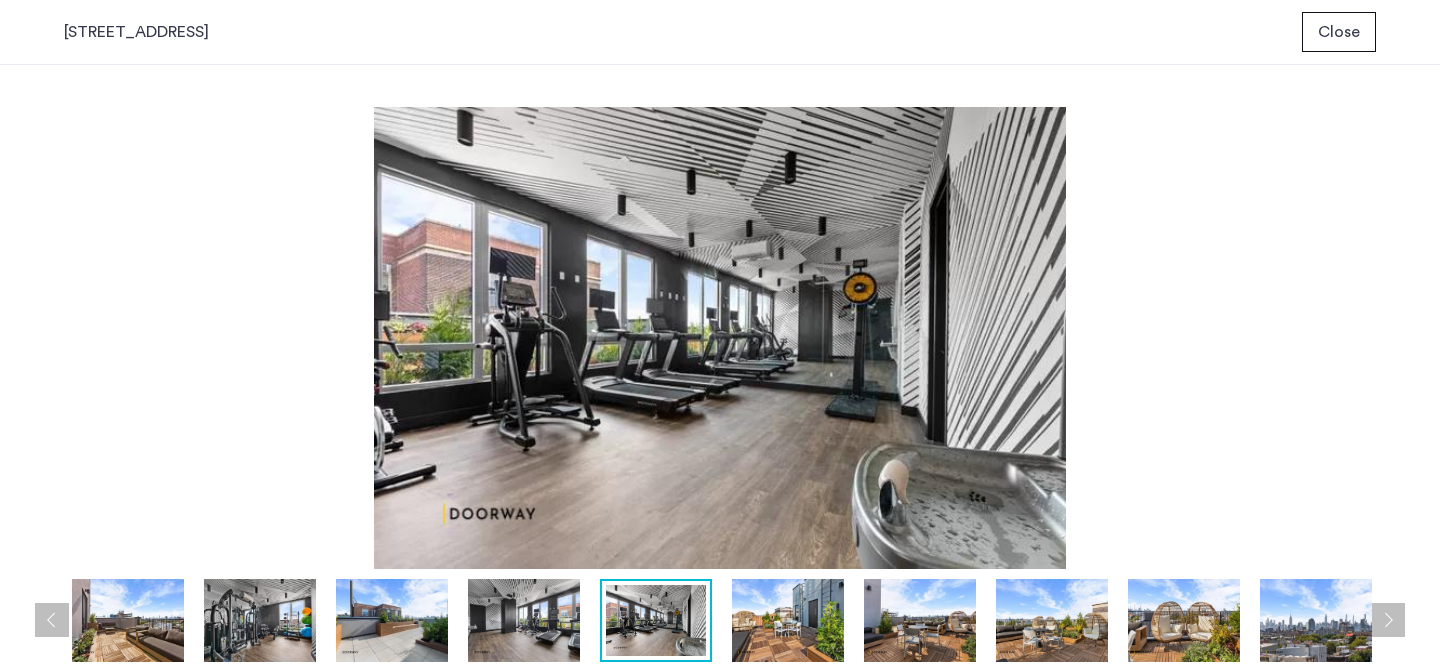 click at bounding box center [1388, 620] 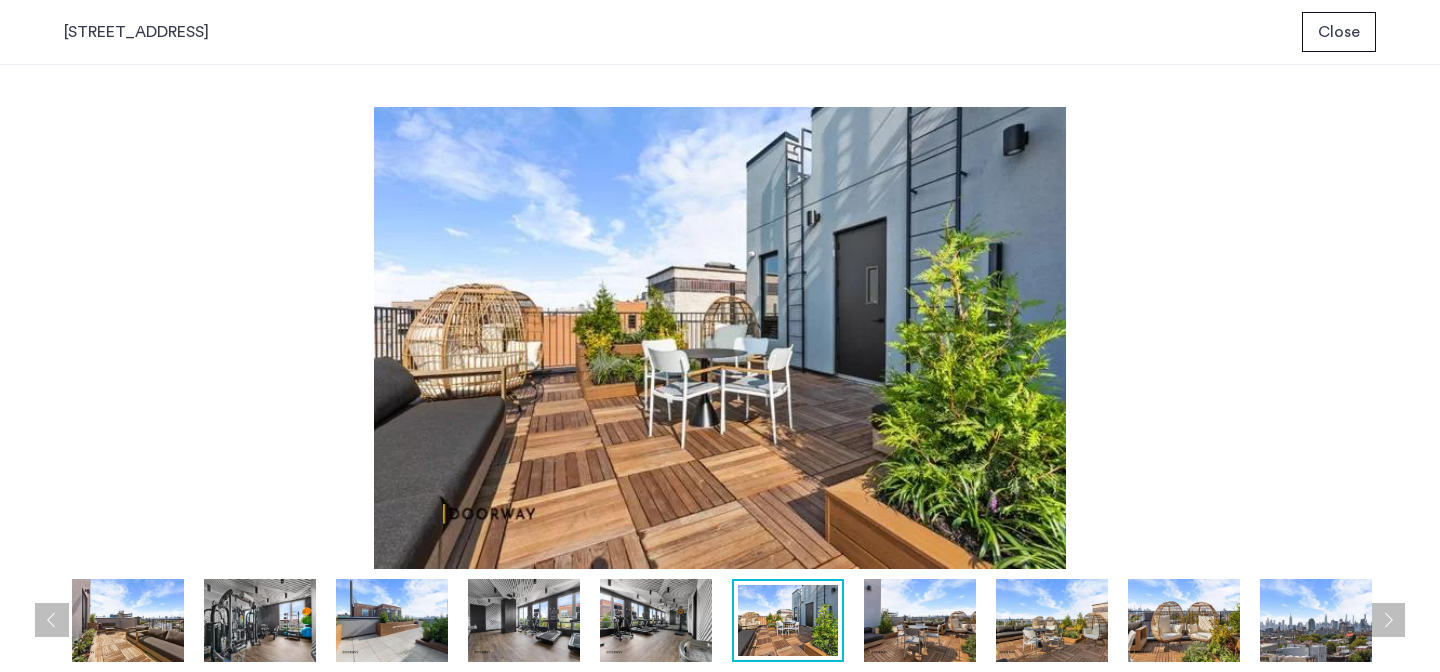 click on "Close" at bounding box center [1339, 32] 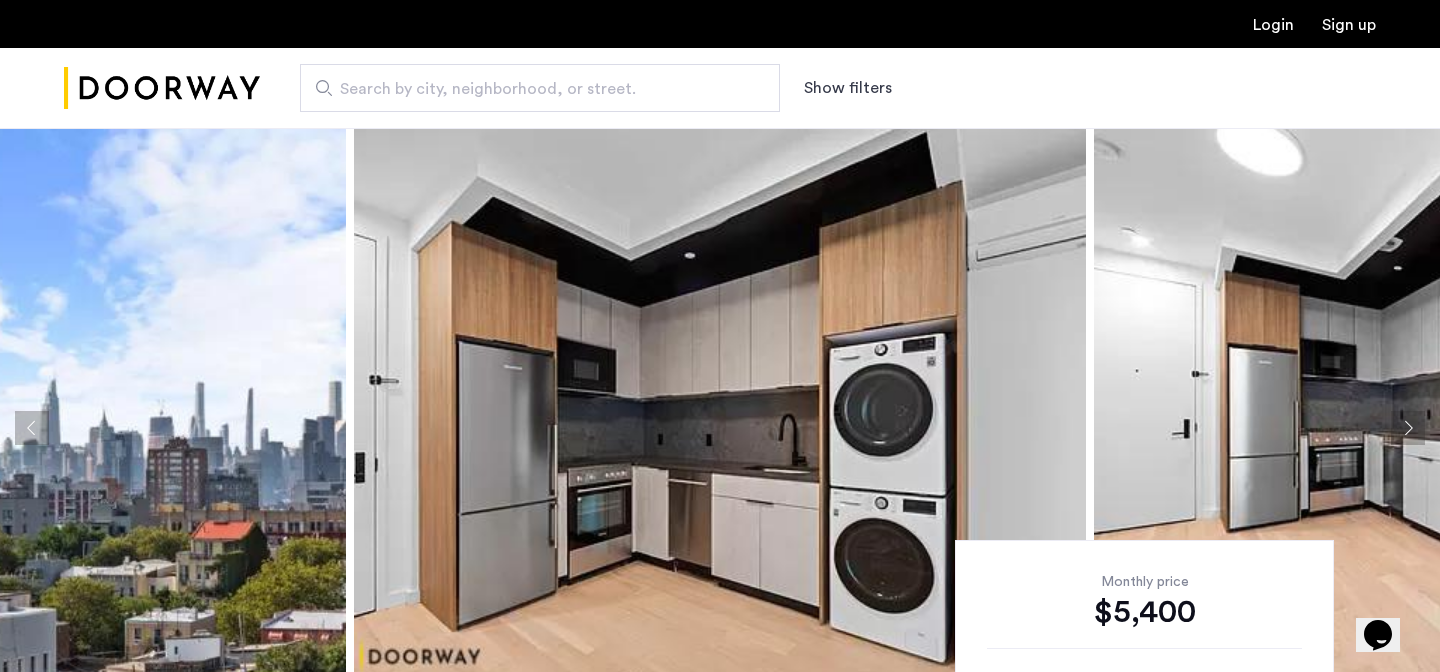 scroll, scrollTop: 56, scrollLeft: 0, axis: vertical 